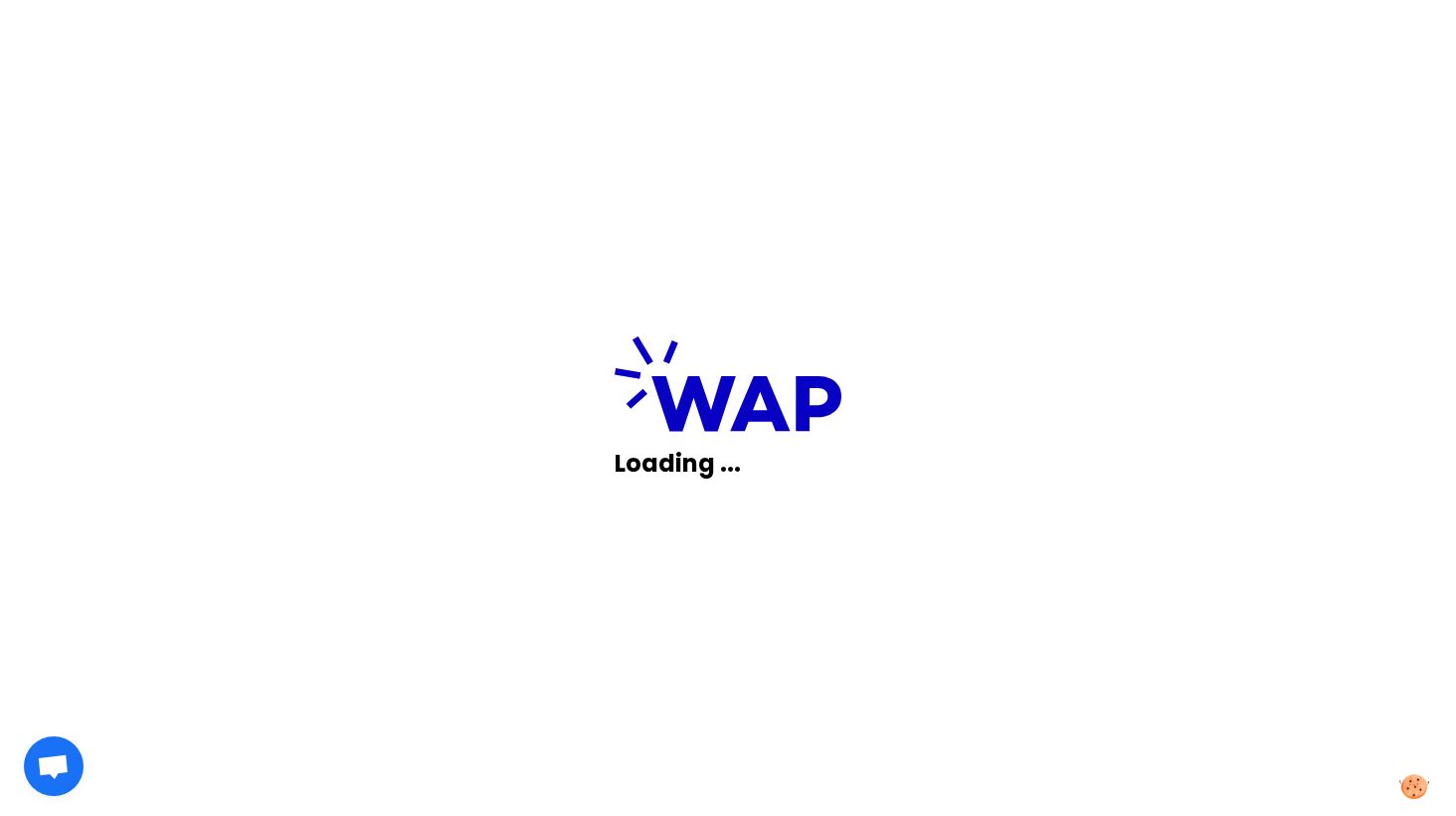 scroll, scrollTop: 0, scrollLeft: 0, axis: both 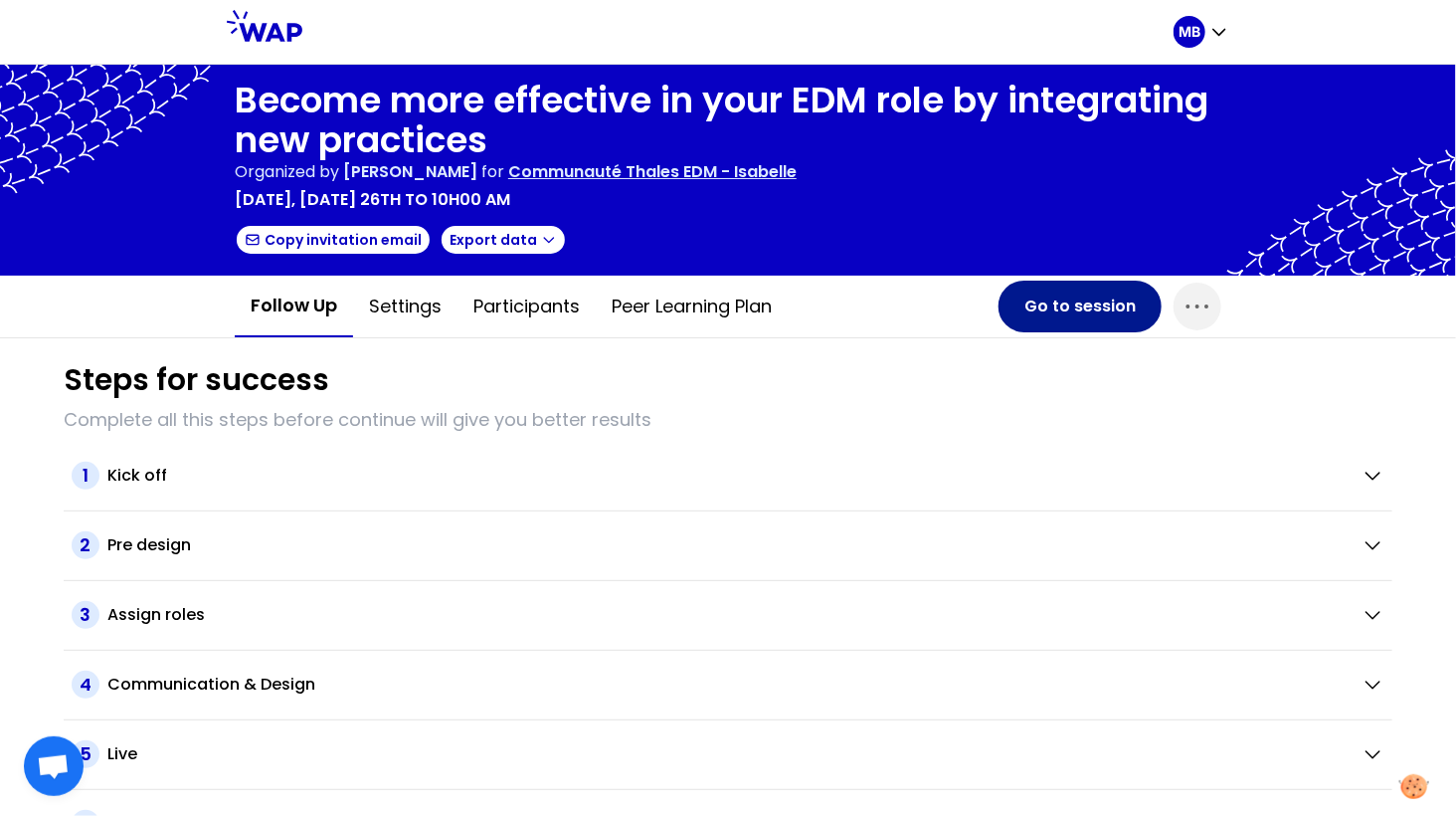 click on "Go to session" at bounding box center (1080, 306) 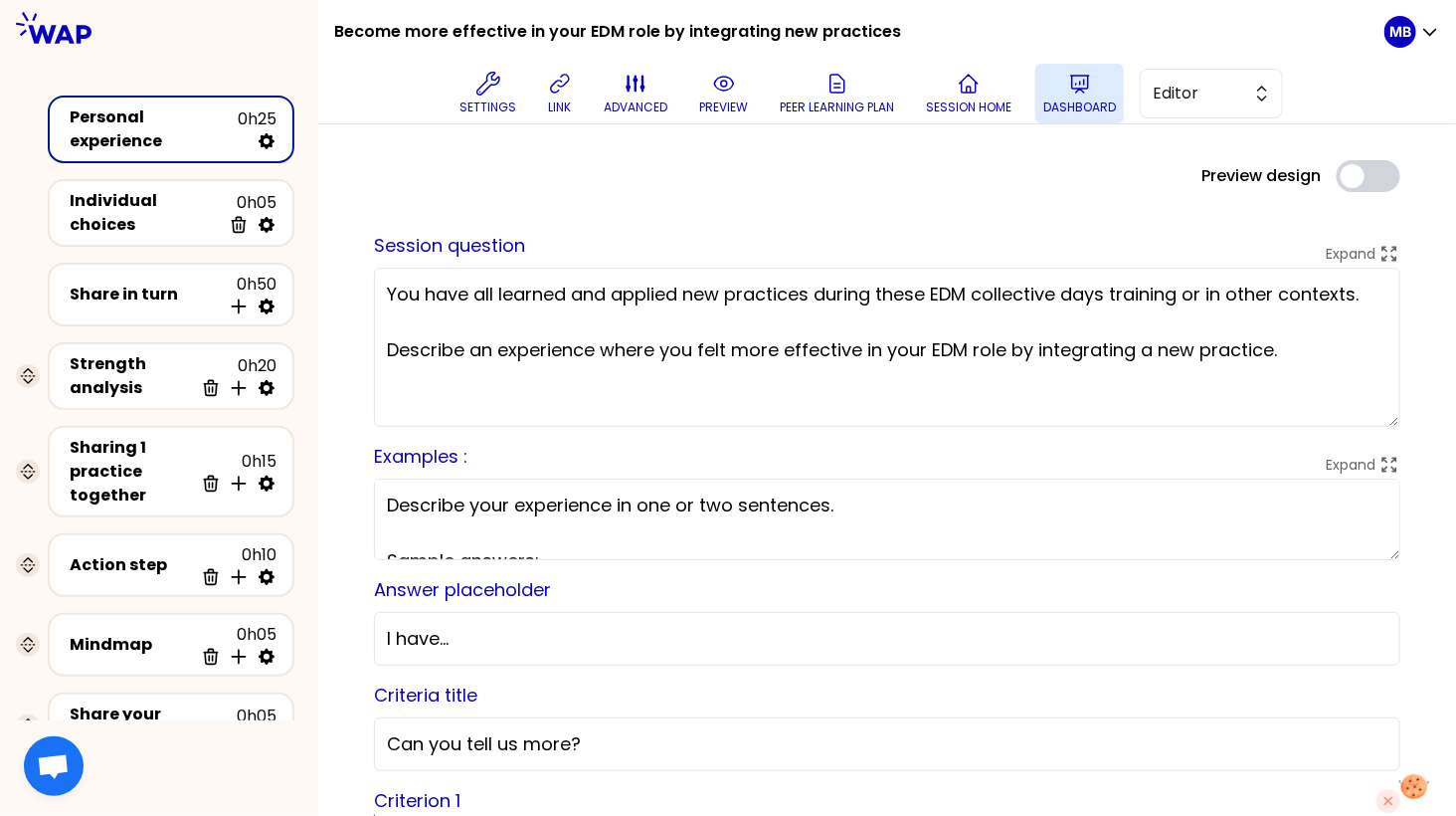 click on "Dashboard" at bounding box center (1079, 107) 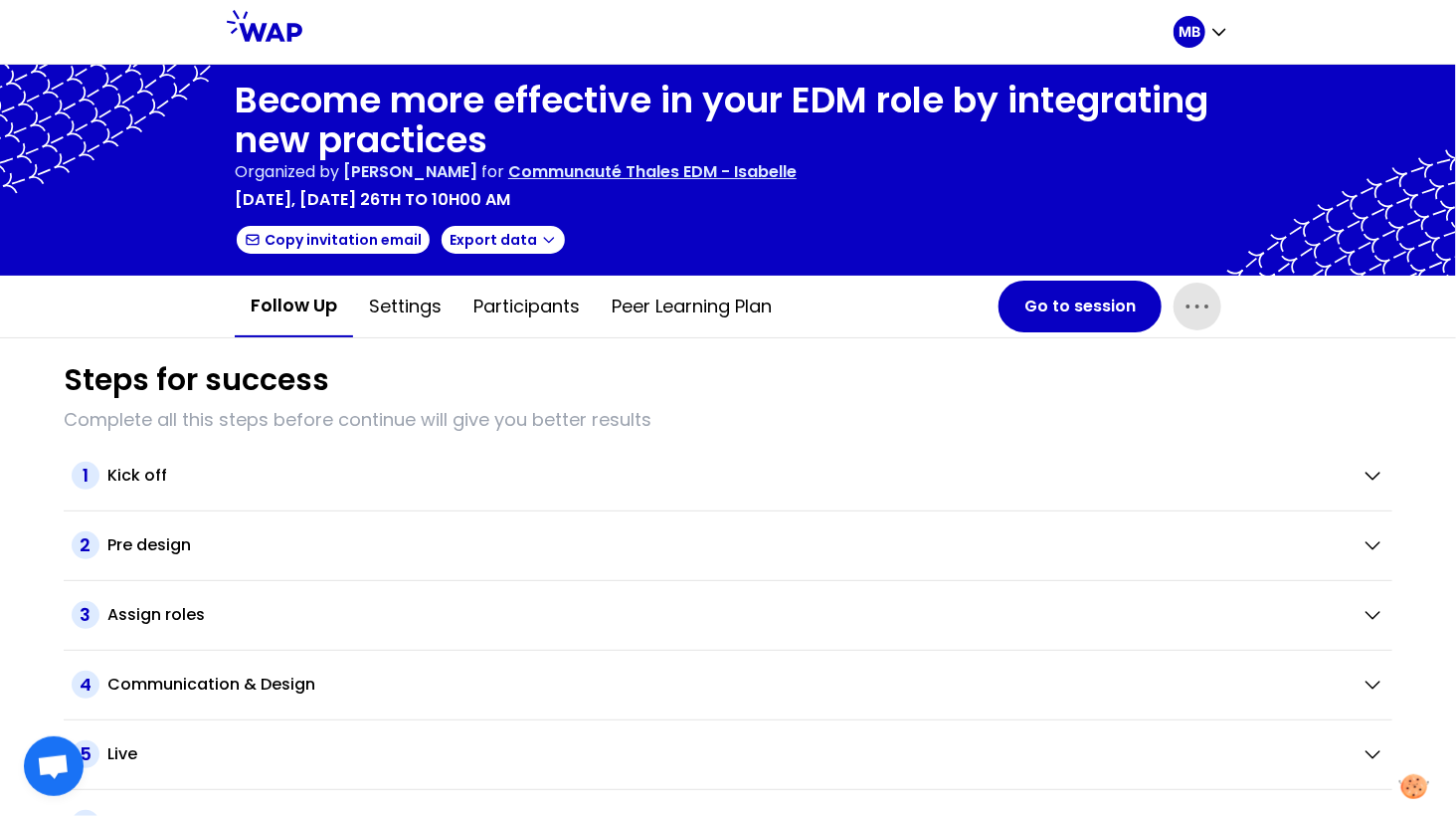 click 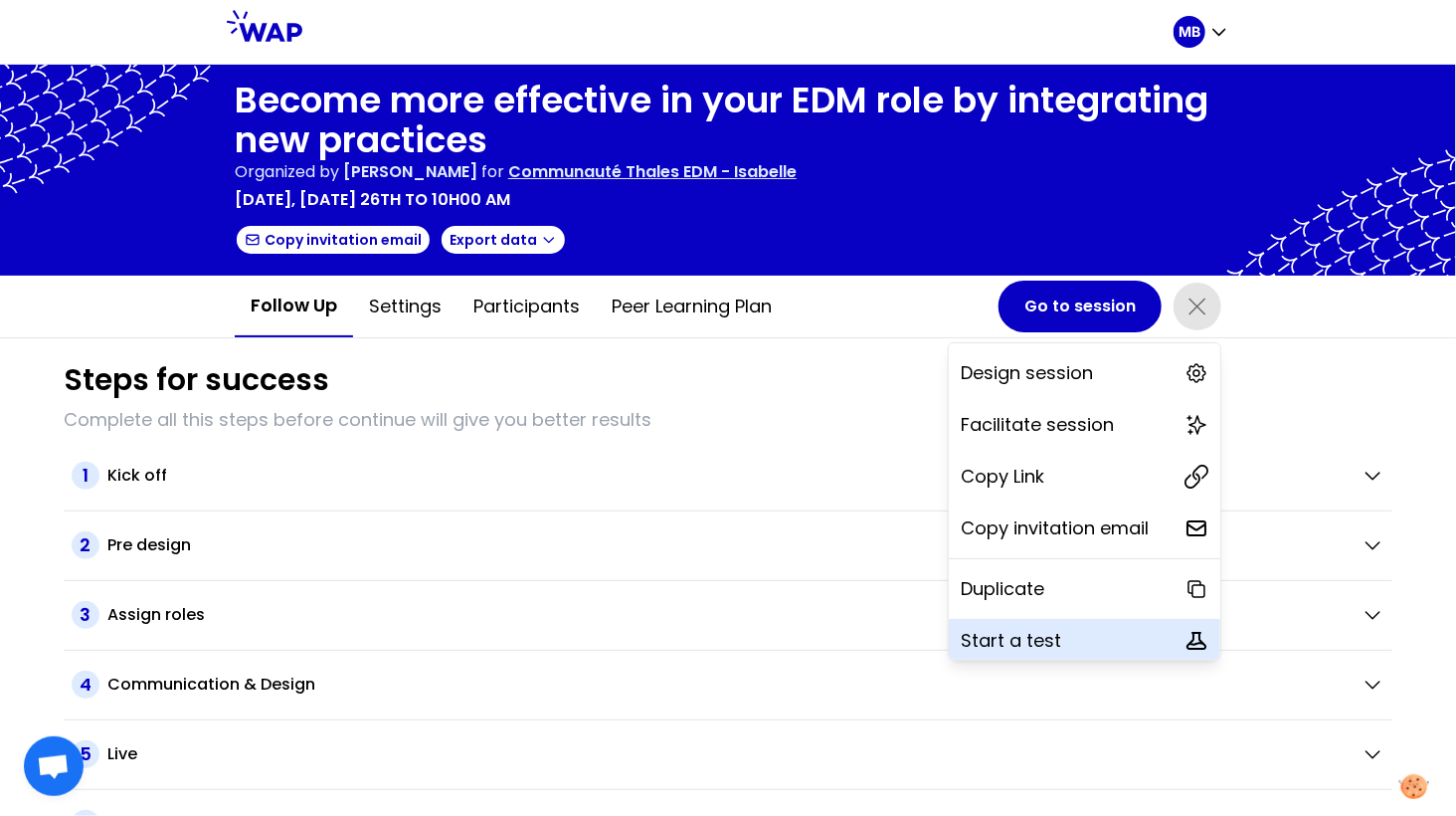click on "Start a test" at bounding box center [1010, 641] 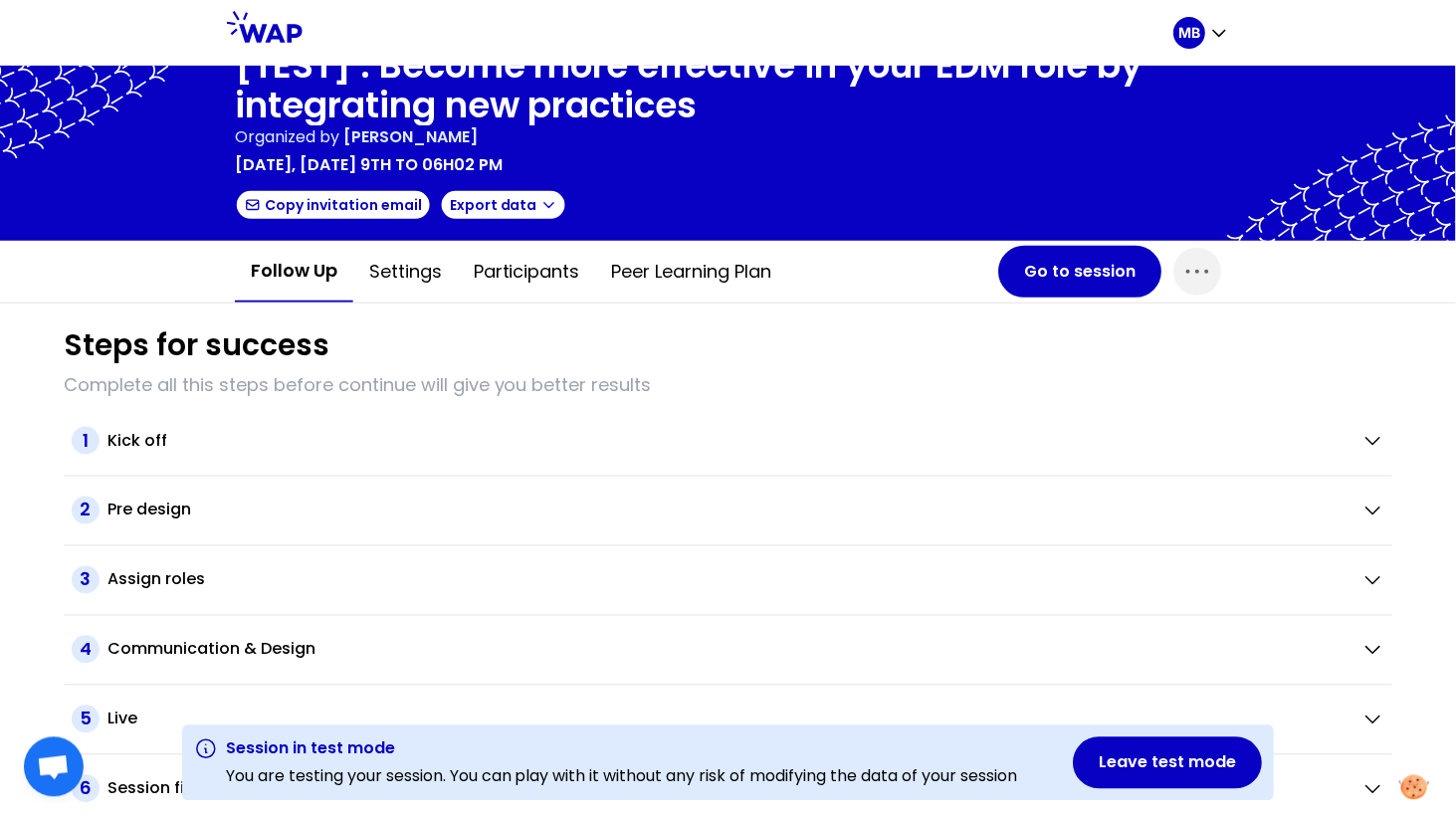 scroll, scrollTop: 33, scrollLeft: 0, axis: vertical 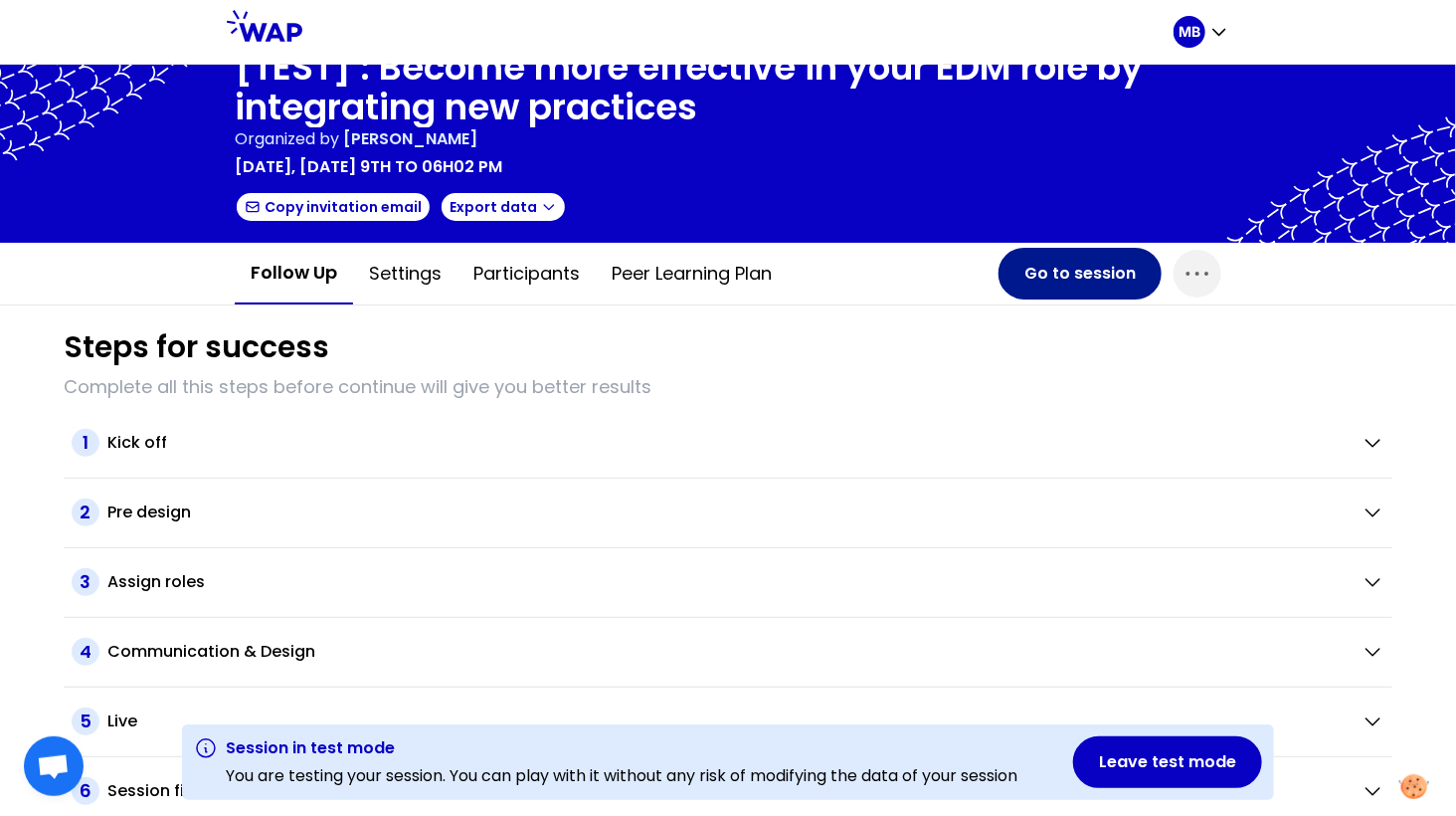 click on "Go to session" at bounding box center (1080, 274) 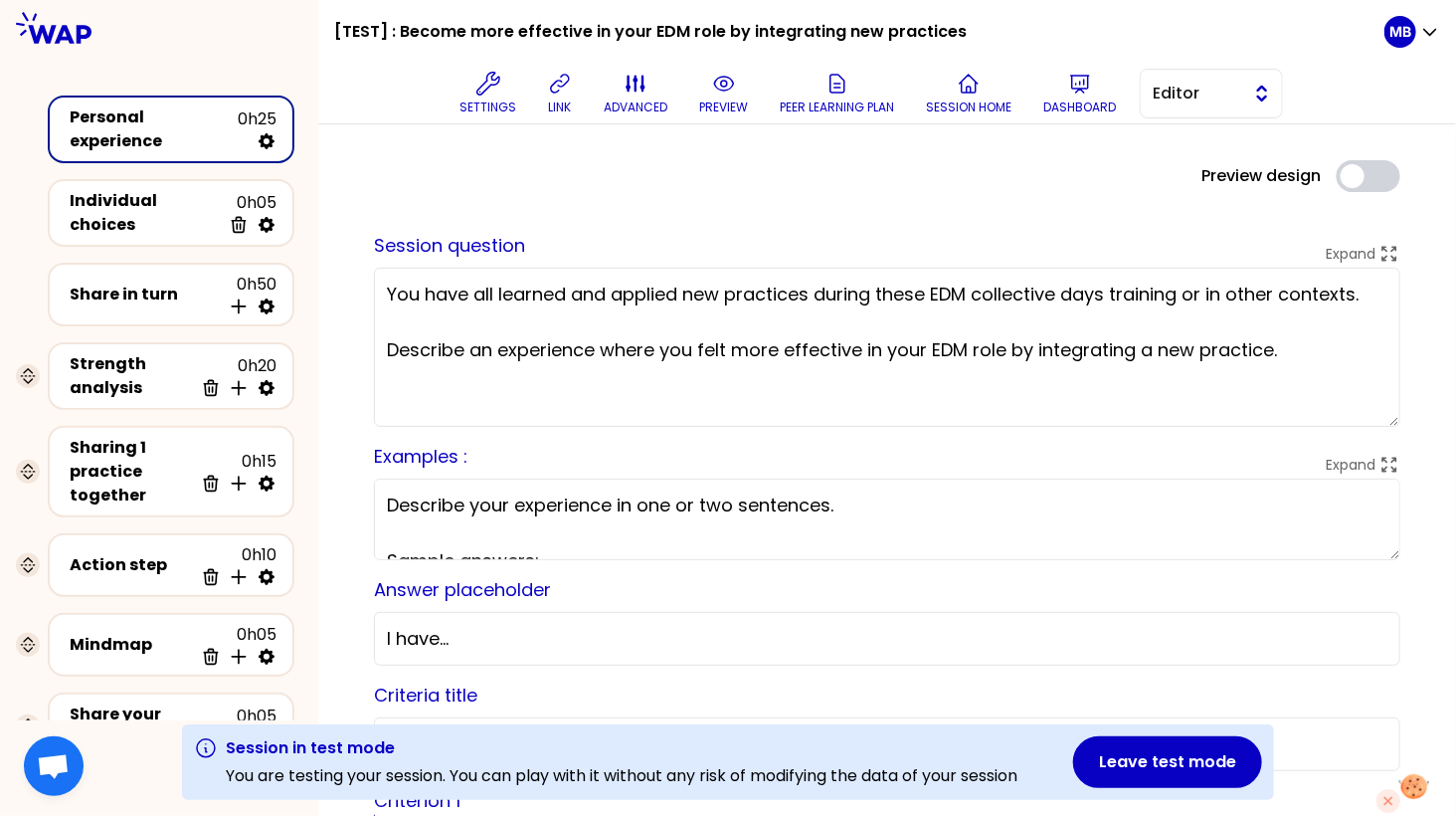 click on "Editor" at bounding box center [1197, 94] 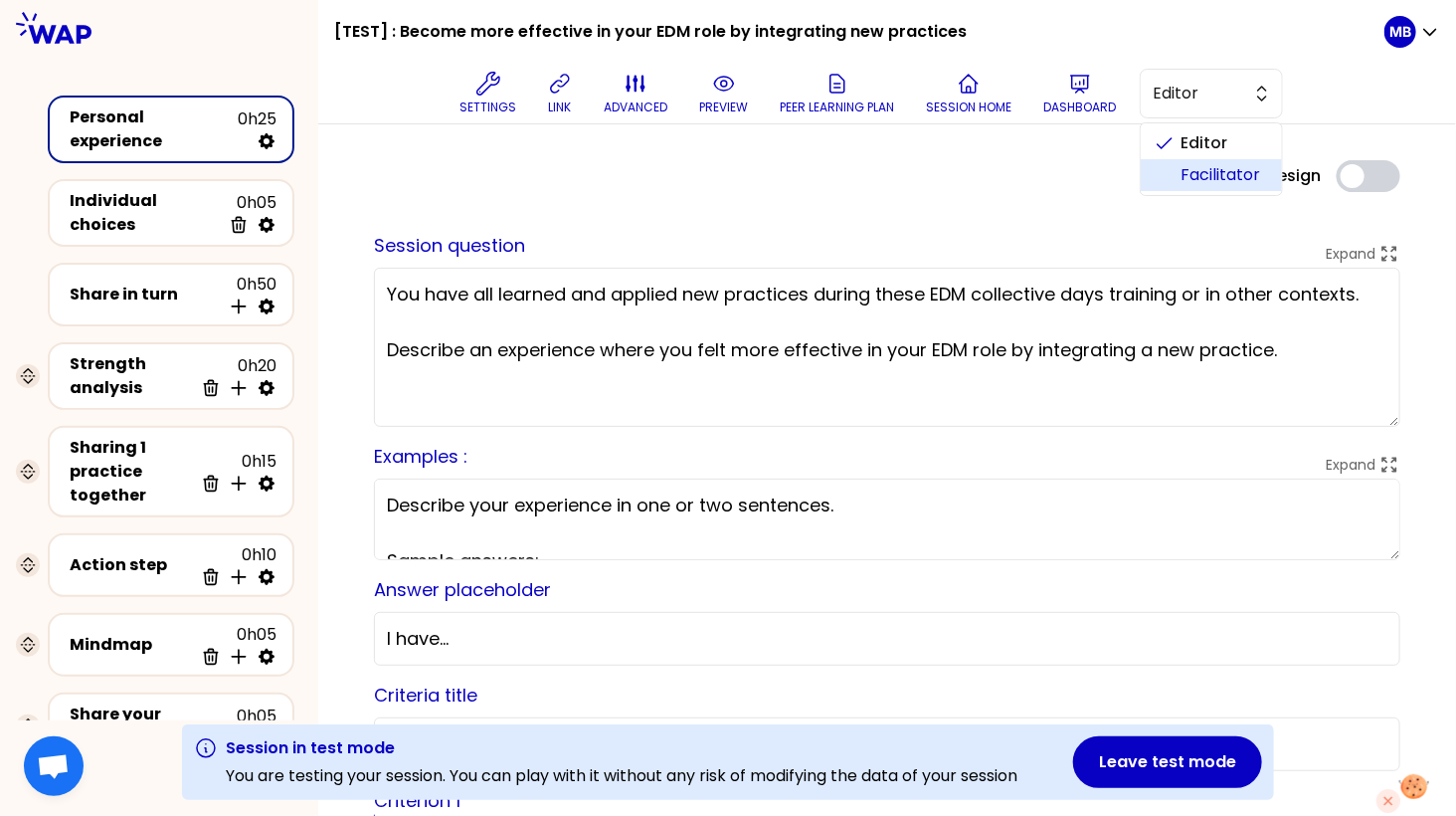 click on "Facilitator" at bounding box center (1223, 175) 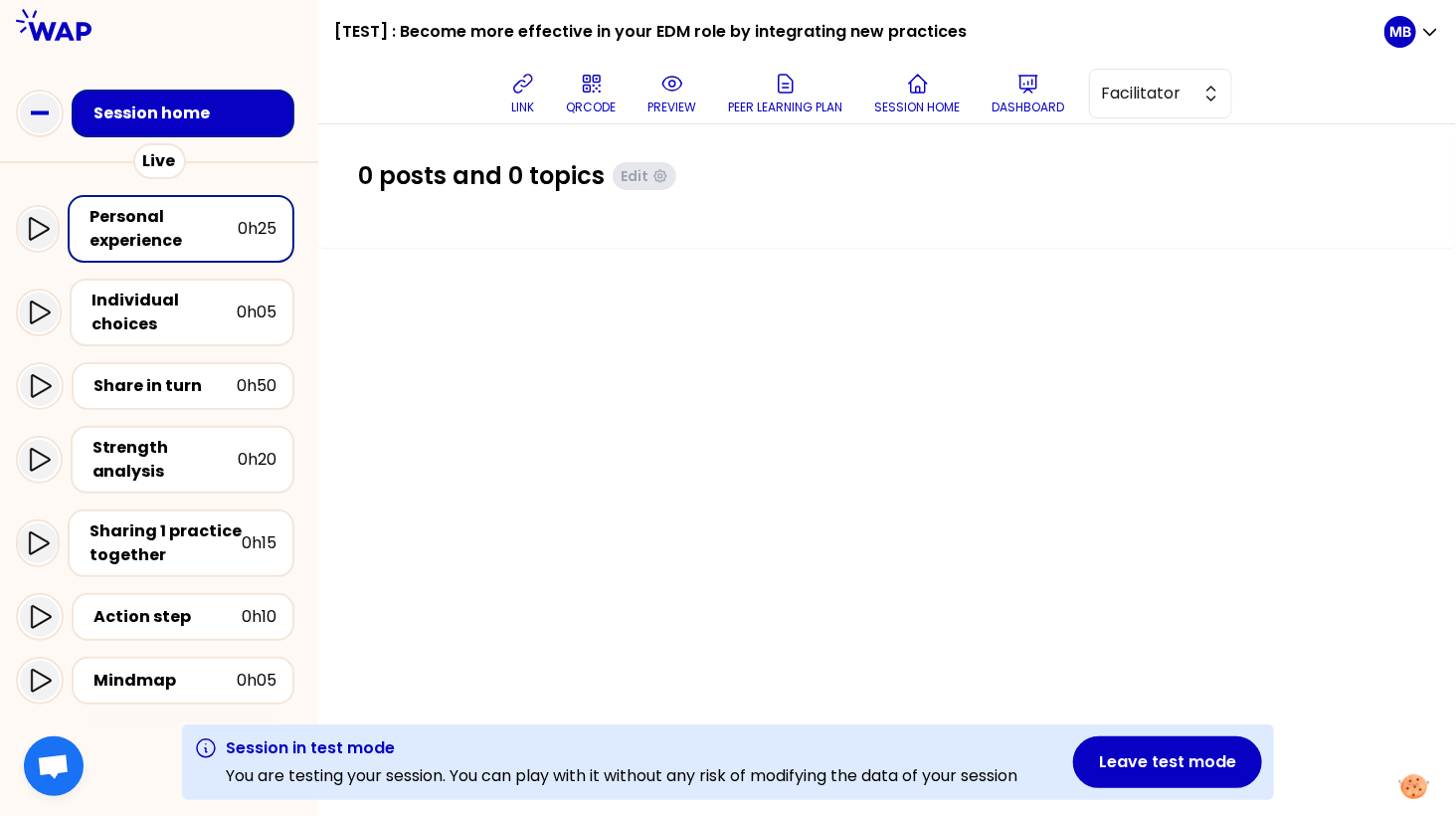 click on "Session home" at bounding box center (187, 113) 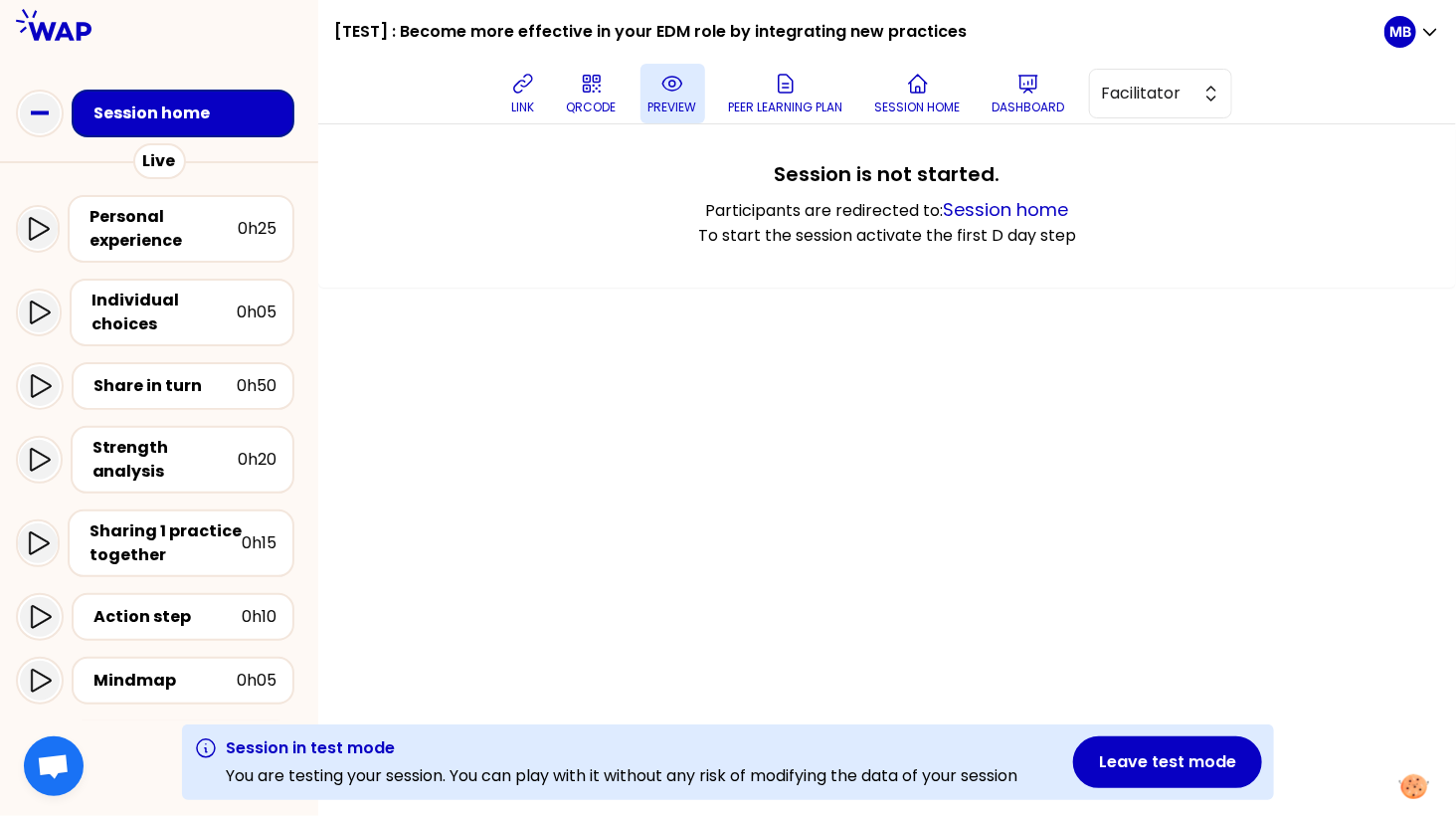 click 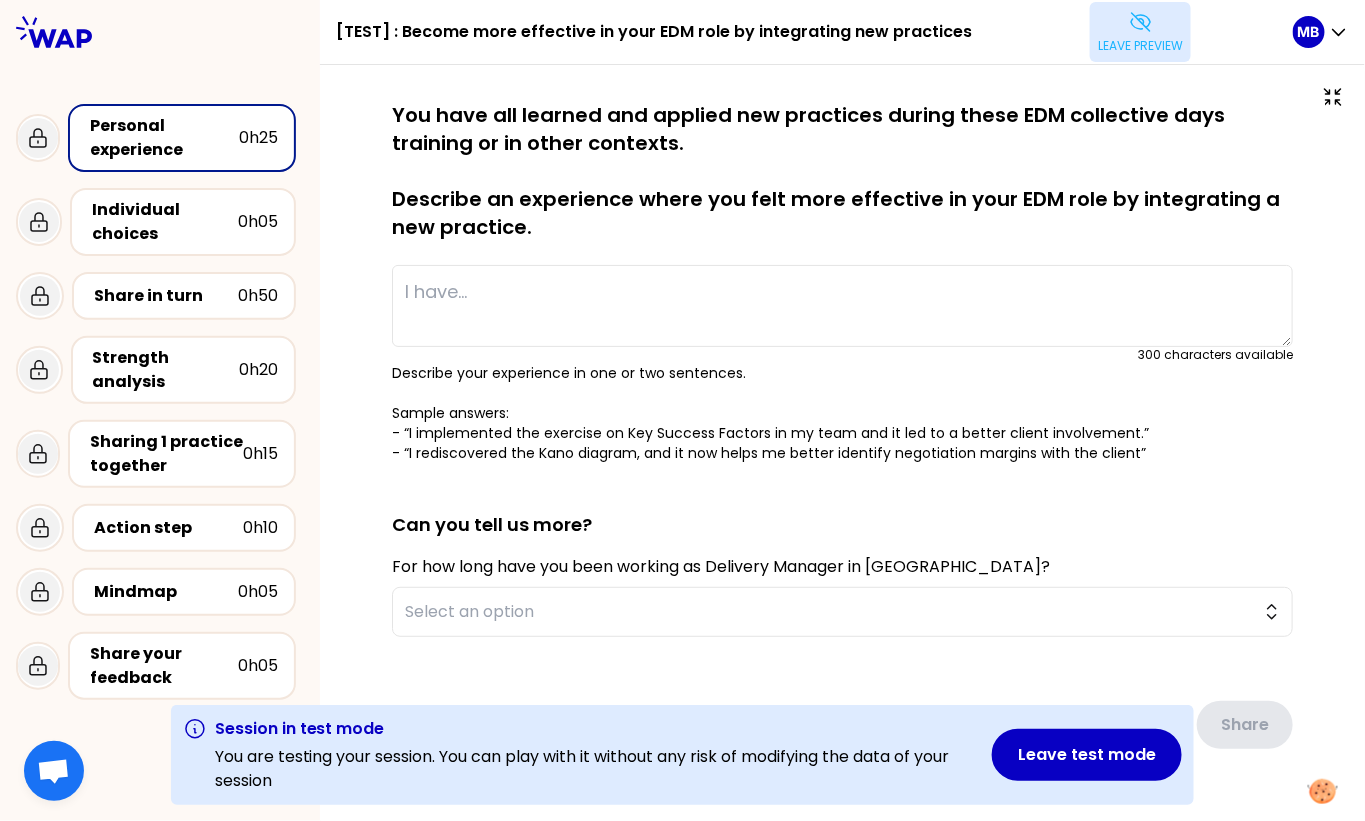 click on "Leave preview" at bounding box center (1140, 32) 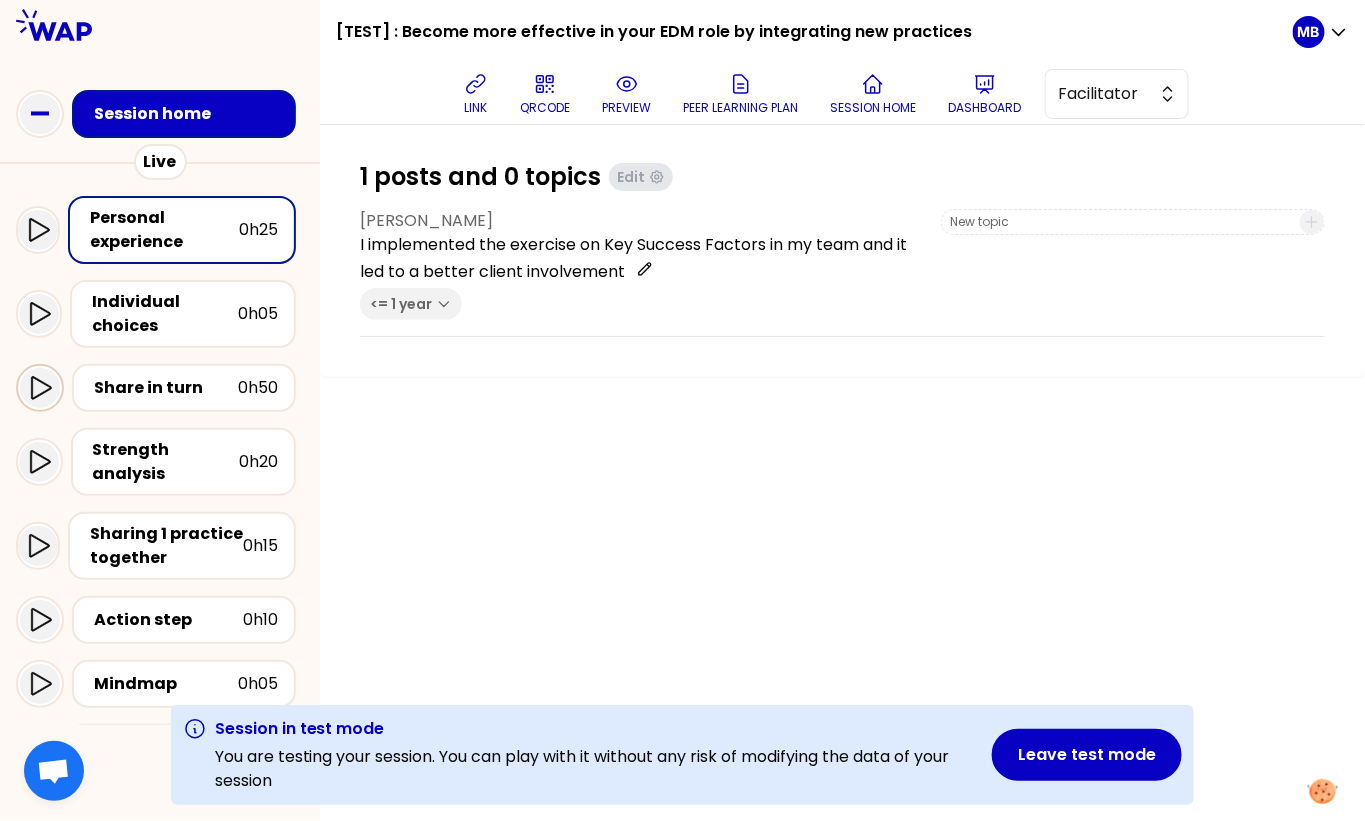 click 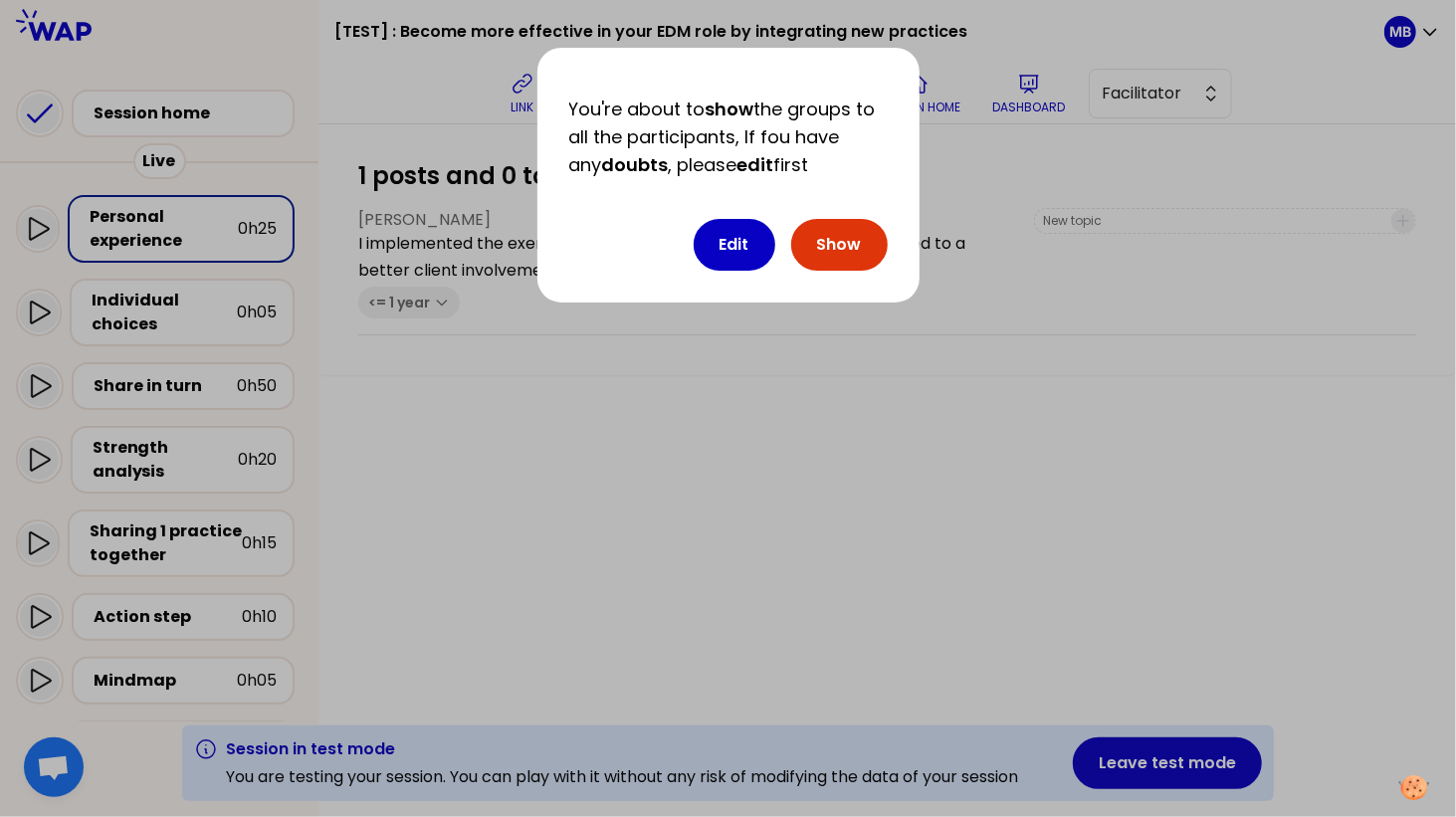 click on "Show" at bounding box center [839, 245] 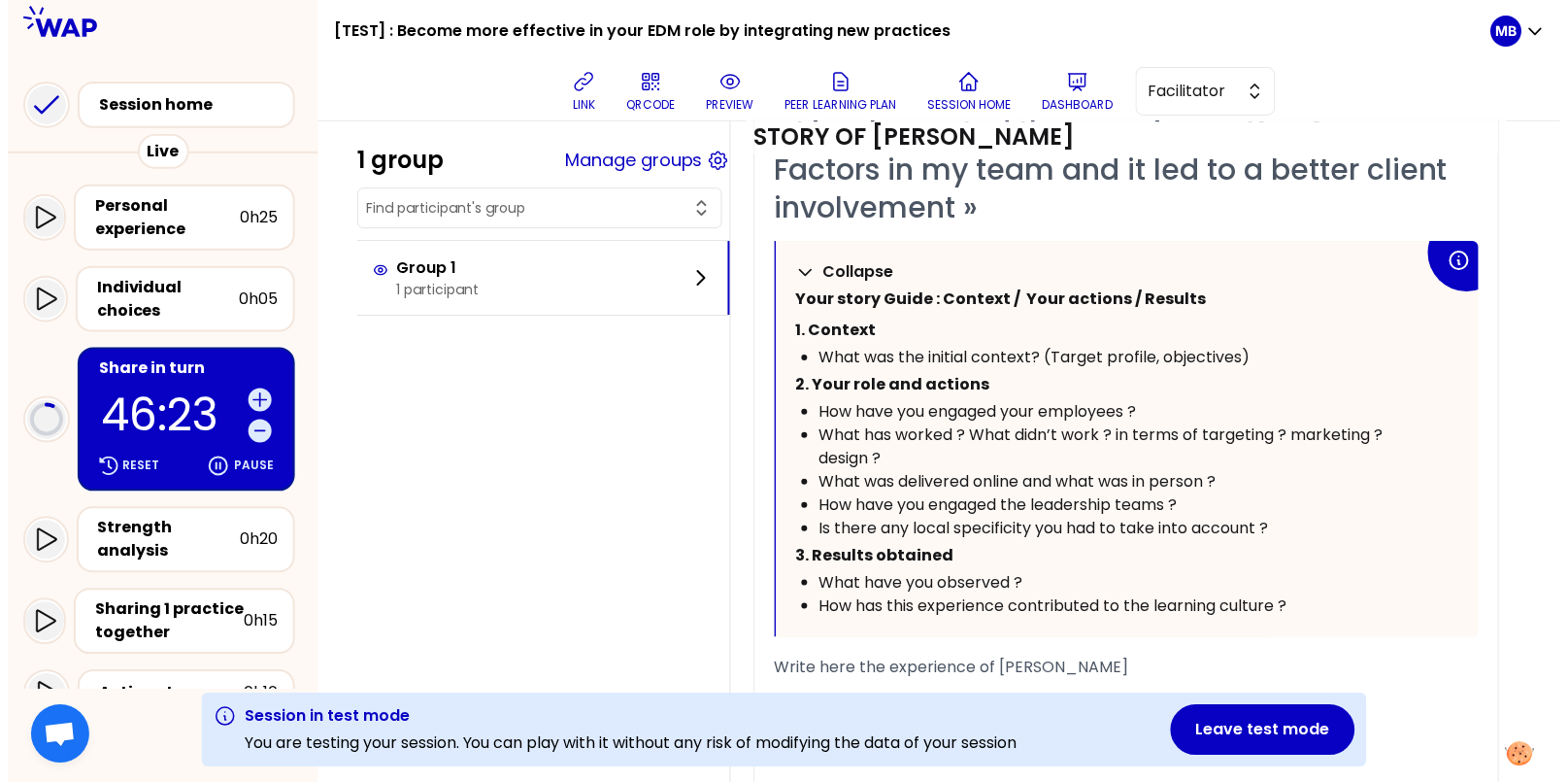 scroll, scrollTop: 537, scrollLeft: 0, axis: vertical 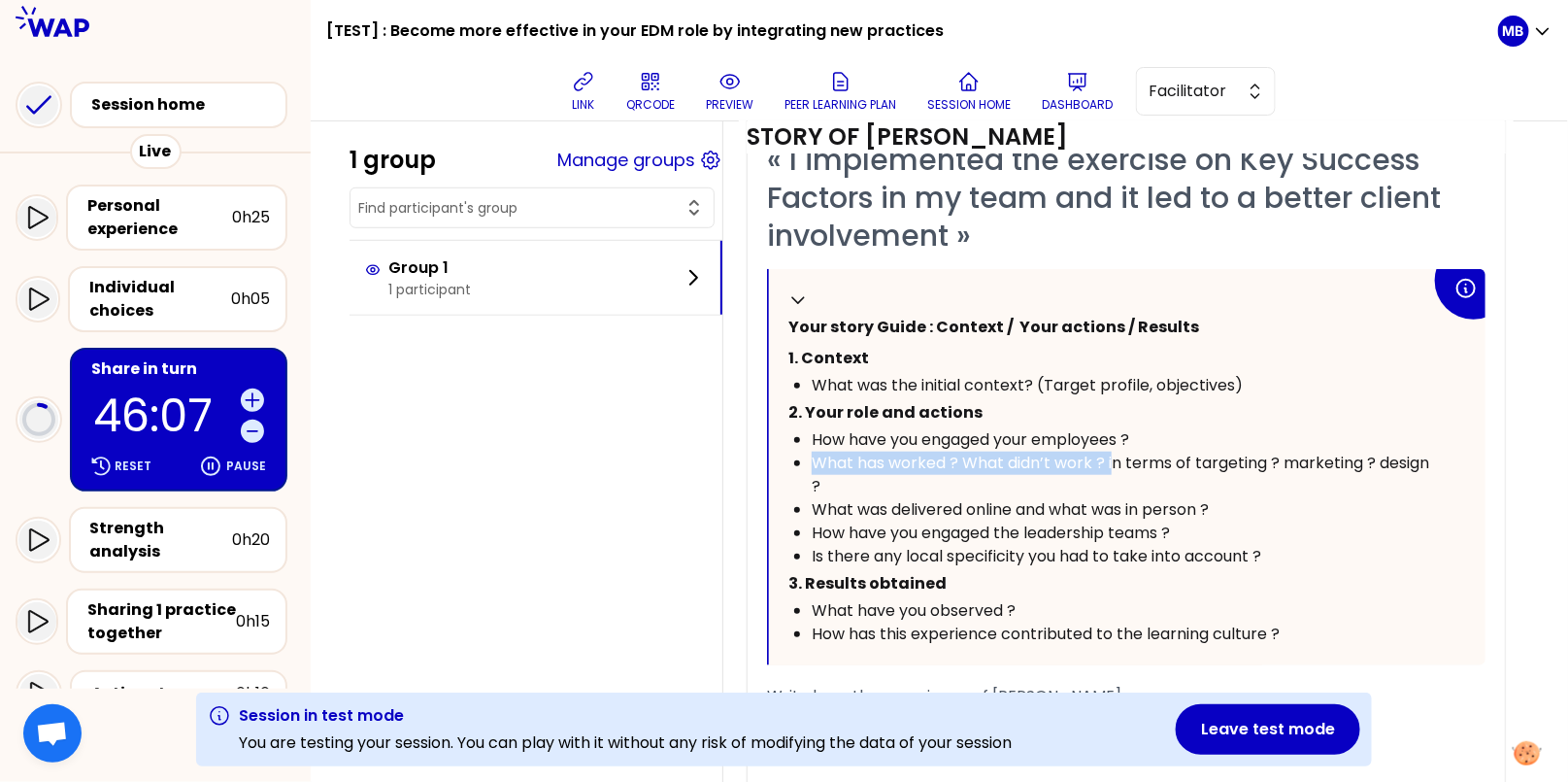 drag, startPoint x: 1114, startPoint y: 454, endPoint x: 1443, endPoint y: 456, distance: 329.0061 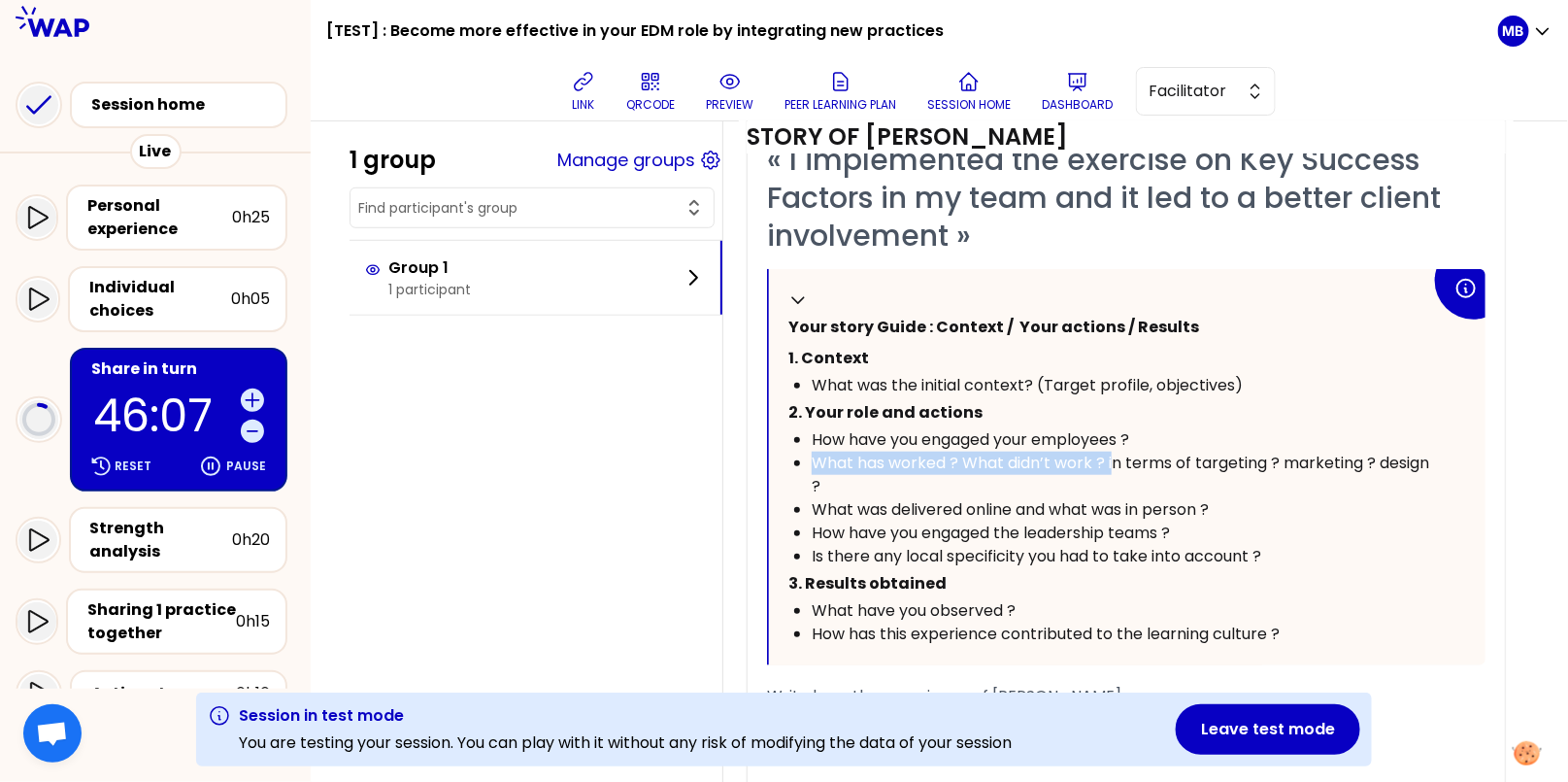 click on "Collapse Your story Guide : Context /  Your actions / Results 1. Context What was the initial context? (Target profile, objectives) 2. Your role and actions How have you engaged your employees ? What has worked ? What didn’t work ? in terms of targeting ? marketing ? design ? What was delivered online and what was in person ? How have you engaged the leadership teams ? Is there any local specificity you had to take into account ?   3. Results obtained What have you observed ? How has this experience contributed to the learning culture ?" at bounding box center [1127, 467] 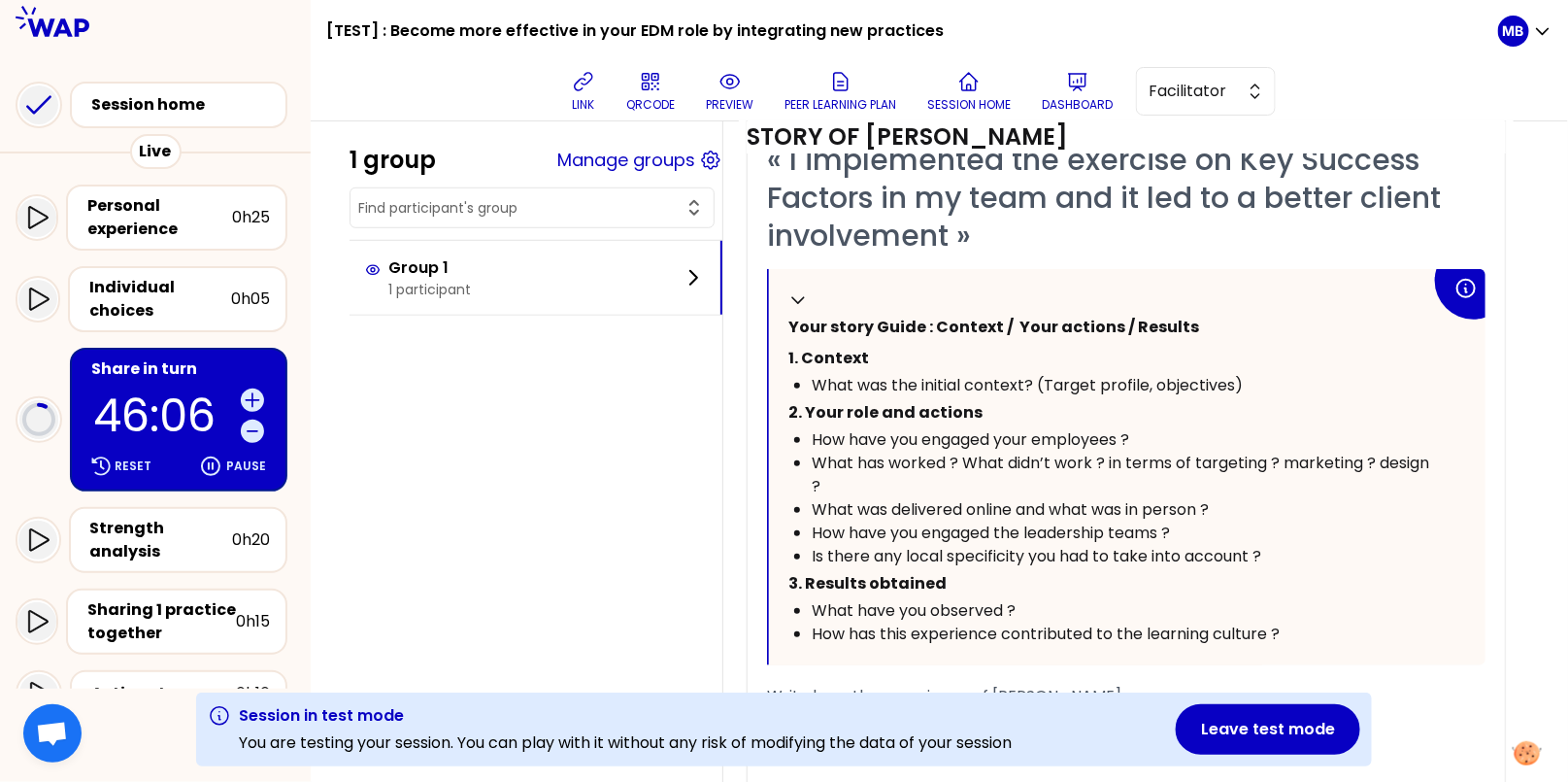 click on "What has worked ? What didn’t work ? in terms of targeting ? marketing ? design ?" at bounding box center [1121, 475] 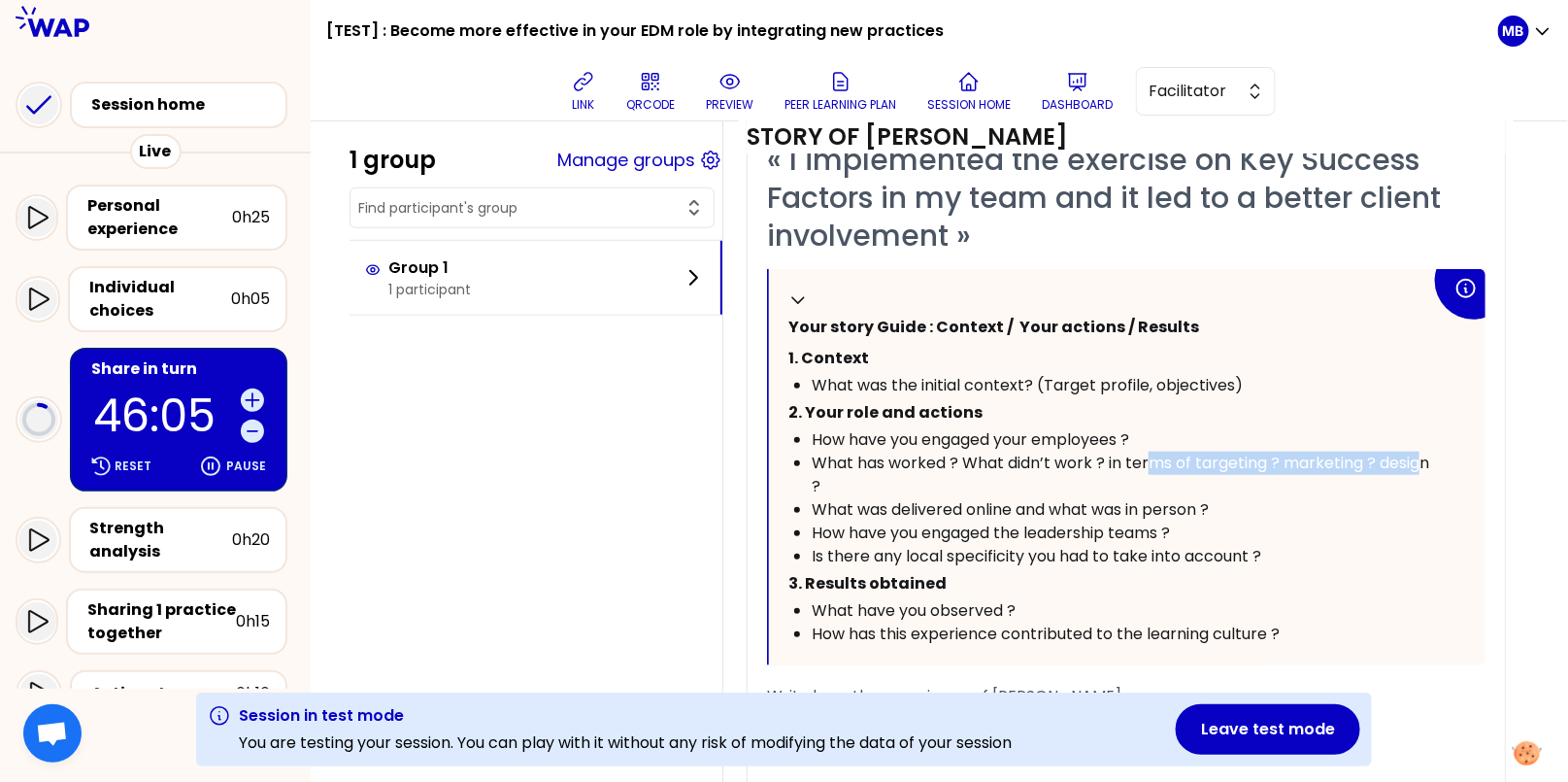 drag, startPoint x: 1152, startPoint y: 459, endPoint x: 1400, endPoint y: 447, distance: 248.2902 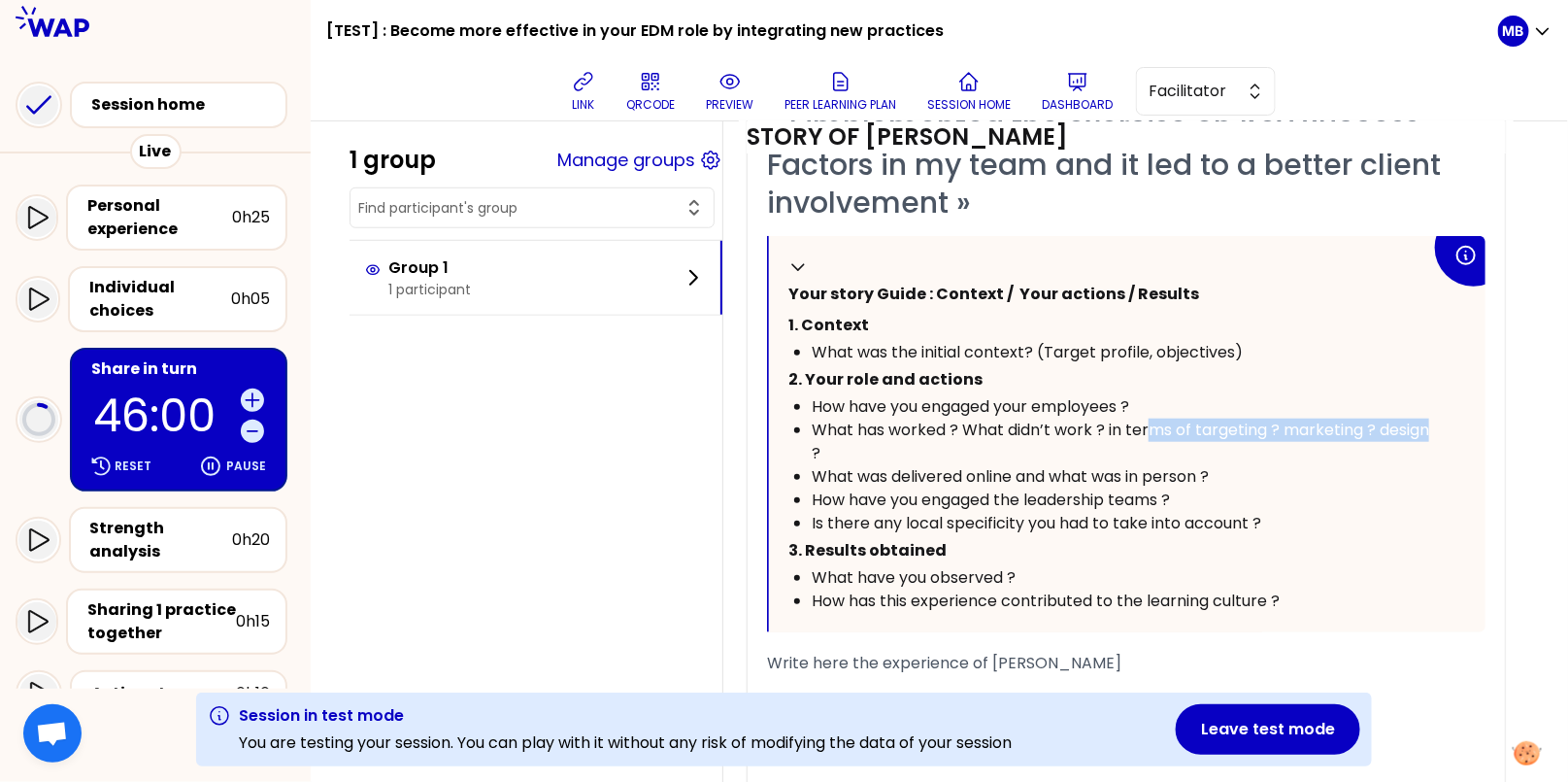 scroll, scrollTop: 624, scrollLeft: 0, axis: vertical 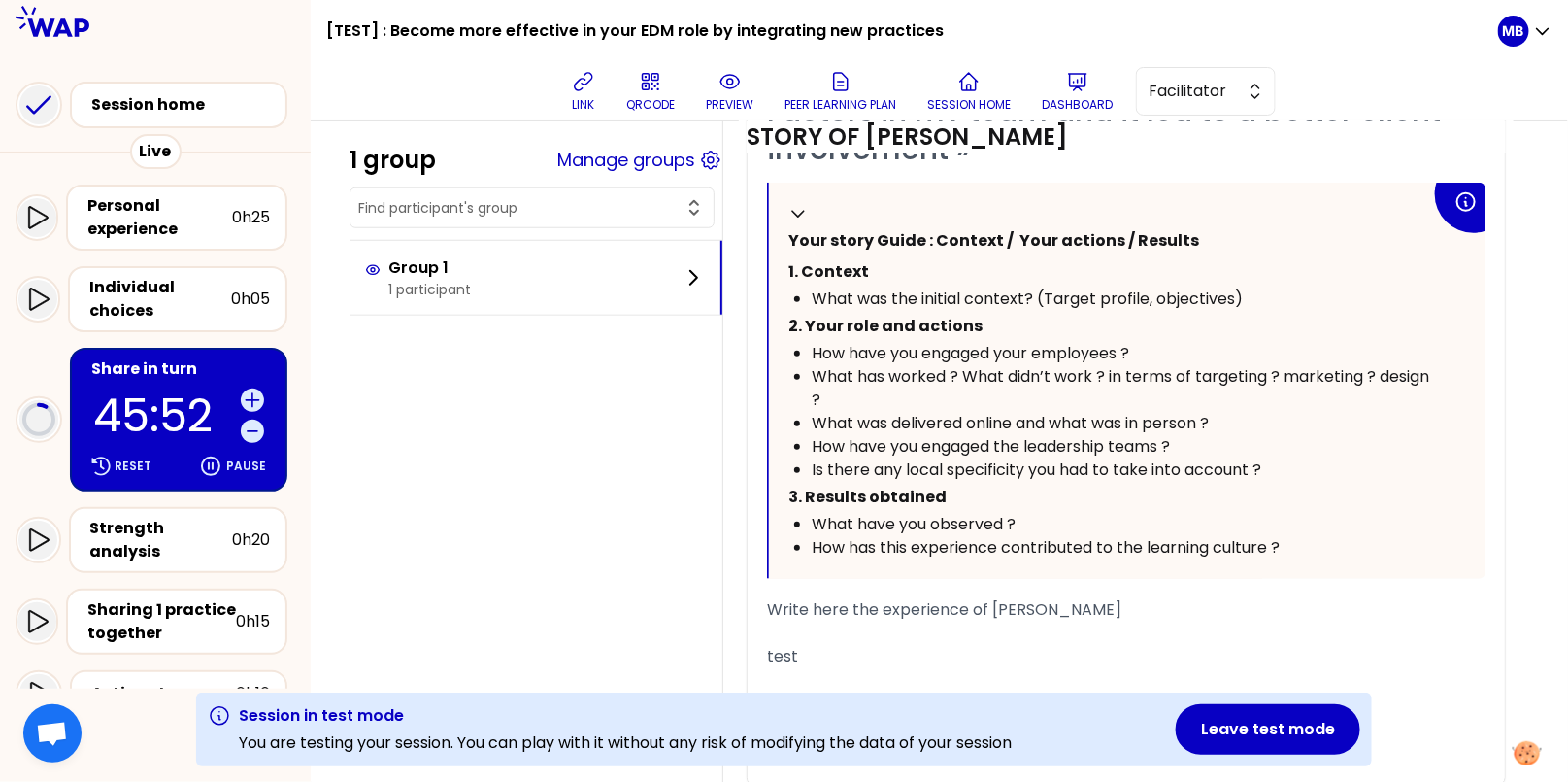 click on "What has worked ? What didn’t work ? in terms of targeting ? marketing ? design ?" at bounding box center (1121, 389) 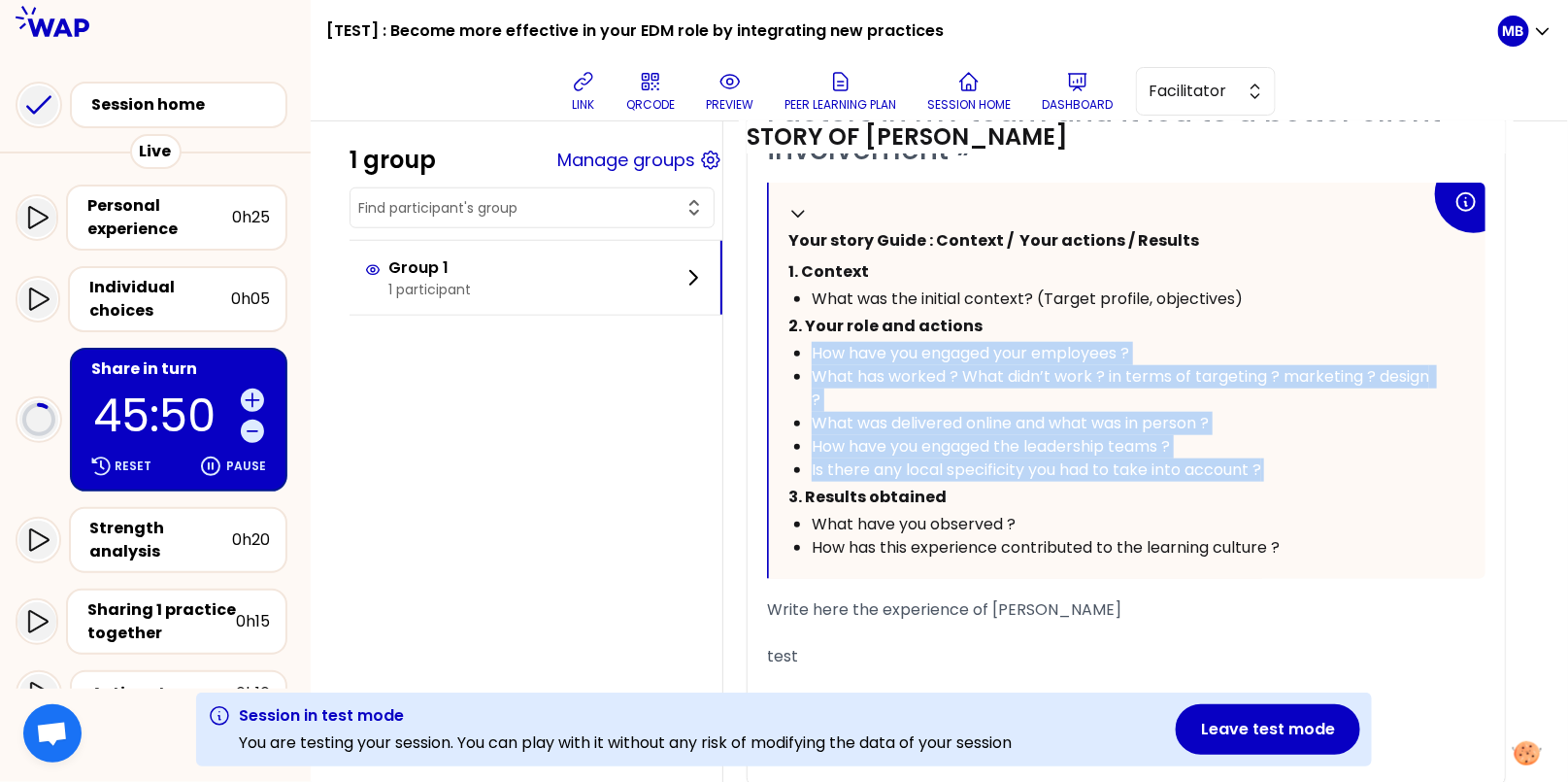 drag, startPoint x: 812, startPoint y: 347, endPoint x: 1293, endPoint y: 468, distance: 495.98589 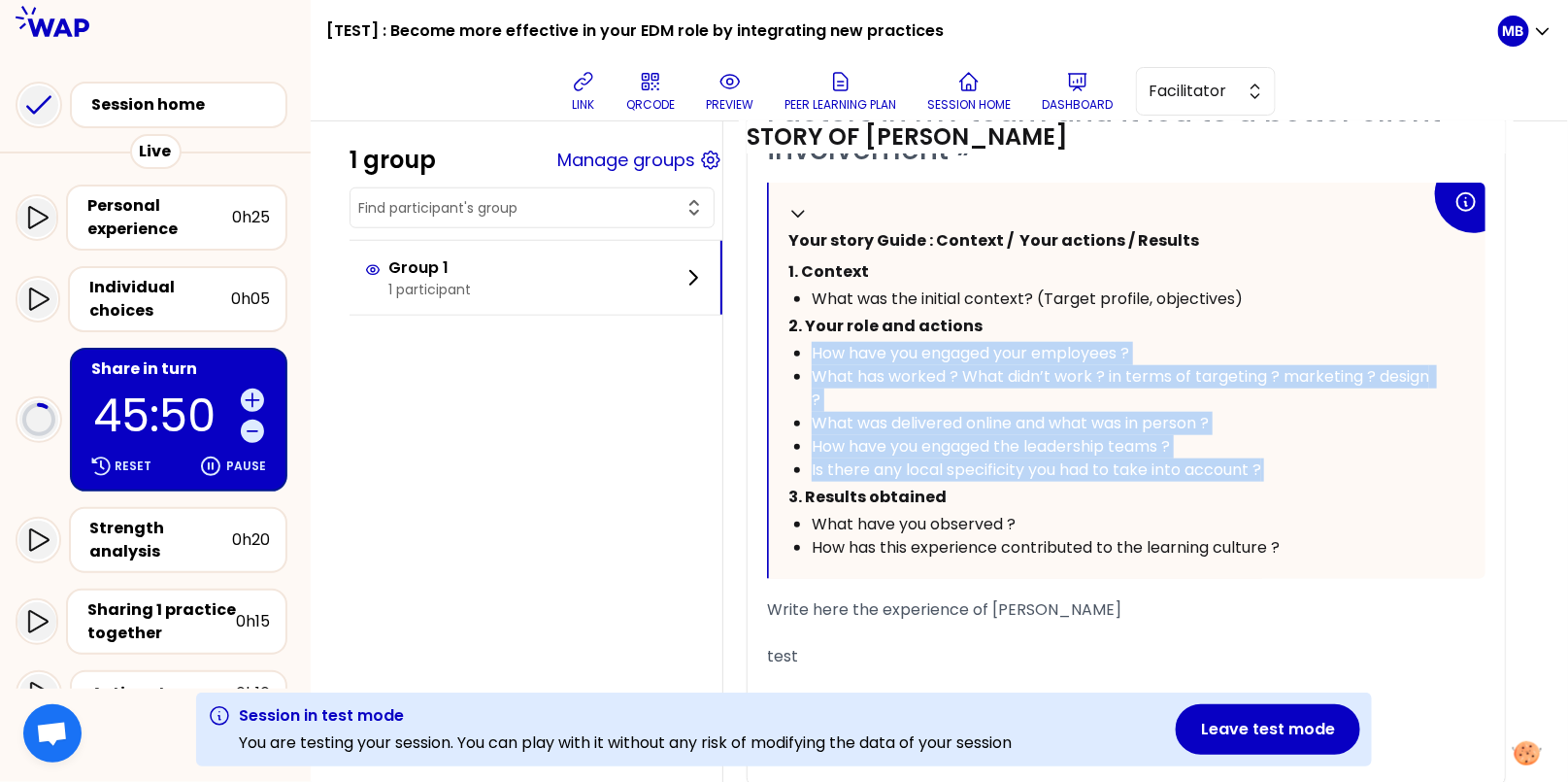 click on "How have you engaged your employees ? What has worked ? What didn’t work ? in terms of targeting ? marketing ? design ? What was delivered online and what was in person ? How have you engaged the leadership teams ? Is there any local specificity you had to take into account ?" at bounding box center [1110, 412] 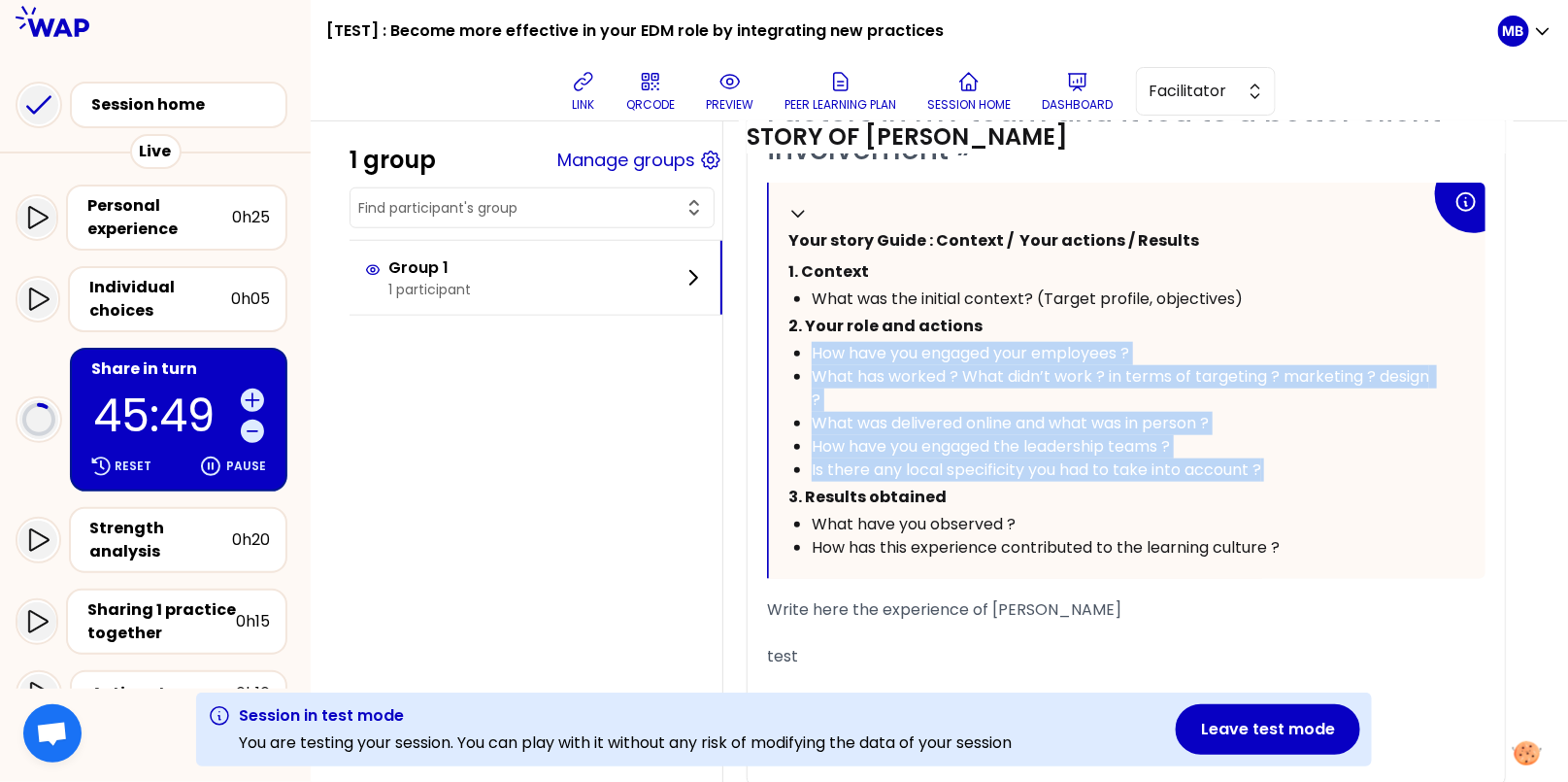 click on "Is there any local specificity you had to take into account ?" at bounding box center [1036, 469] 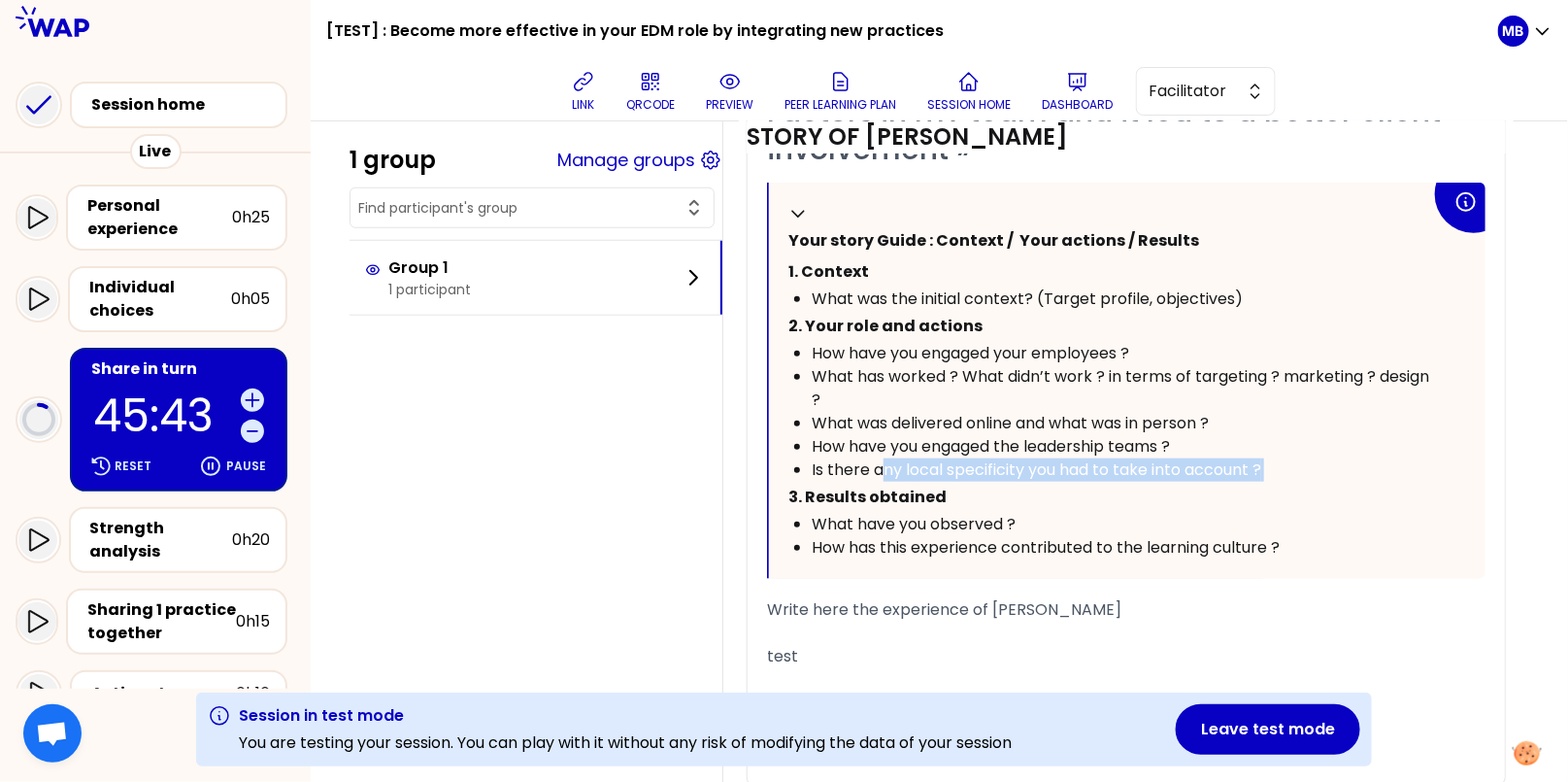 drag, startPoint x: 885, startPoint y: 465, endPoint x: 1297, endPoint y: 473, distance: 412.07766 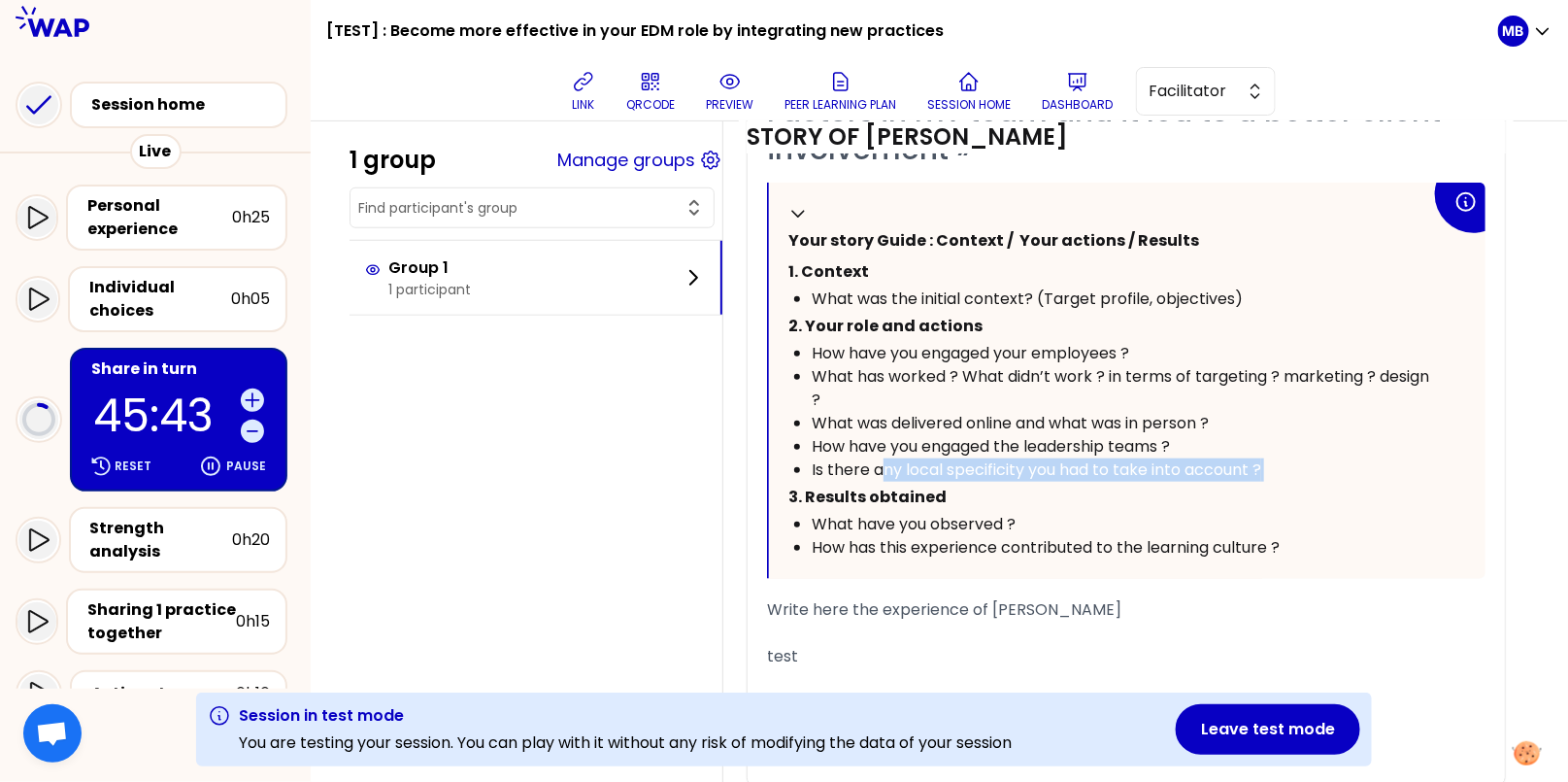 click on "Is there any local specificity you had to take into account ?" at bounding box center (1121, 470) 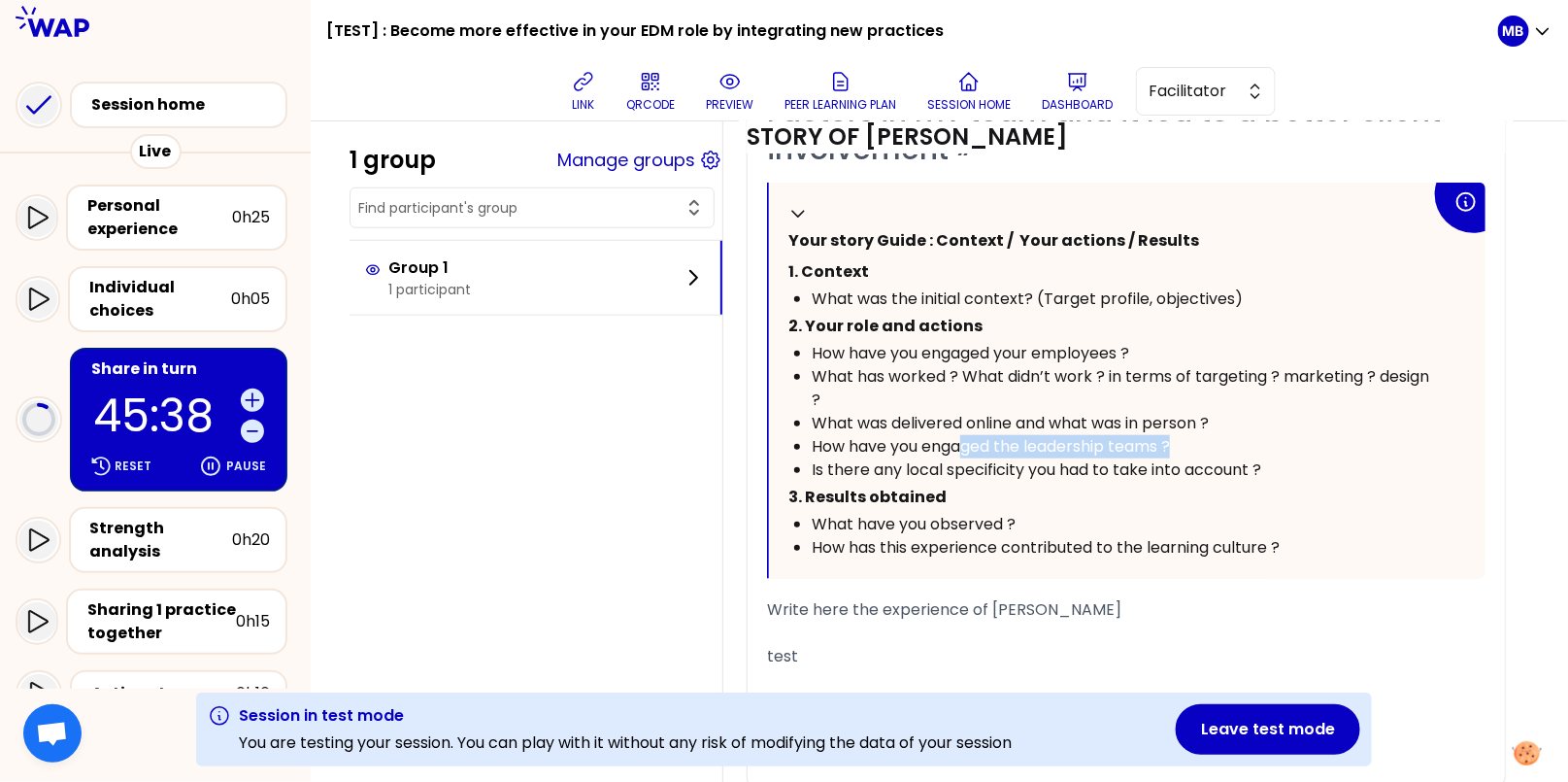 drag, startPoint x: 967, startPoint y: 449, endPoint x: 1197, endPoint y: 451, distance: 230.0087 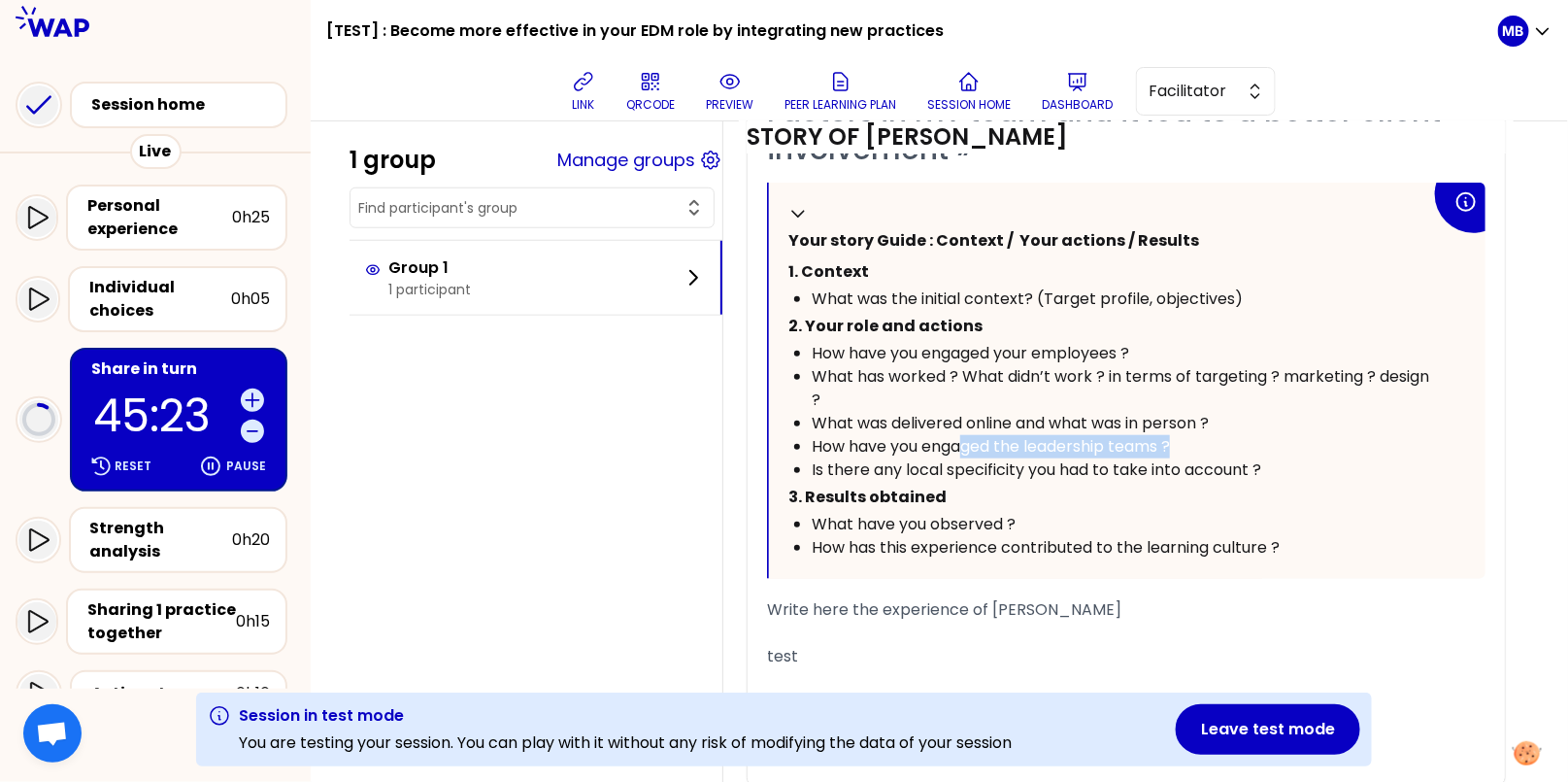 click on "How have you engaged the leadership teams ?" at bounding box center (1121, 447) 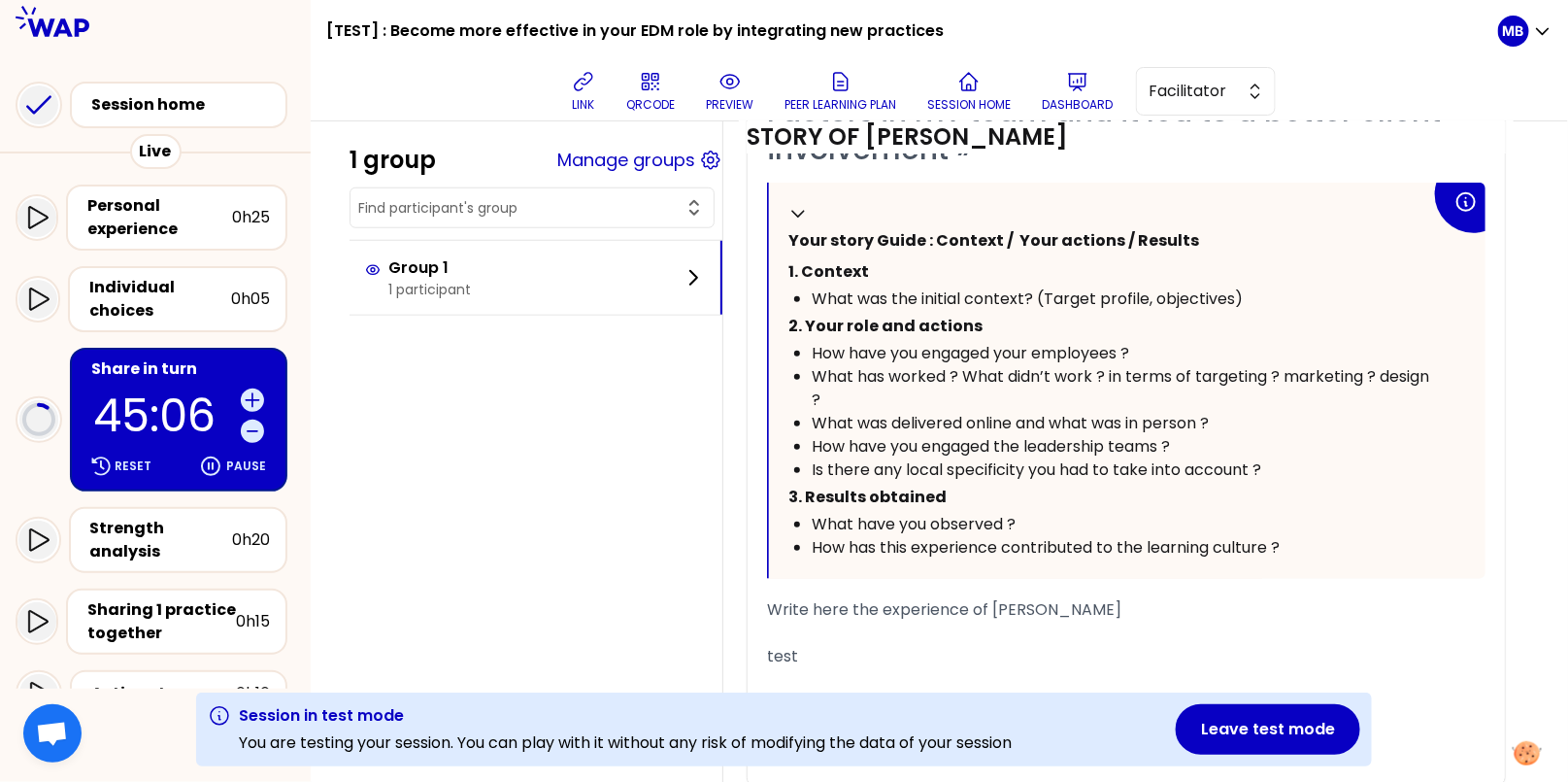 drag, startPoint x: 841, startPoint y: 525, endPoint x: 1129, endPoint y: 547, distance: 288.83906 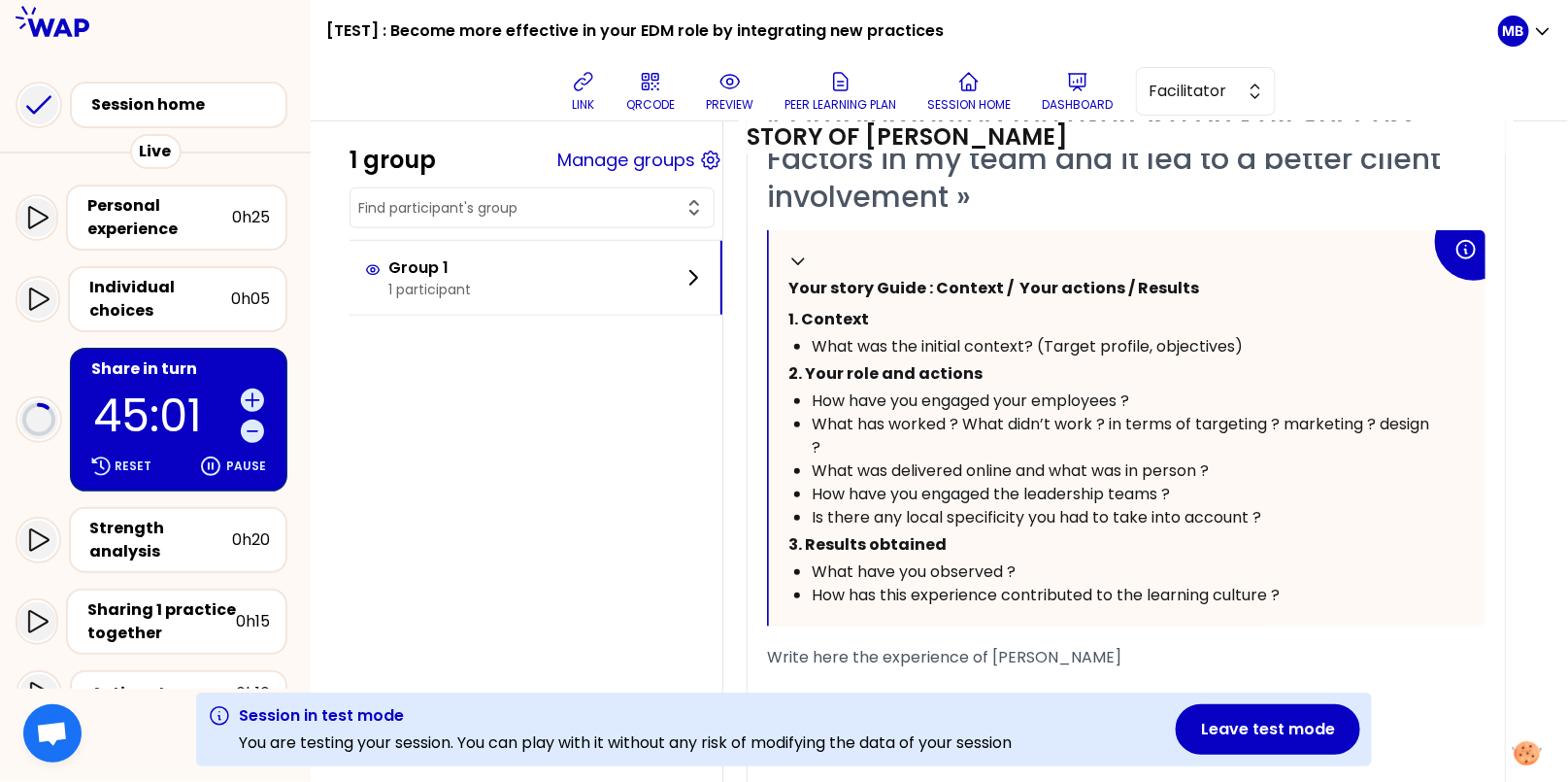 scroll, scrollTop: 594, scrollLeft: 0, axis: vertical 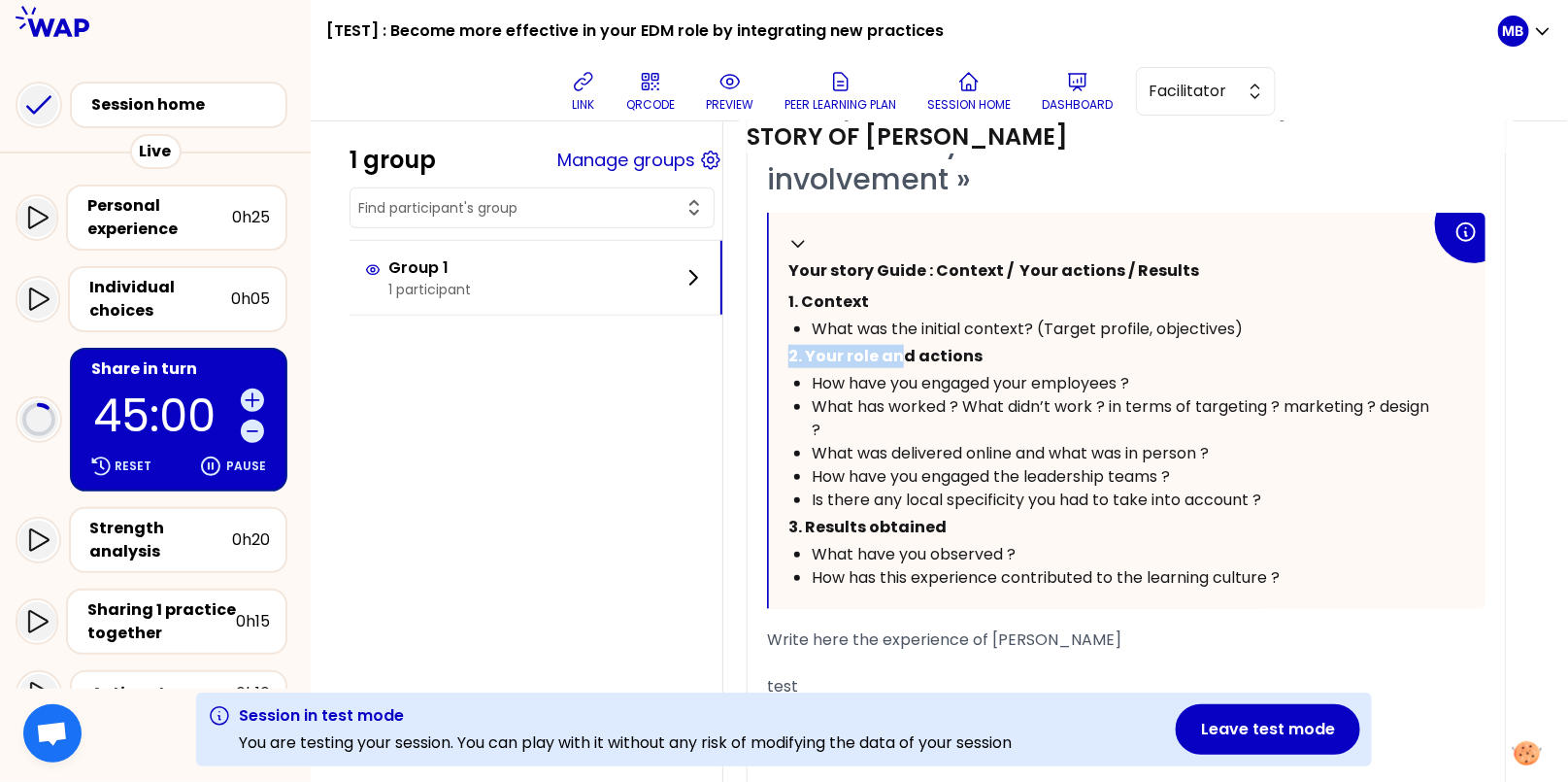 drag, startPoint x: 817, startPoint y: 338, endPoint x: 898, endPoint y: 362, distance: 84.48077 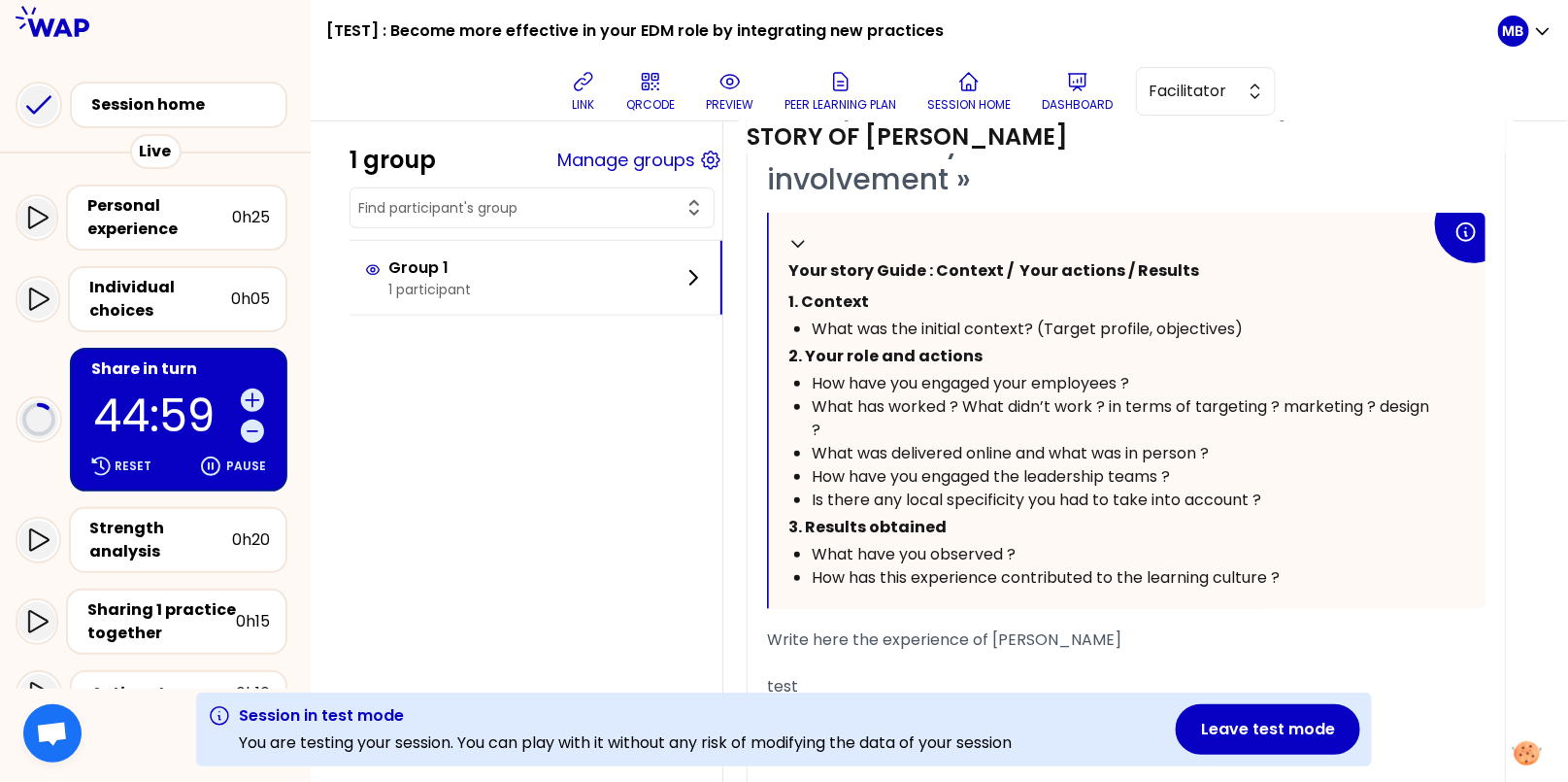 click on "How have you engaged your employees ?" at bounding box center [970, 383] 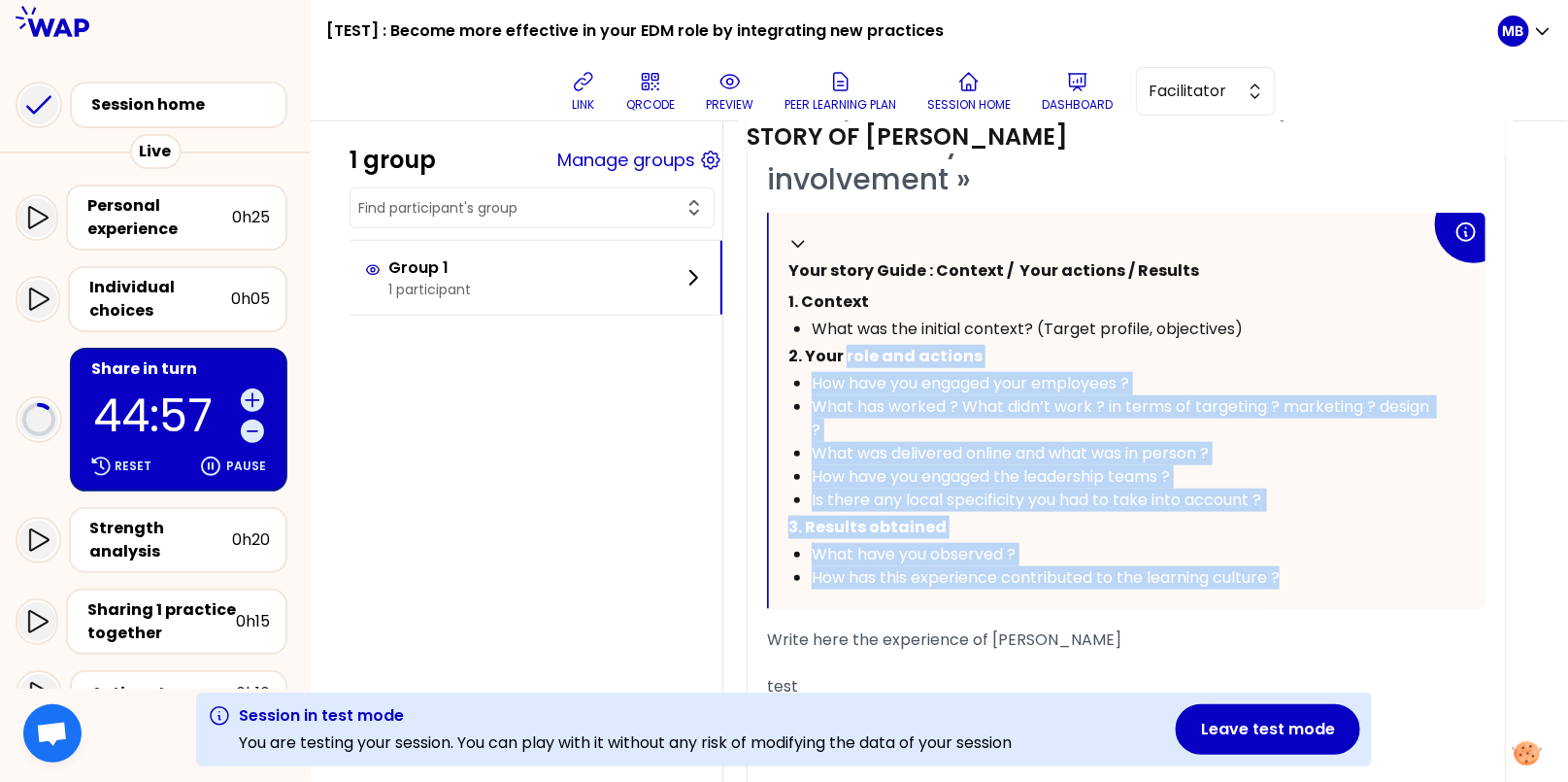 drag, startPoint x: 847, startPoint y: 357, endPoint x: 1301, endPoint y: 582, distance: 506.69616 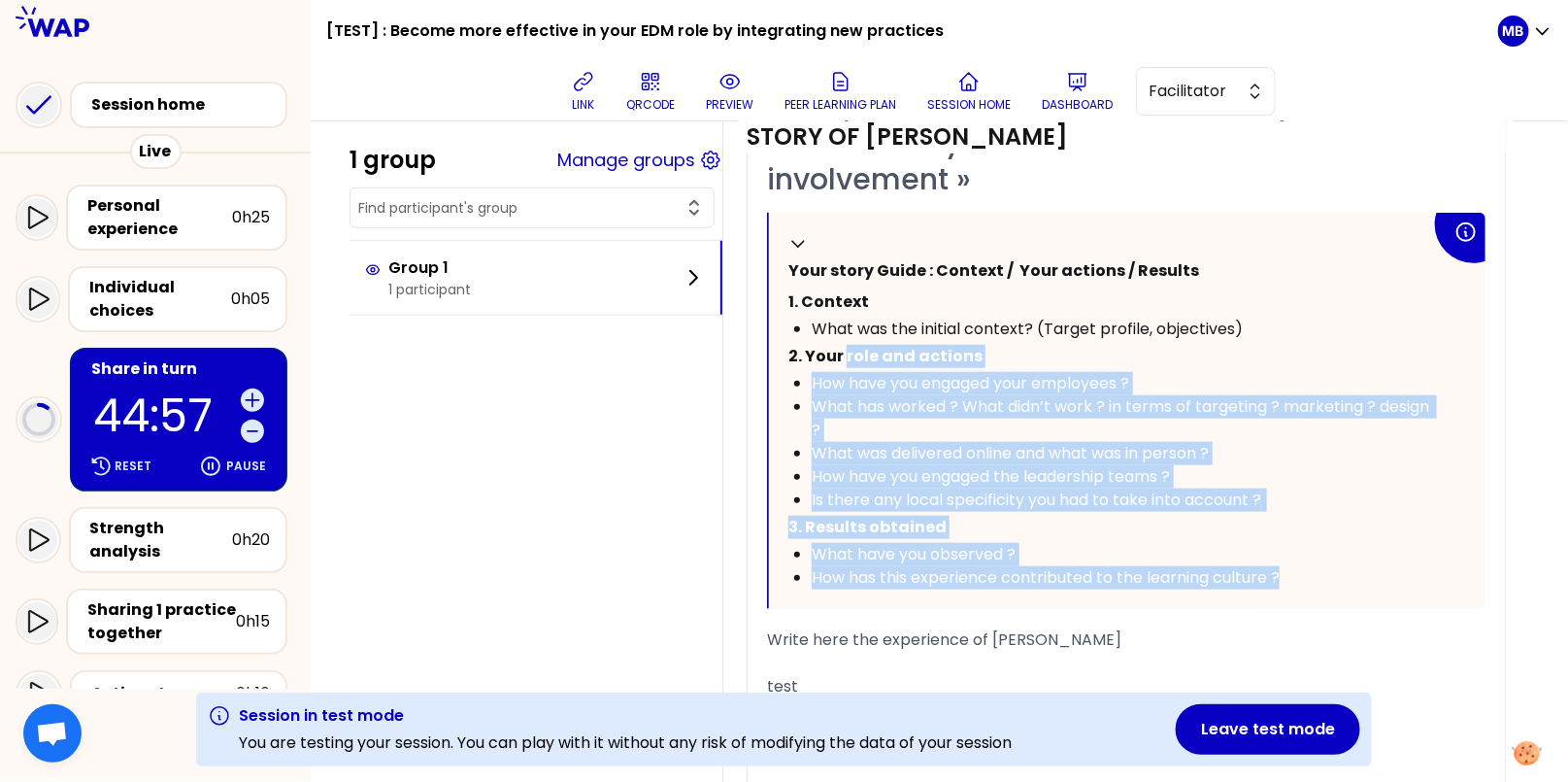 click on "Collapse Your story Guide : Context /  Your actions / Results 1. Context What was the initial context? (Target profile, objectives) 2. Your role and actions How have you engaged your employees ? What has worked ? What didn’t work ? in terms of targeting ? marketing ? design ? What was delivered online and what was in person ? How have you engaged the leadership teams ? Is there any local specificity you had to take into account ?   3. Results obtained What have you observed ? How has this experience contributed to the learning culture ?" at bounding box center (1127, 411) 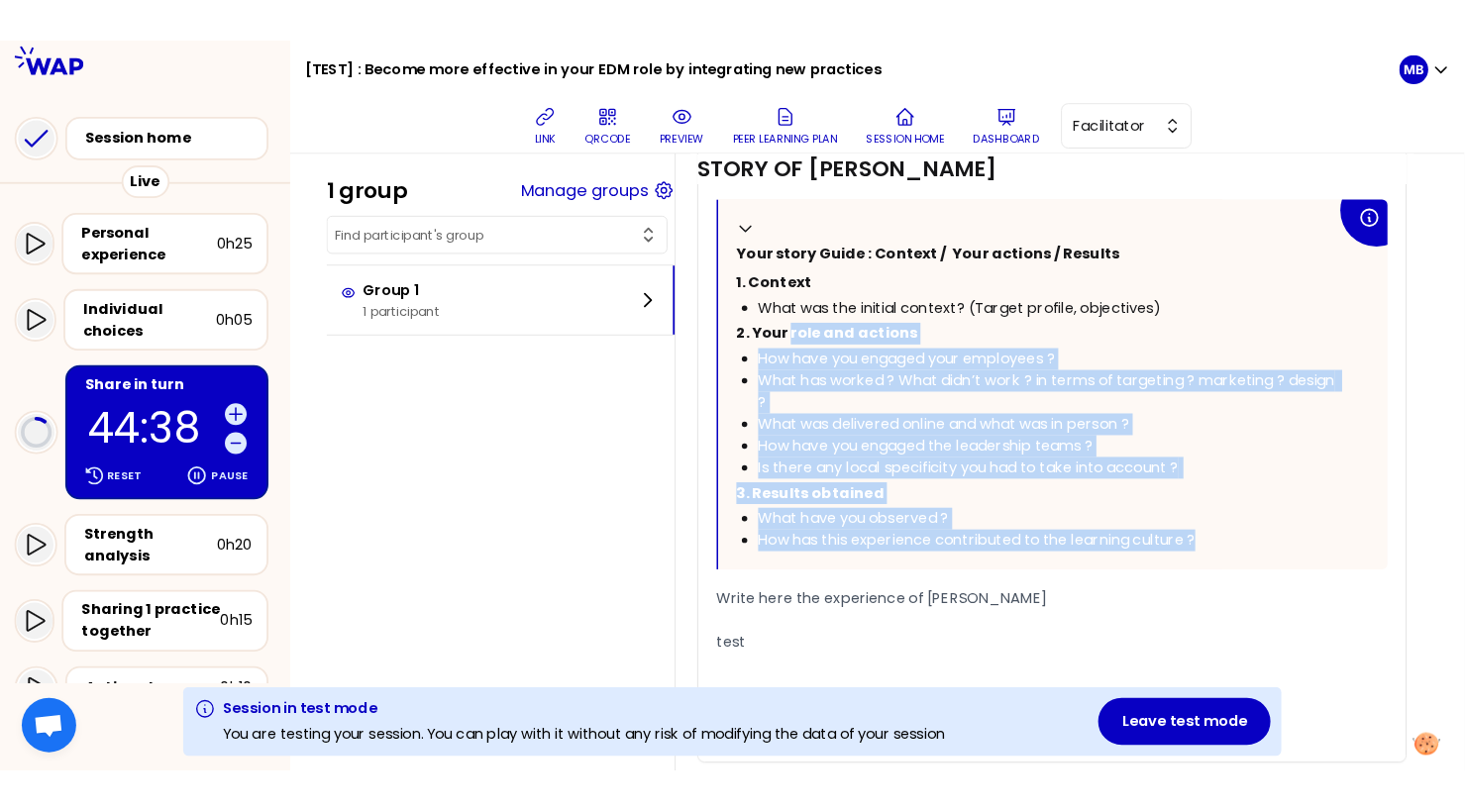 scroll, scrollTop: 595, scrollLeft: 0, axis: vertical 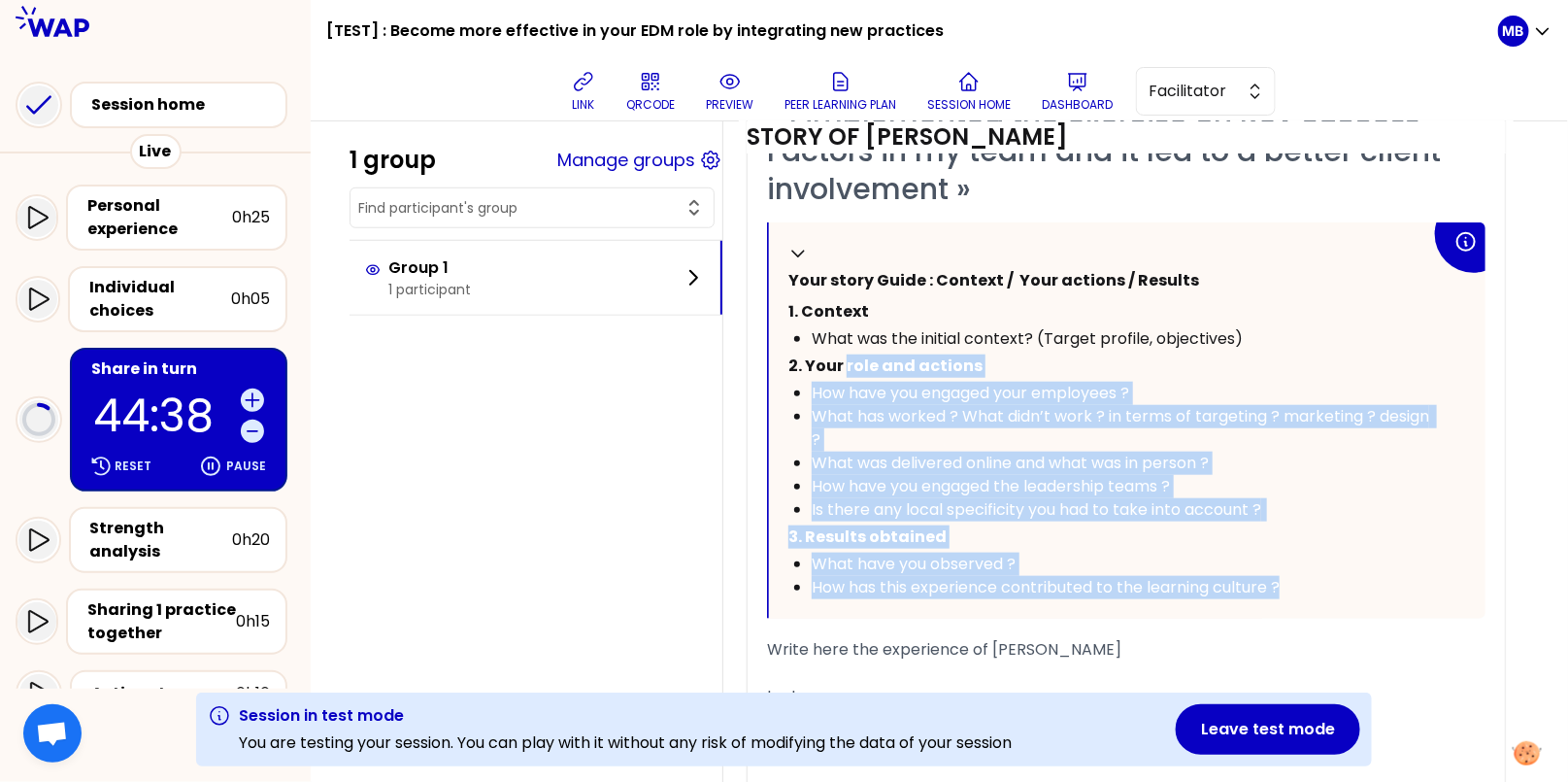click on "What was delivered online and what was in person ?" at bounding box center [1010, 462] 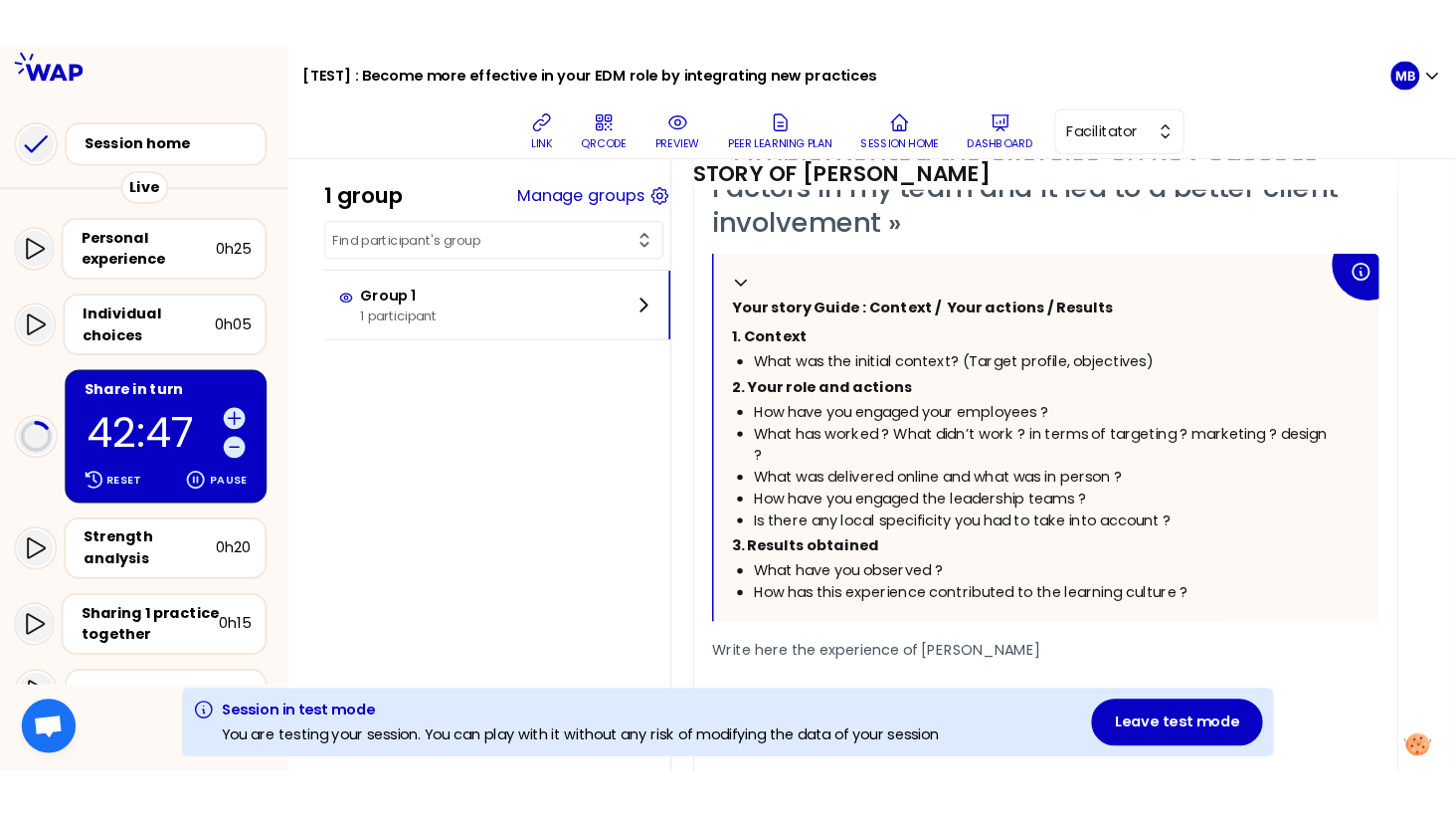 scroll, scrollTop: 626, scrollLeft: 0, axis: vertical 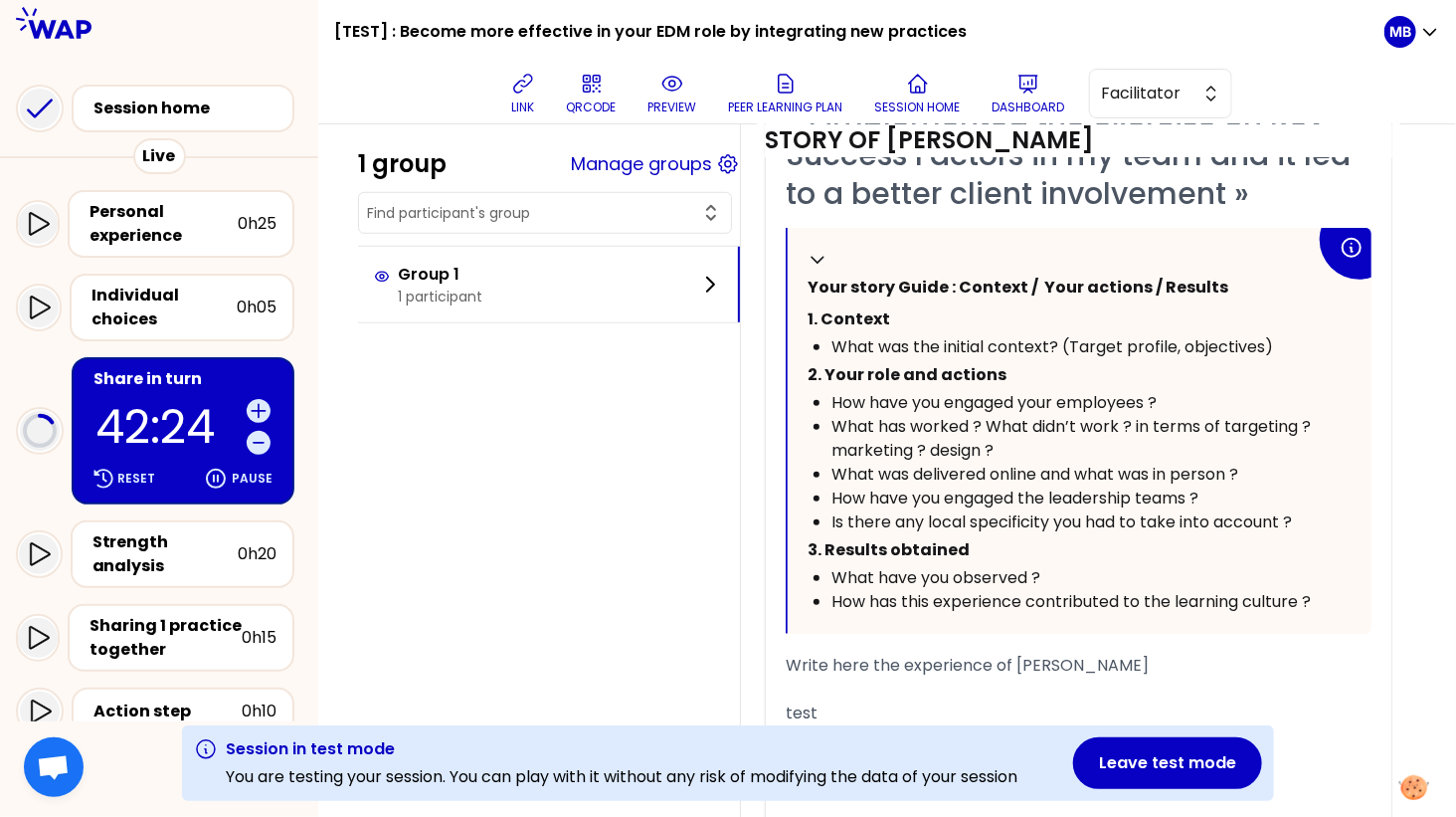 click on "How have you engaged your employees ?" at bounding box center [994, 402] 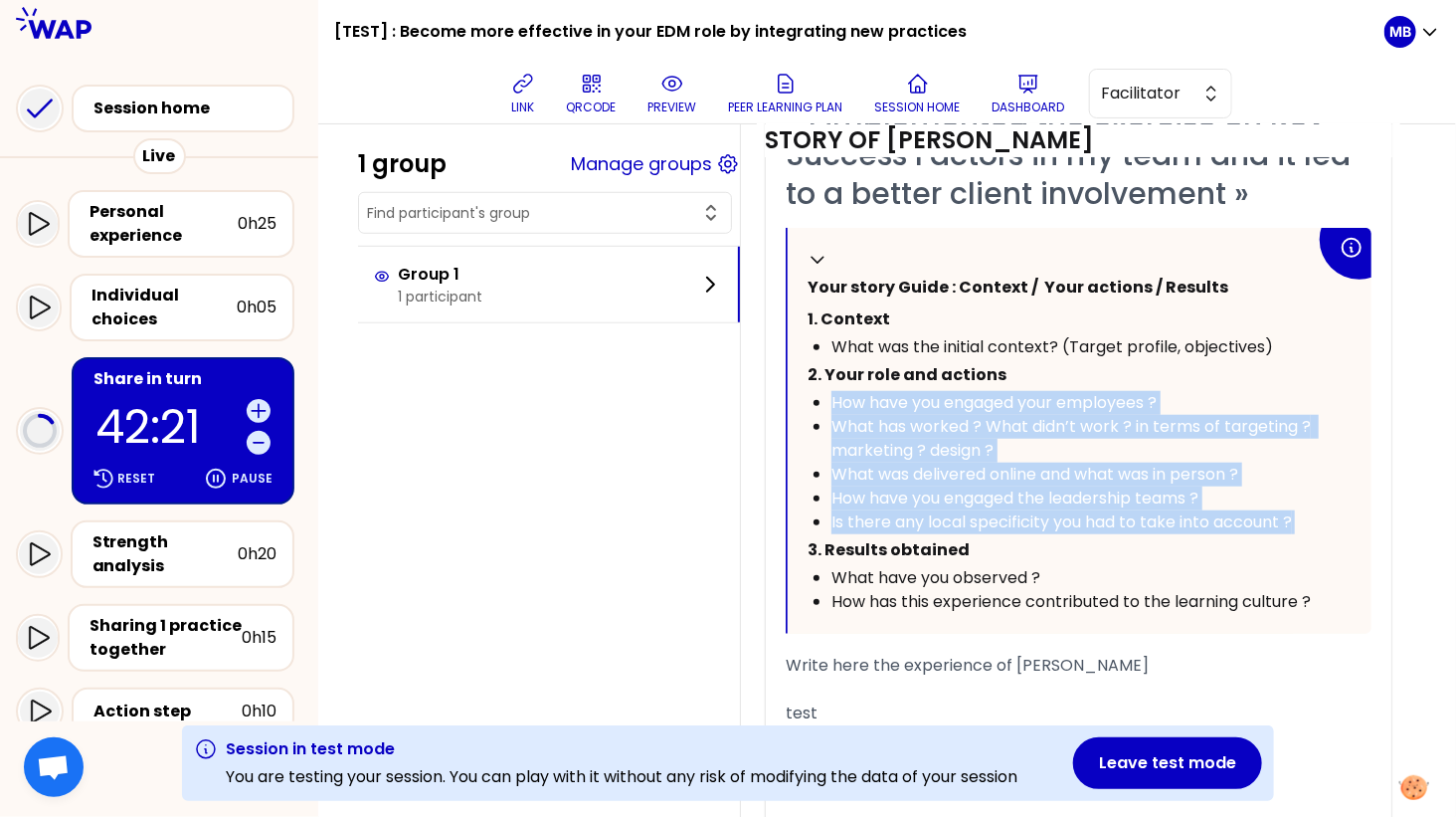 drag, startPoint x: 831, startPoint y: 399, endPoint x: 1304, endPoint y: 511, distance: 486.07921 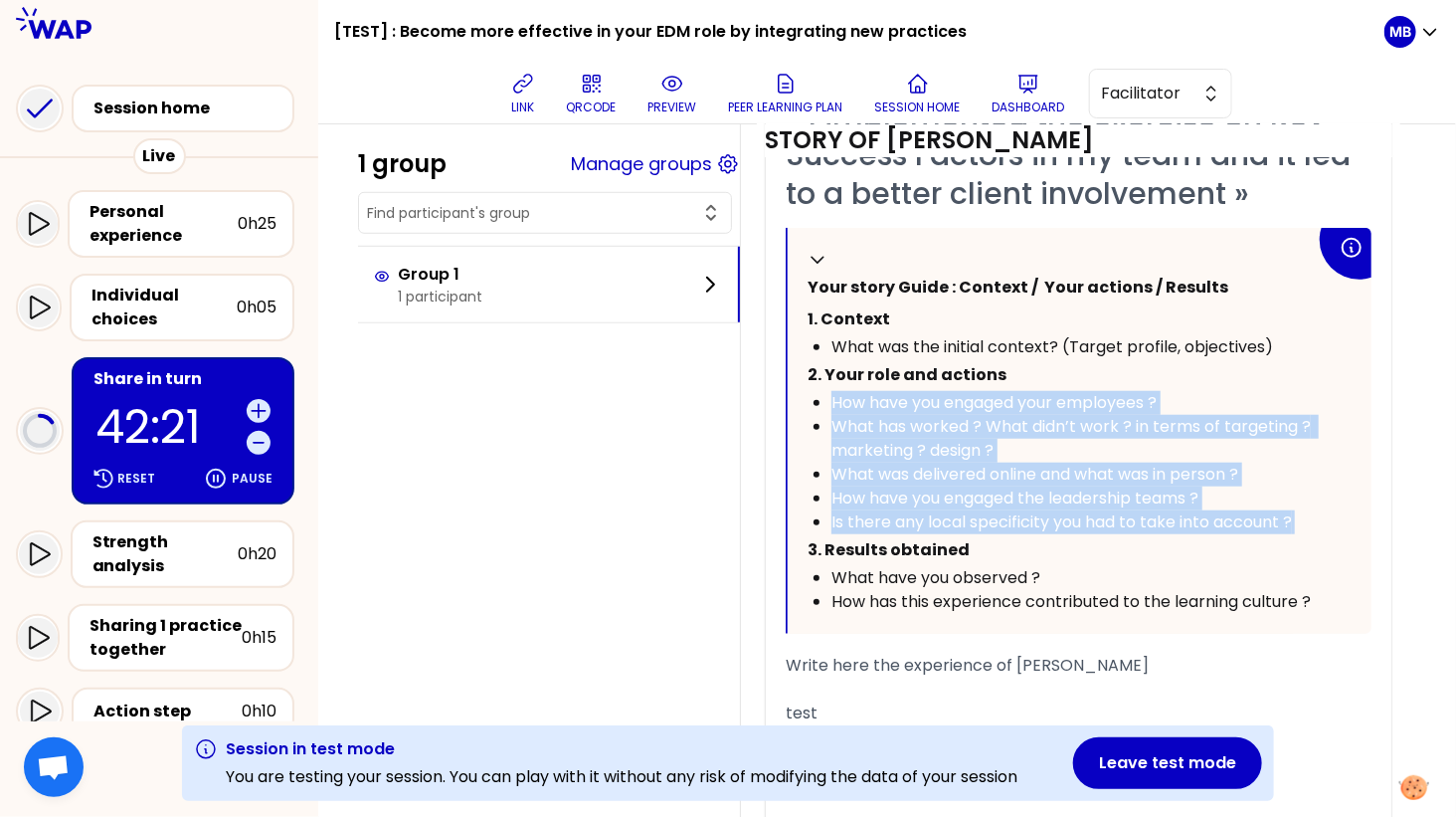 click on "How have you engaged your employees ? What has worked ? What didn’t work ? in terms of targeting ? marketing ? design ? What was delivered online and what was in person ? How have you engaged the leadership teams ? Is there any local specificity you had to take into account ?" at bounding box center (1061, 463) 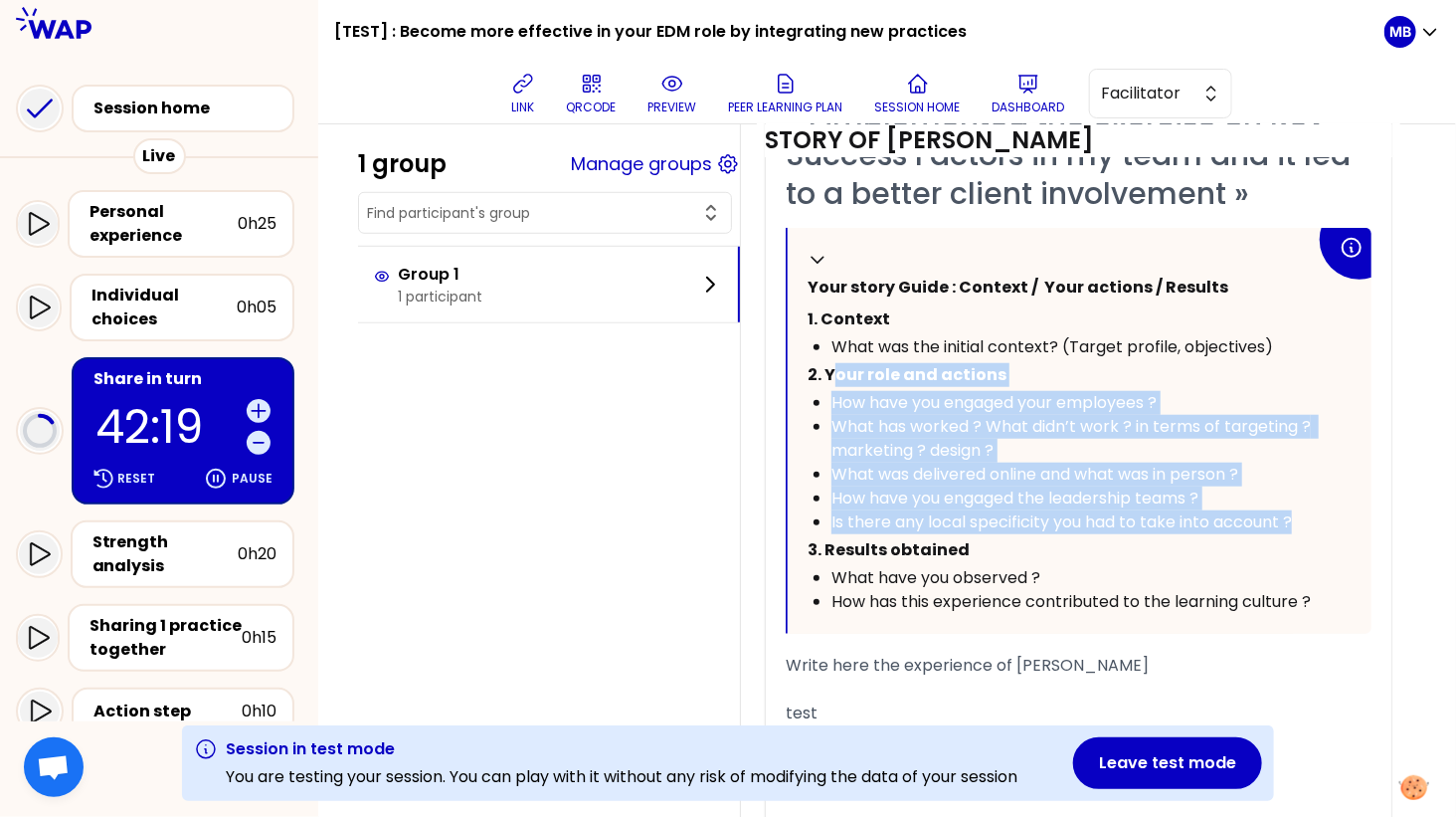 drag, startPoint x: 1295, startPoint y: 511, endPoint x: 835, endPoint y: 382, distance: 477.74575 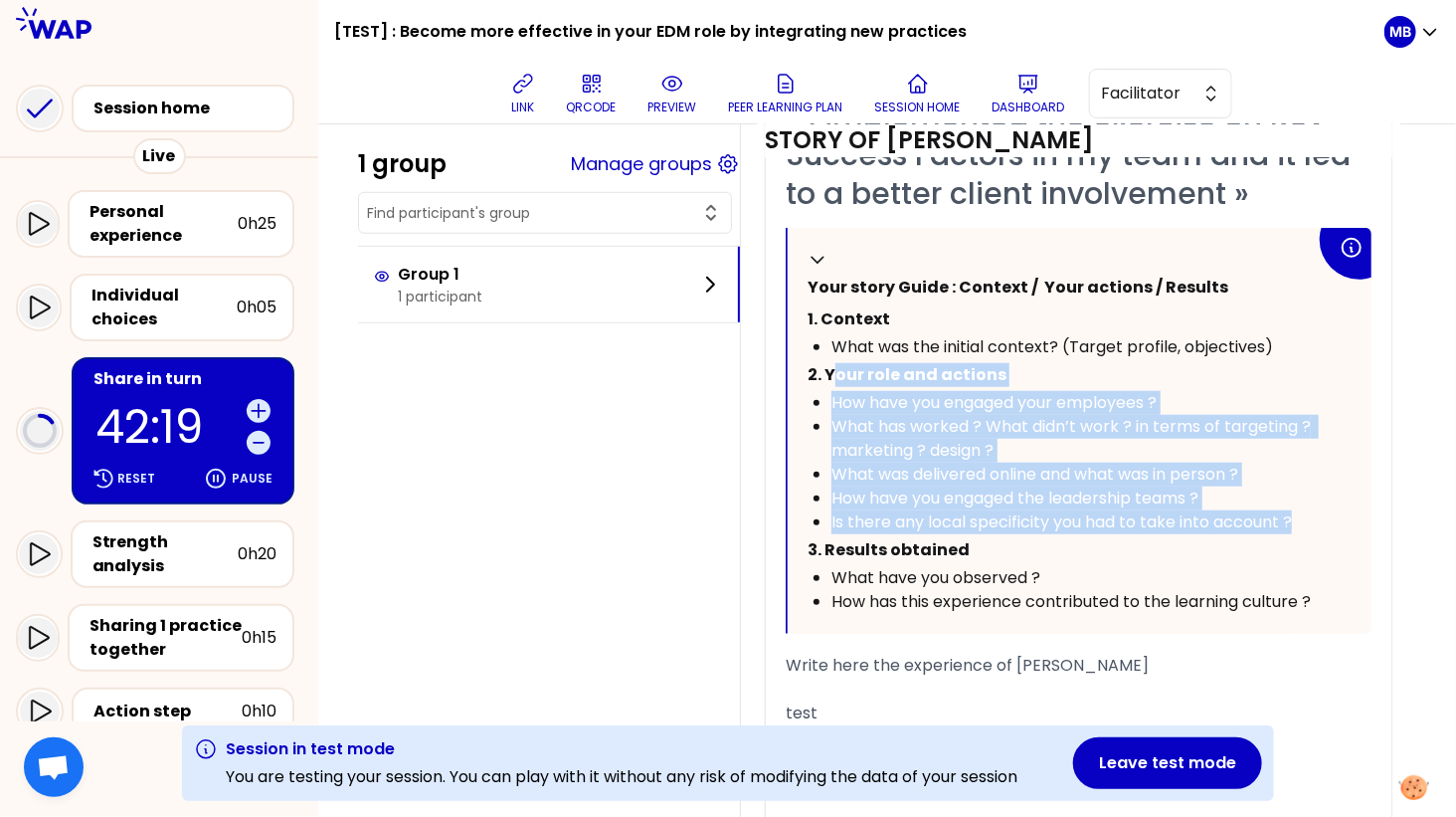 click on "Collapse Your story Guide : Context /  Your actions / Results 1. Context What was the initial context? (Target profile, objectives) 2. Your role and actions How have you engaged your employees ? What has worked ? What didn’t work ? in terms of targeting ? marketing ? design ? What was delivered online and what was in person ? How have you engaged the leadership teams ? Is there any local specificity you had to take into account ?   3. Results obtained What have you observed ? How has this experience contributed to the learning culture ?" at bounding box center [1079, 431] 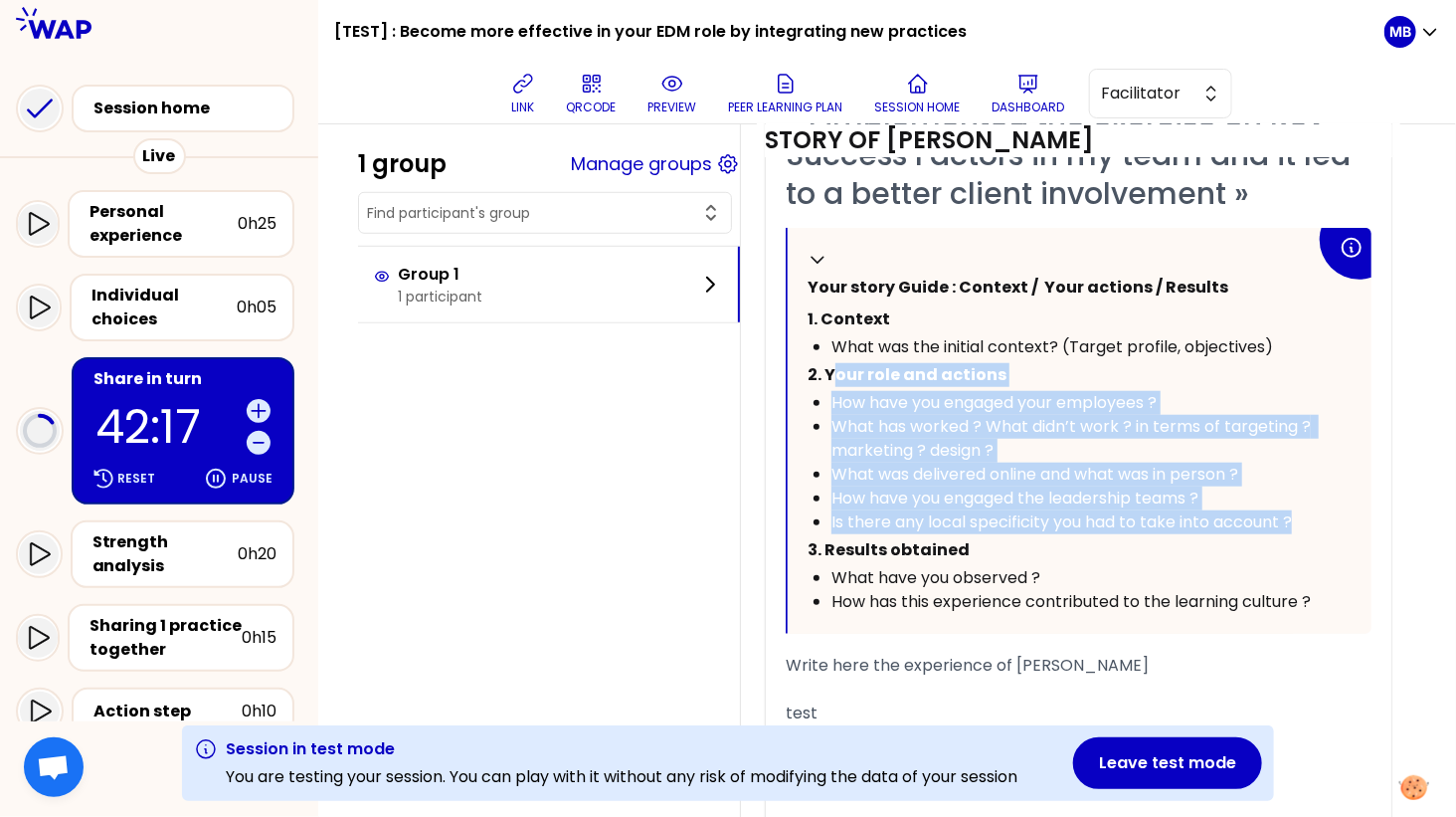 click on "2. Your role and actions" at bounding box center [1061, 375] 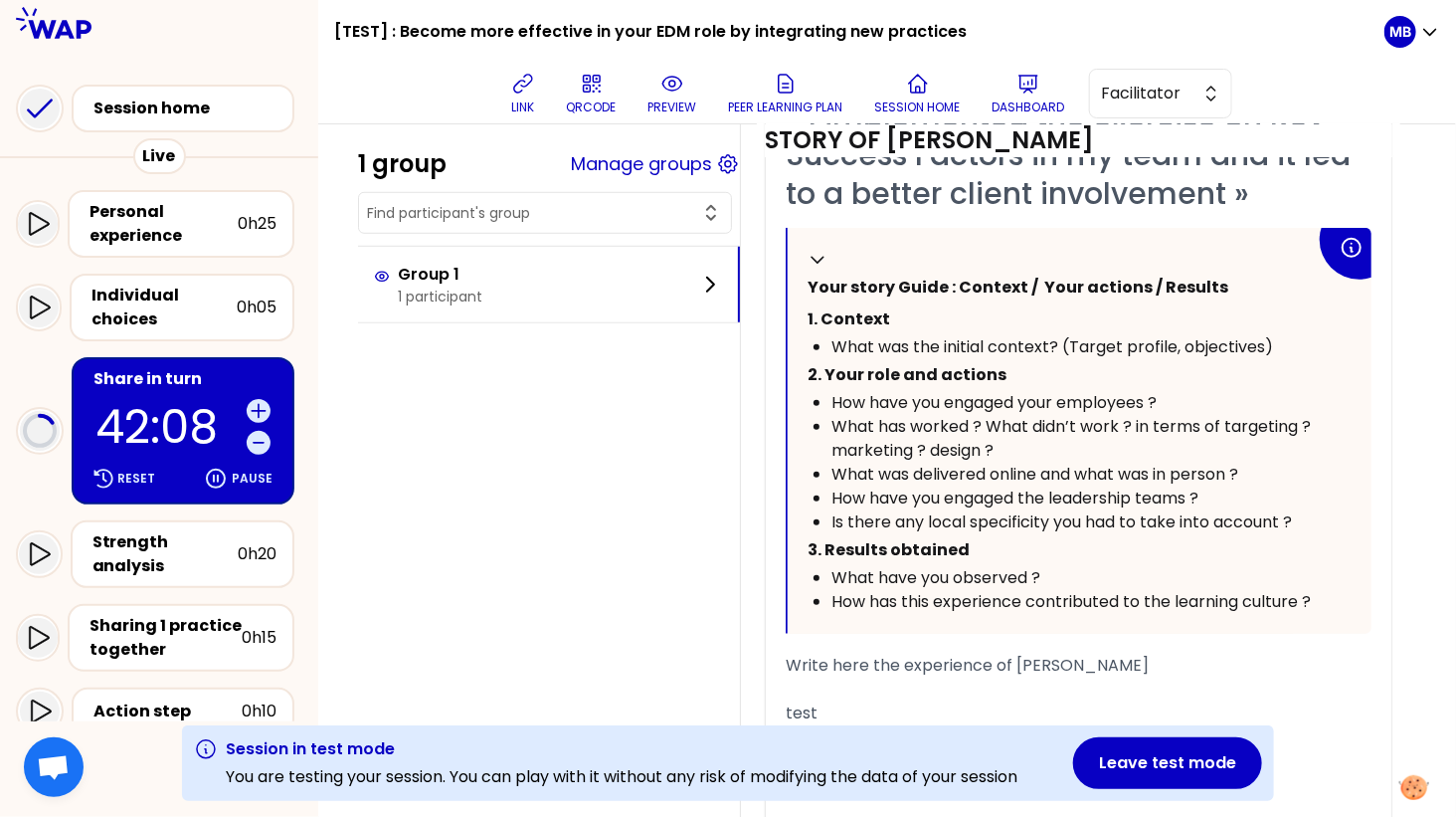 click on "How have you engaged your employees ?" at bounding box center [994, 402] 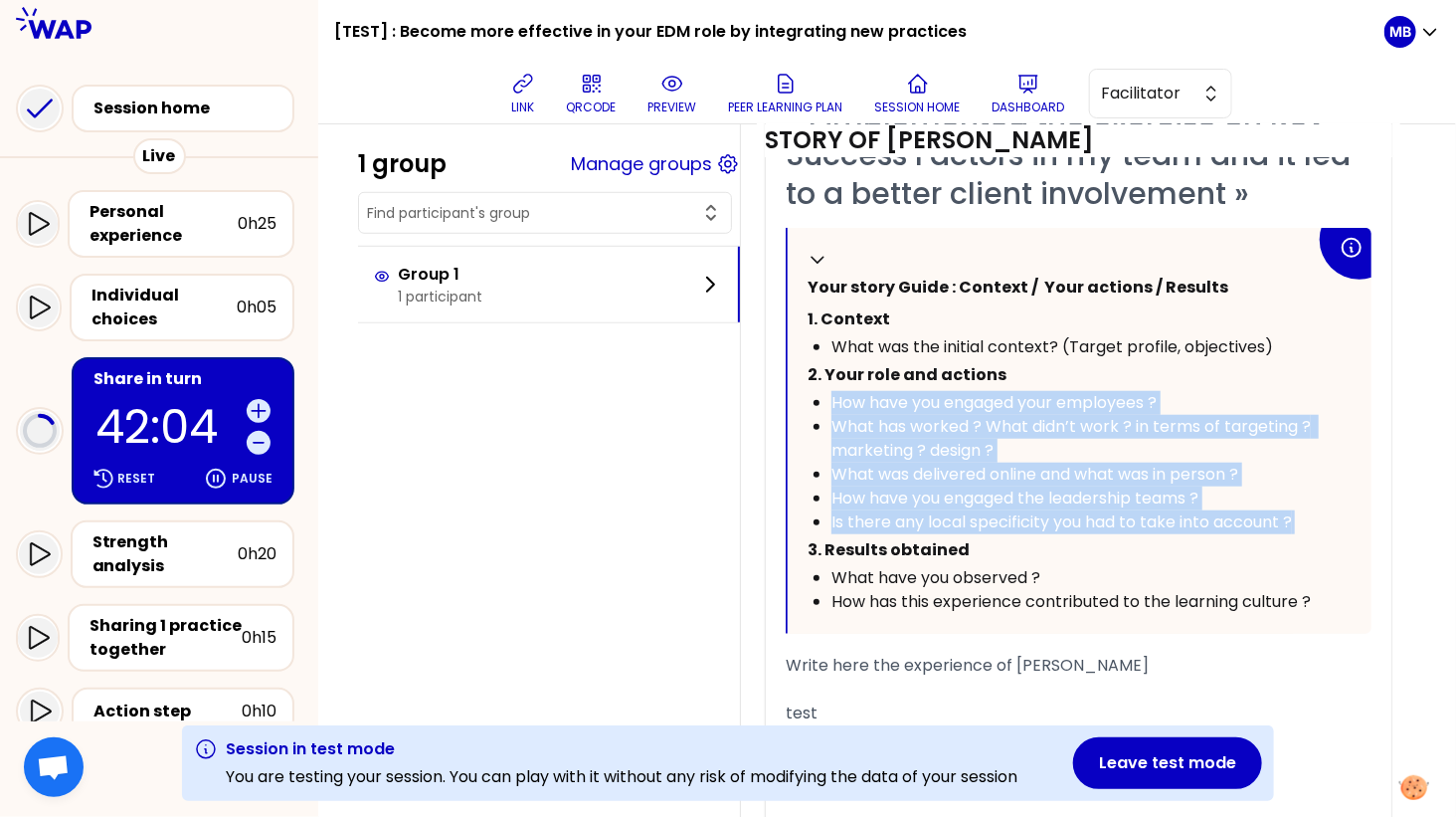drag, startPoint x: 830, startPoint y: 401, endPoint x: 1300, endPoint y: 515, distance: 483.628 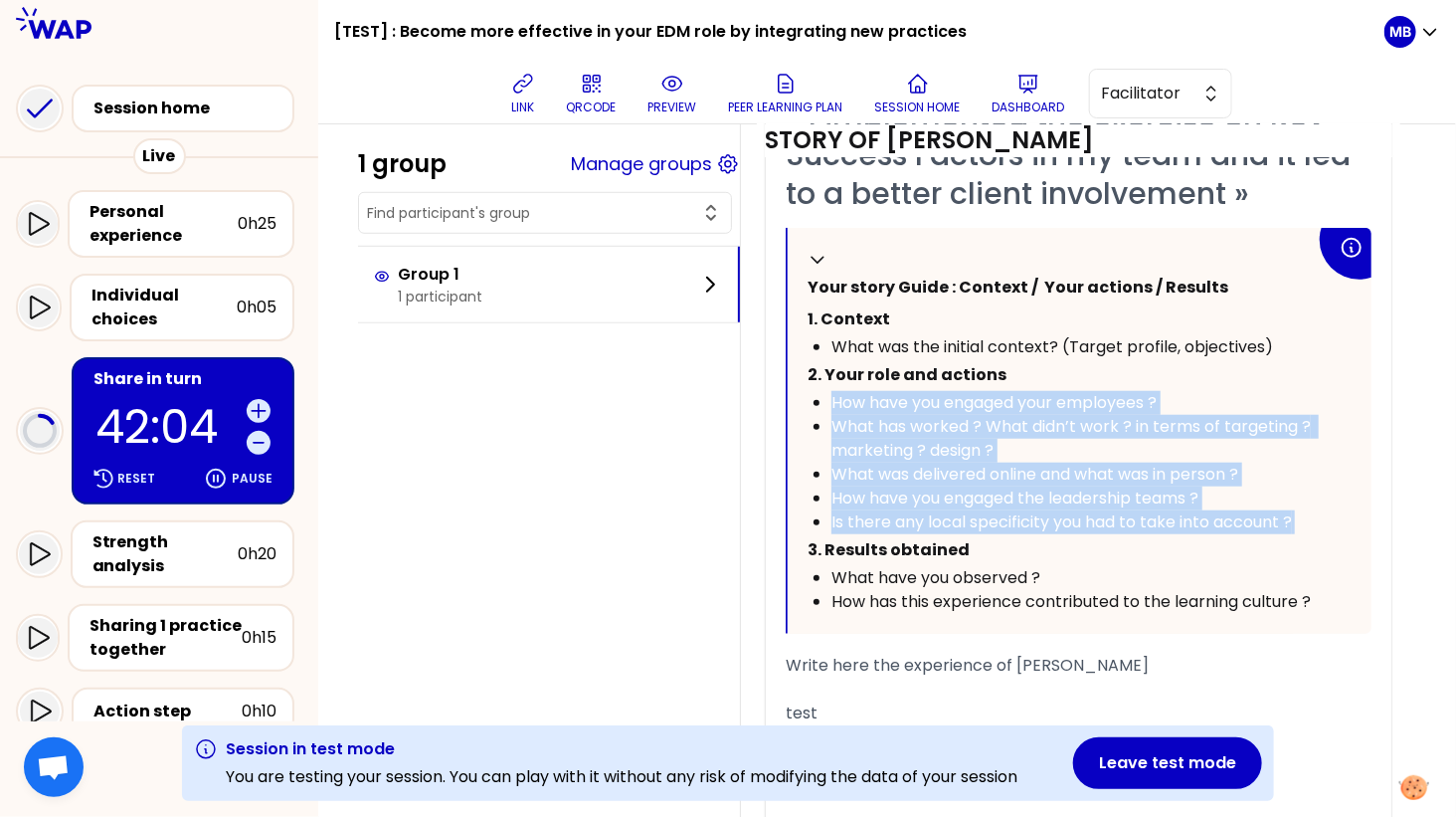 click on "How have you engaged your employees ? What has worked ? What didn’t work ? in terms of targeting ? marketing ? design ? What was delivered online and what was in person ? How have you engaged the leadership teams ? Is there any local specificity you had to take into account ?" at bounding box center [1061, 463] 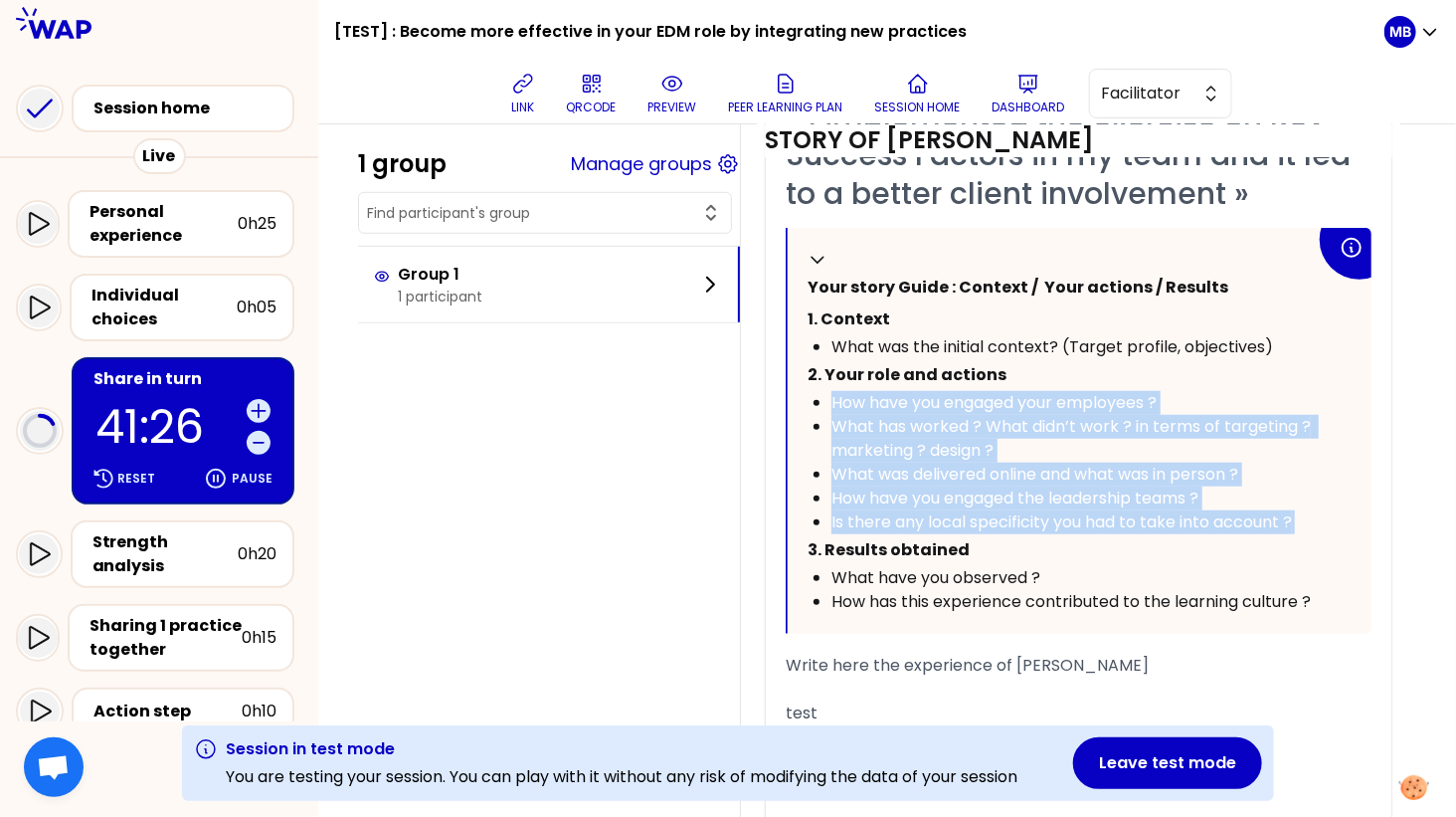 scroll, scrollTop: 742, scrollLeft: 0, axis: vertical 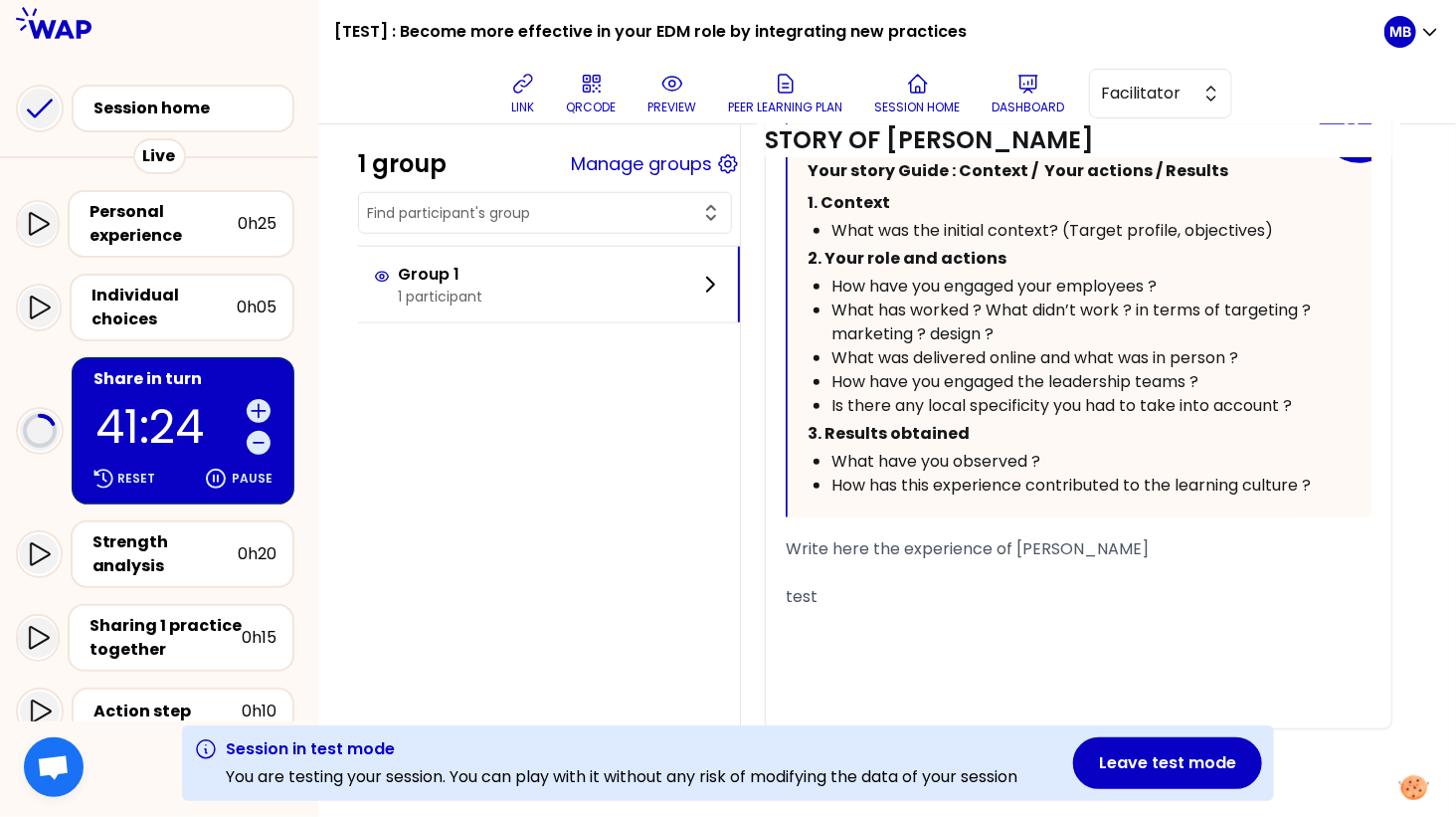 click on "test" at bounding box center [1078, 597] 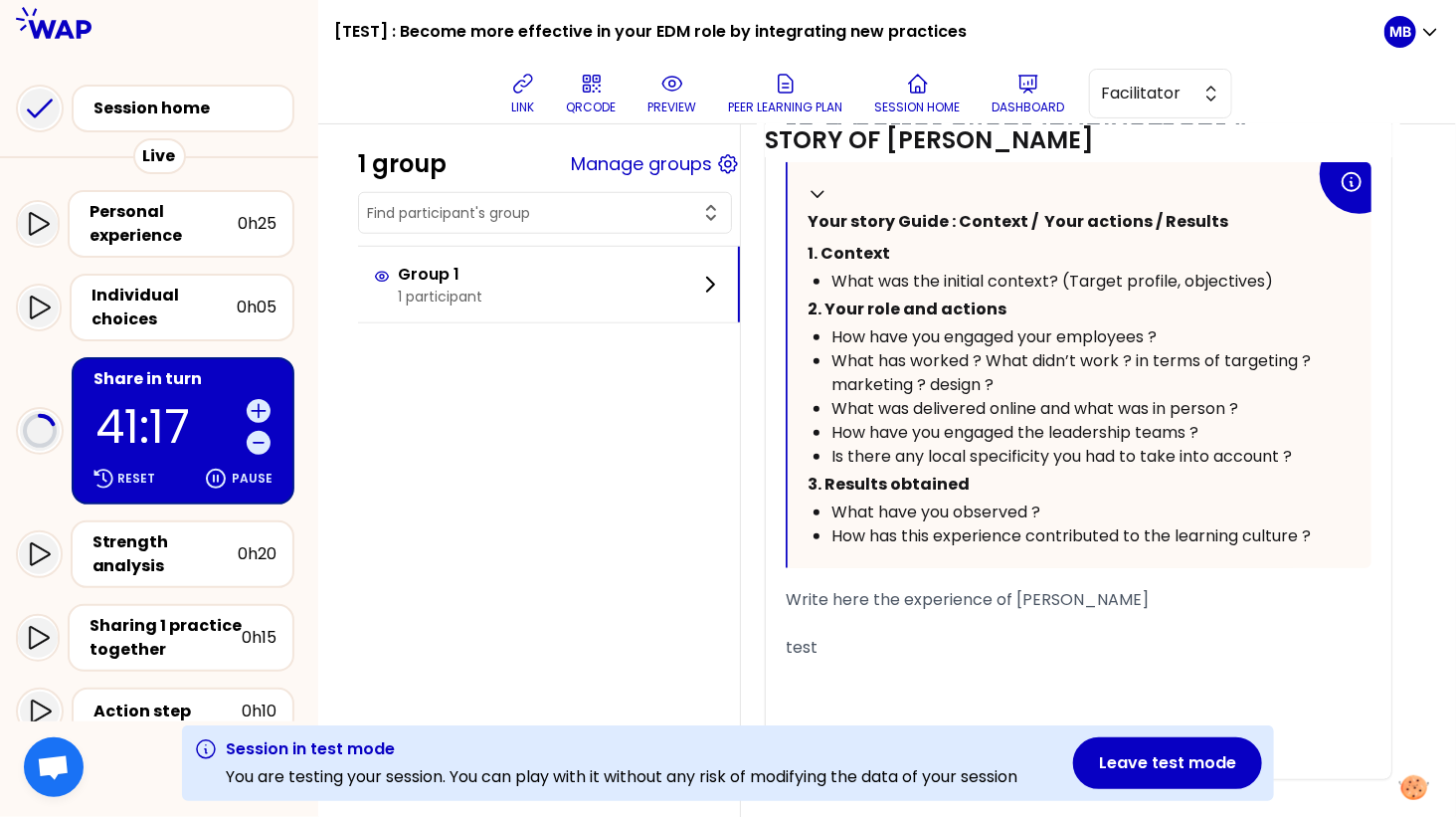 scroll, scrollTop: 742, scrollLeft: 0, axis: vertical 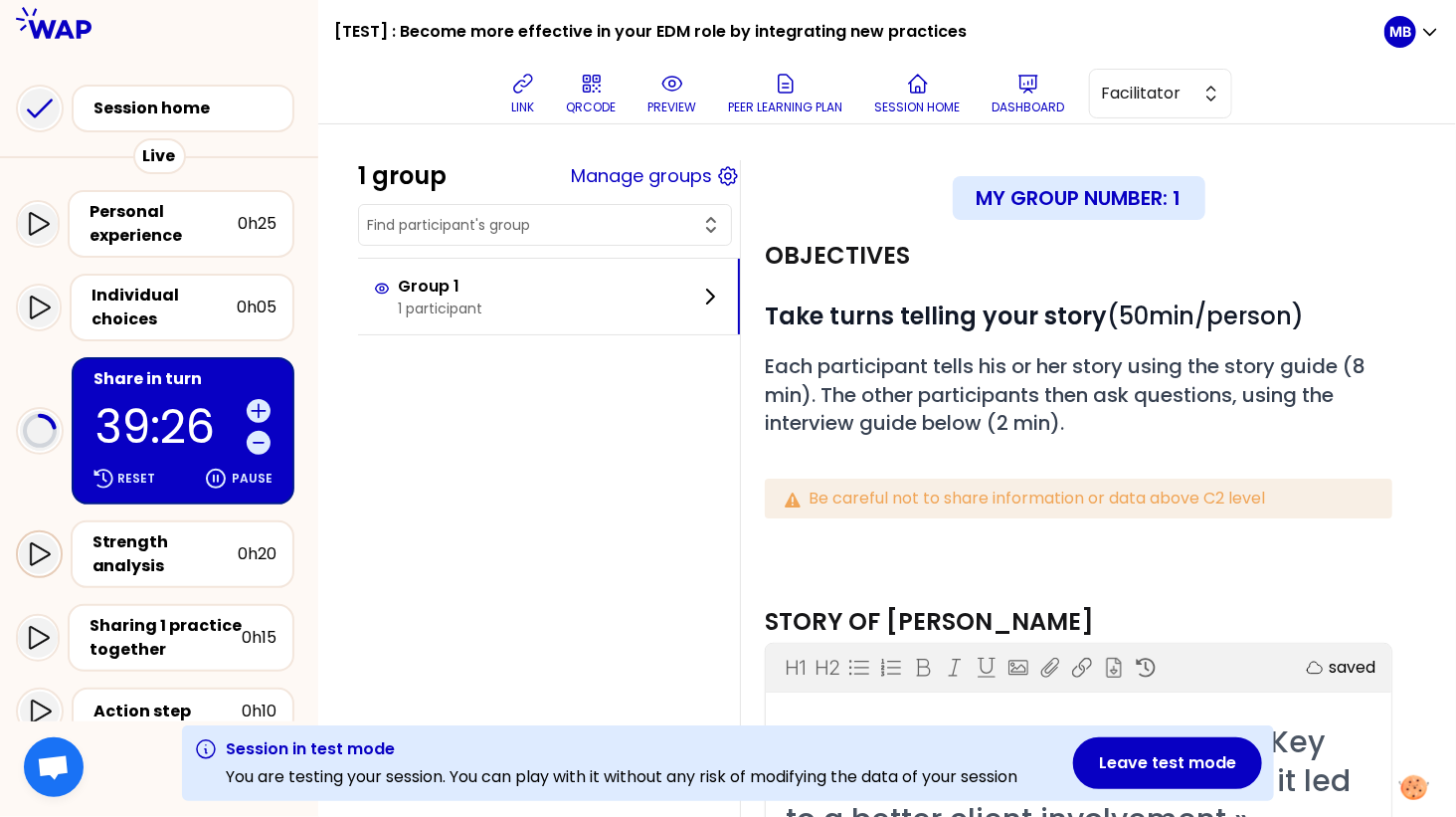 click 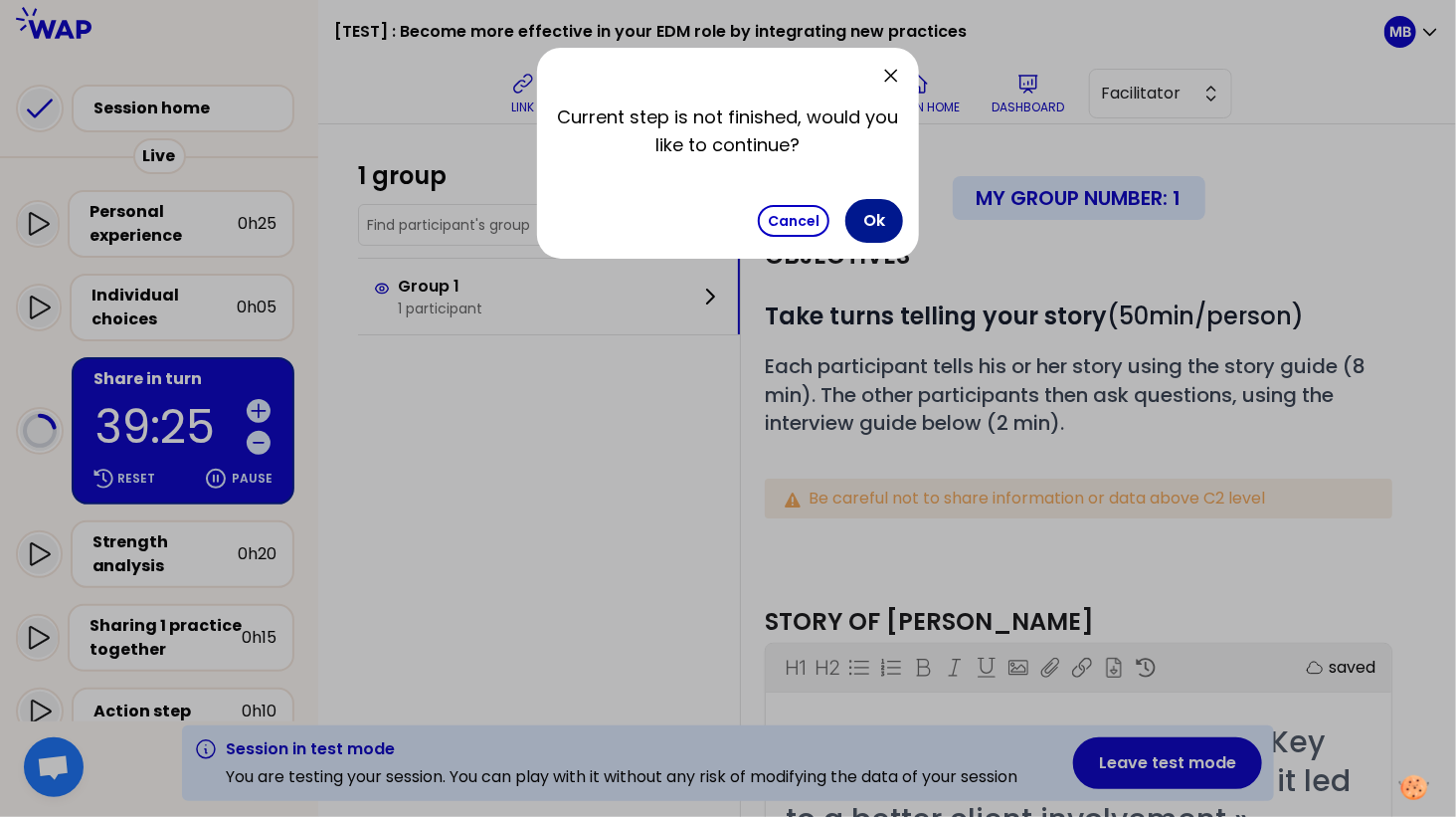 click on "Ok" at bounding box center [874, 221] 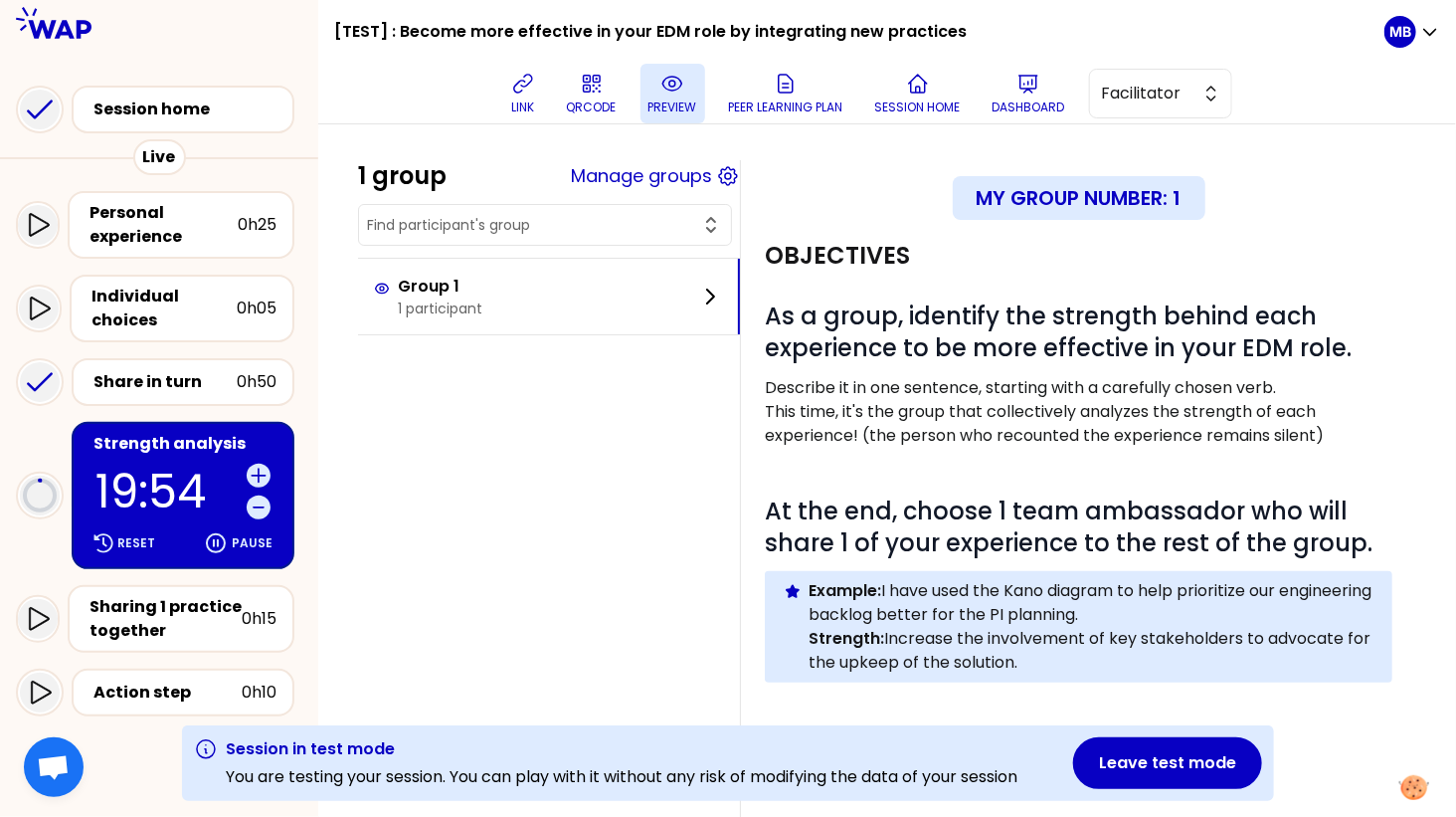click on "preview" at bounding box center [672, 94] 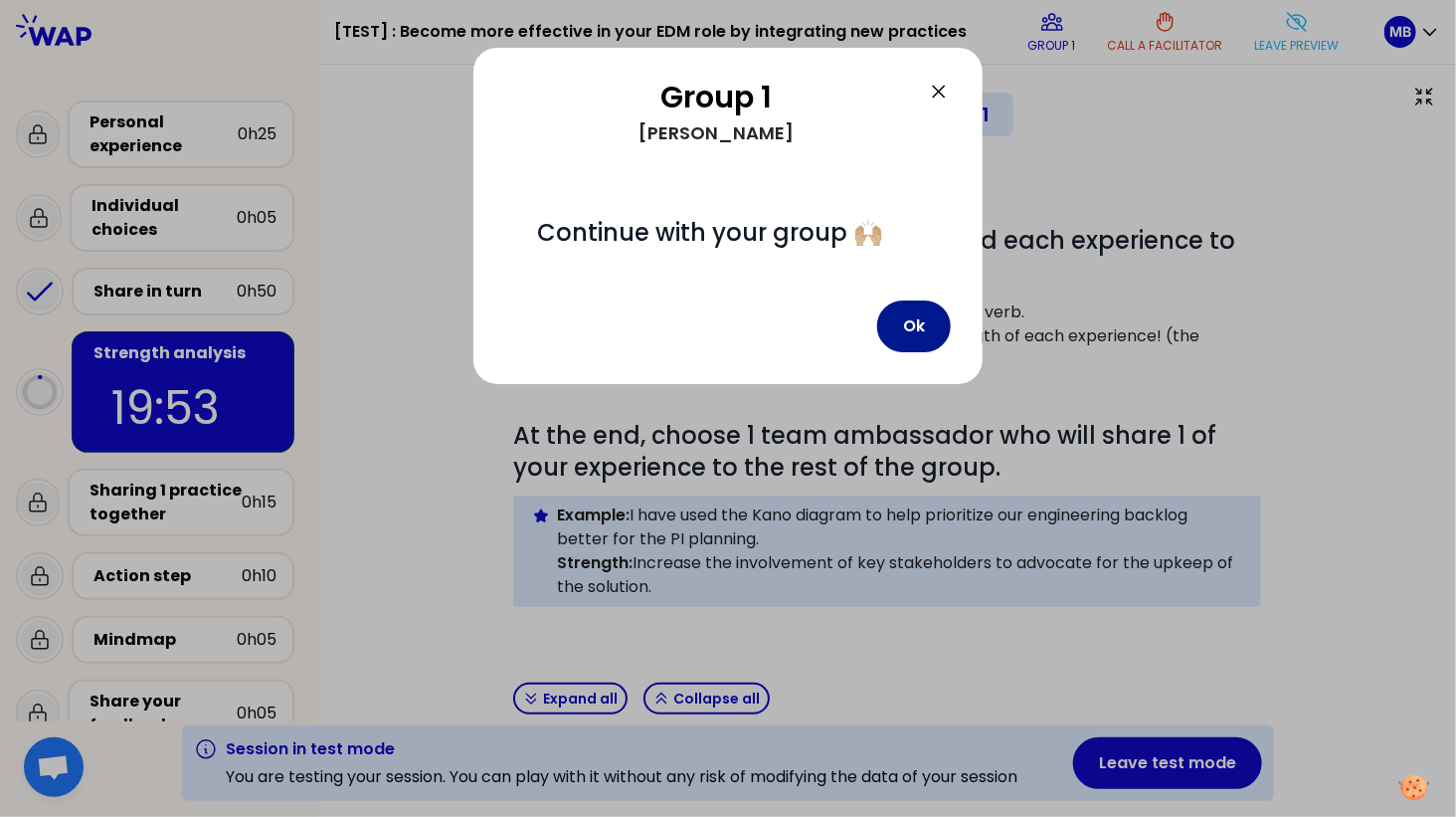 click on "Ok" at bounding box center [914, 326] 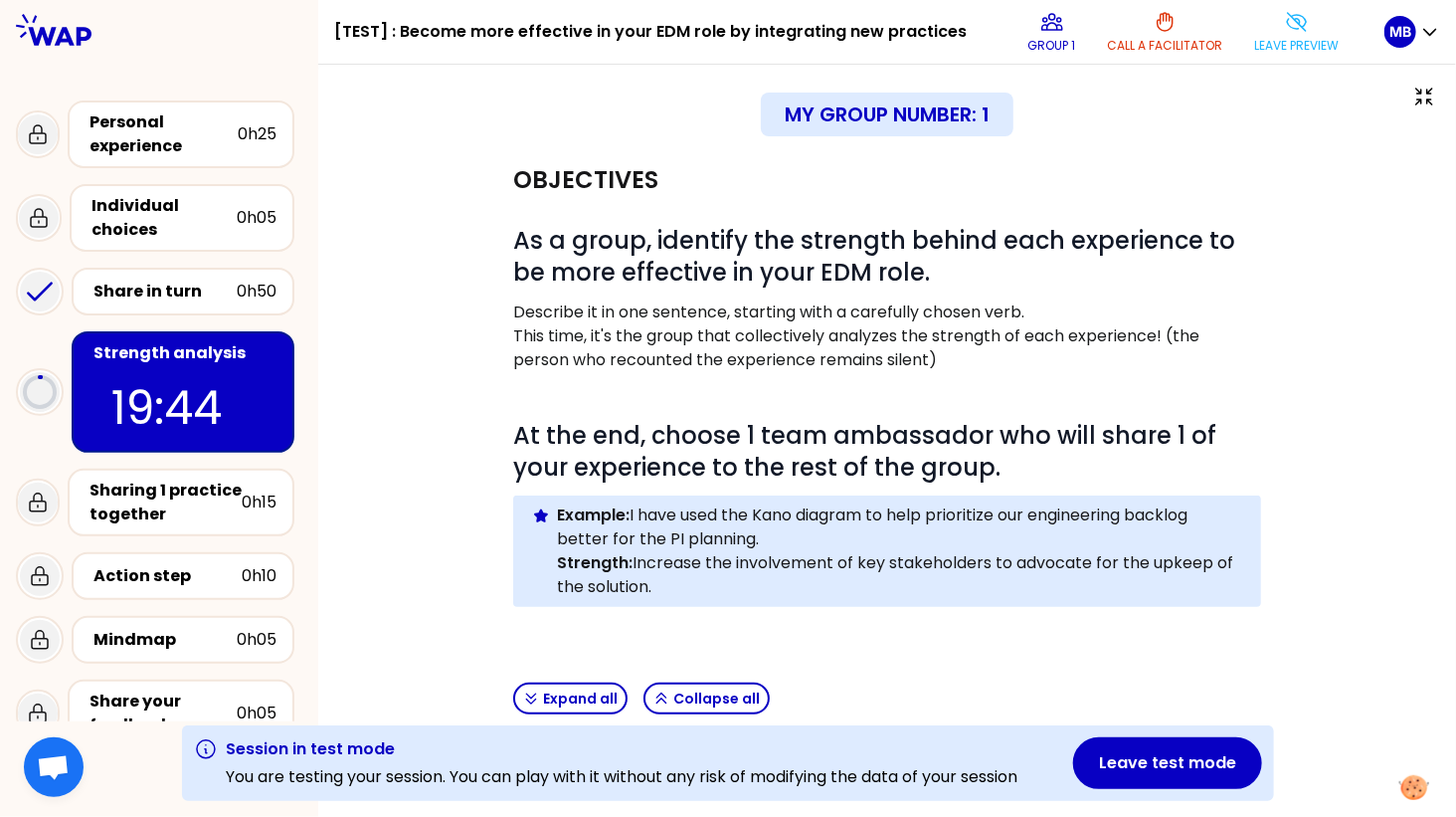 scroll, scrollTop: 16, scrollLeft: 0, axis: vertical 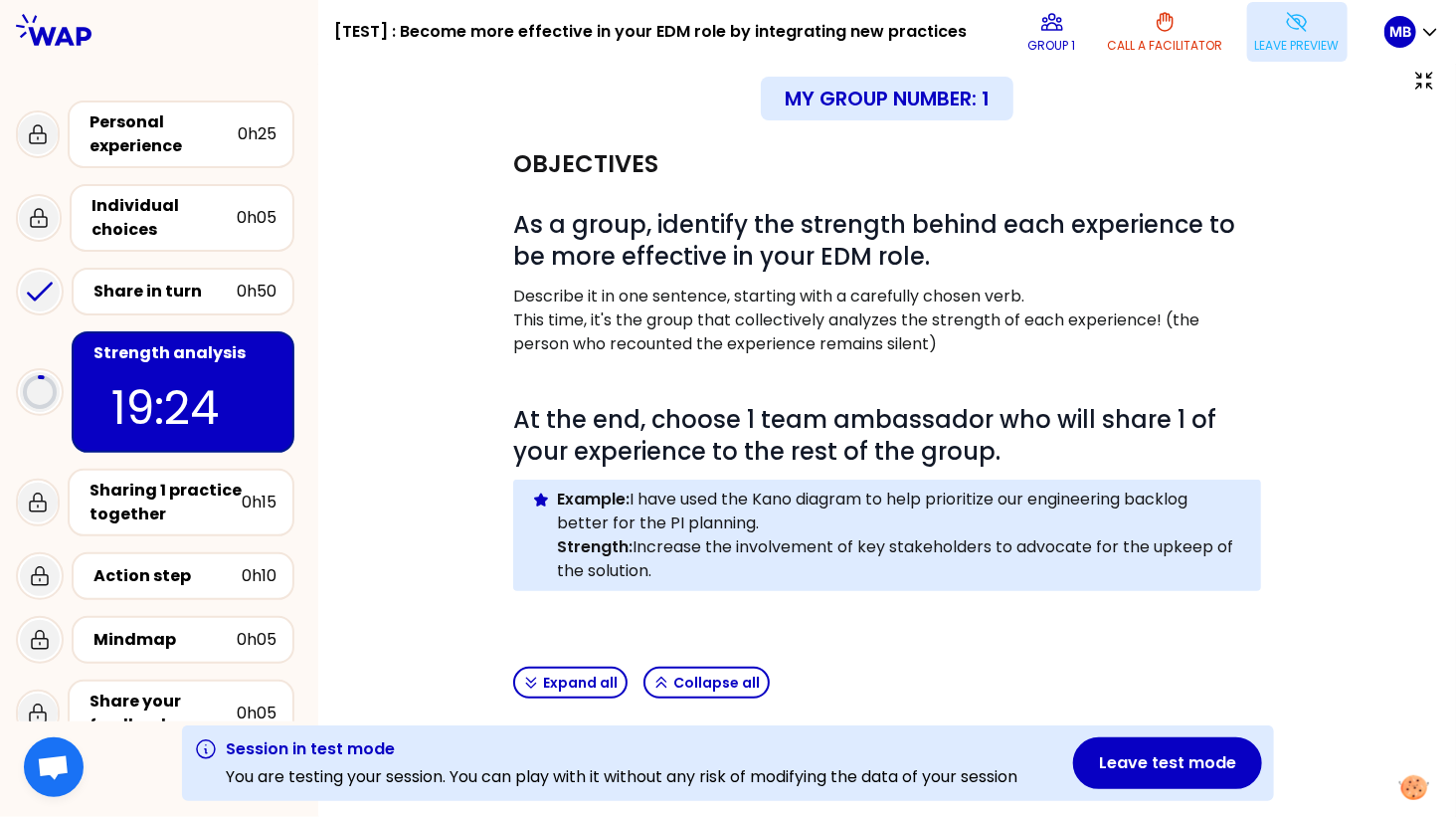 click 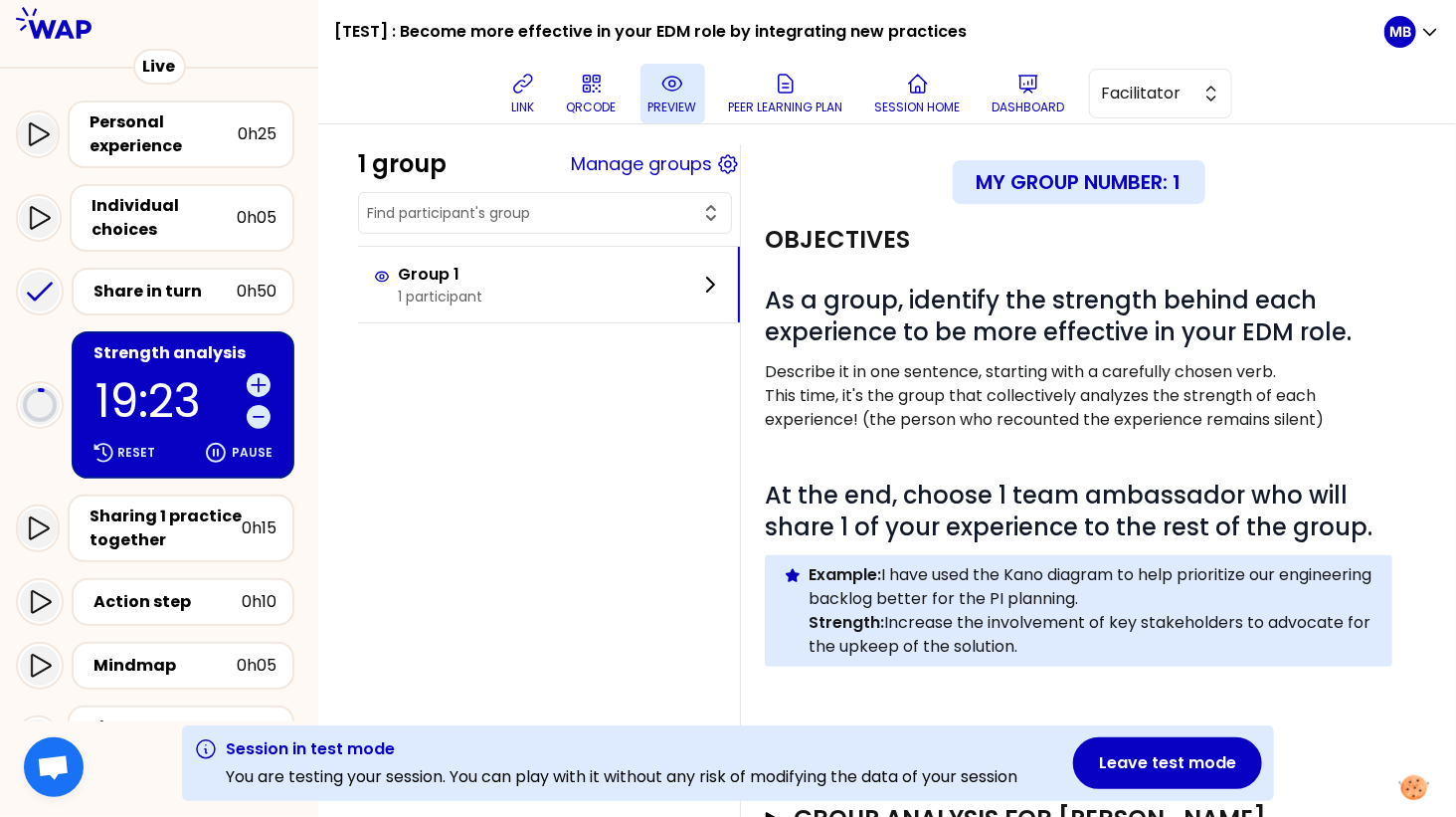 scroll, scrollTop: 226, scrollLeft: 0, axis: vertical 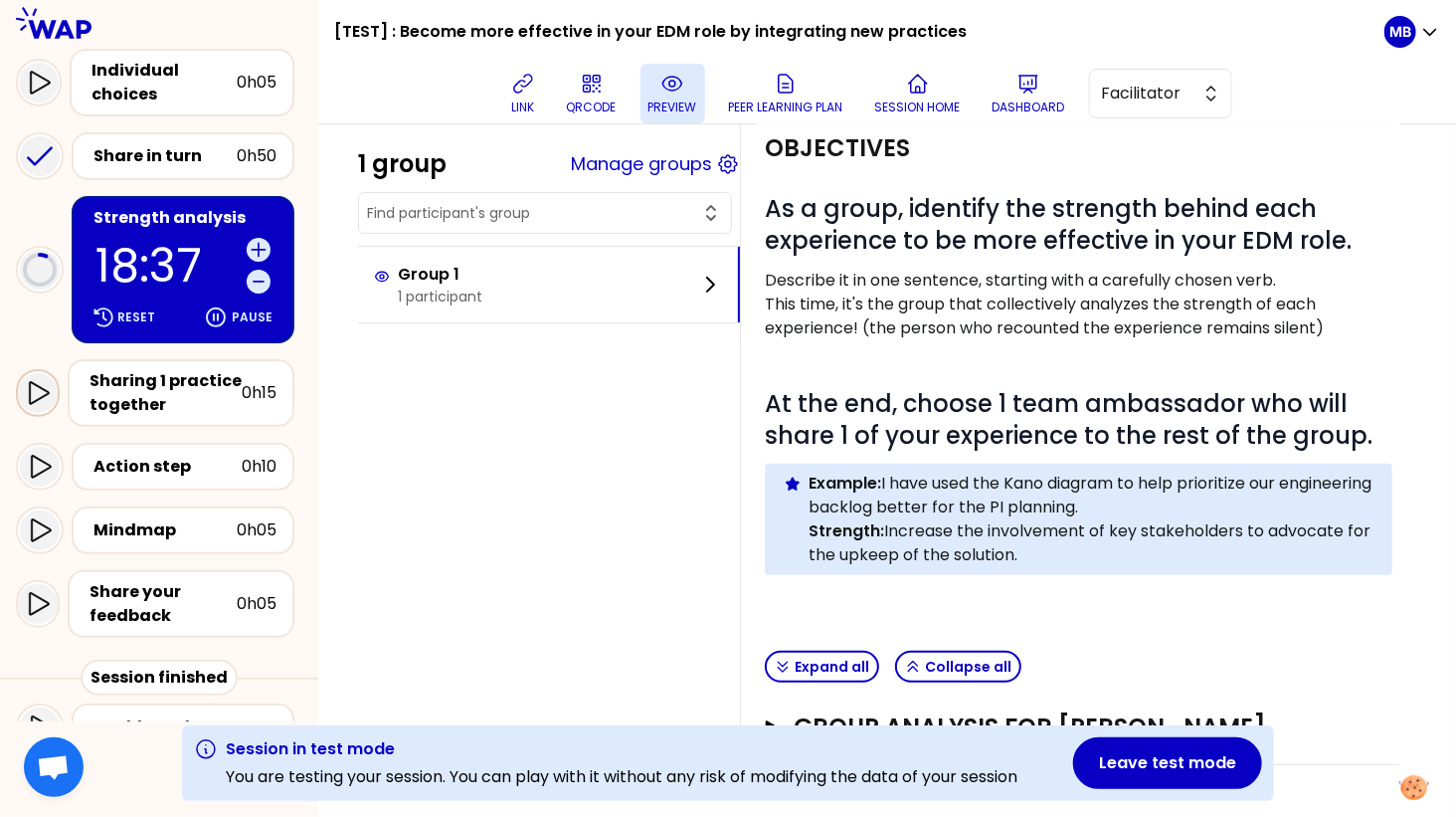 click 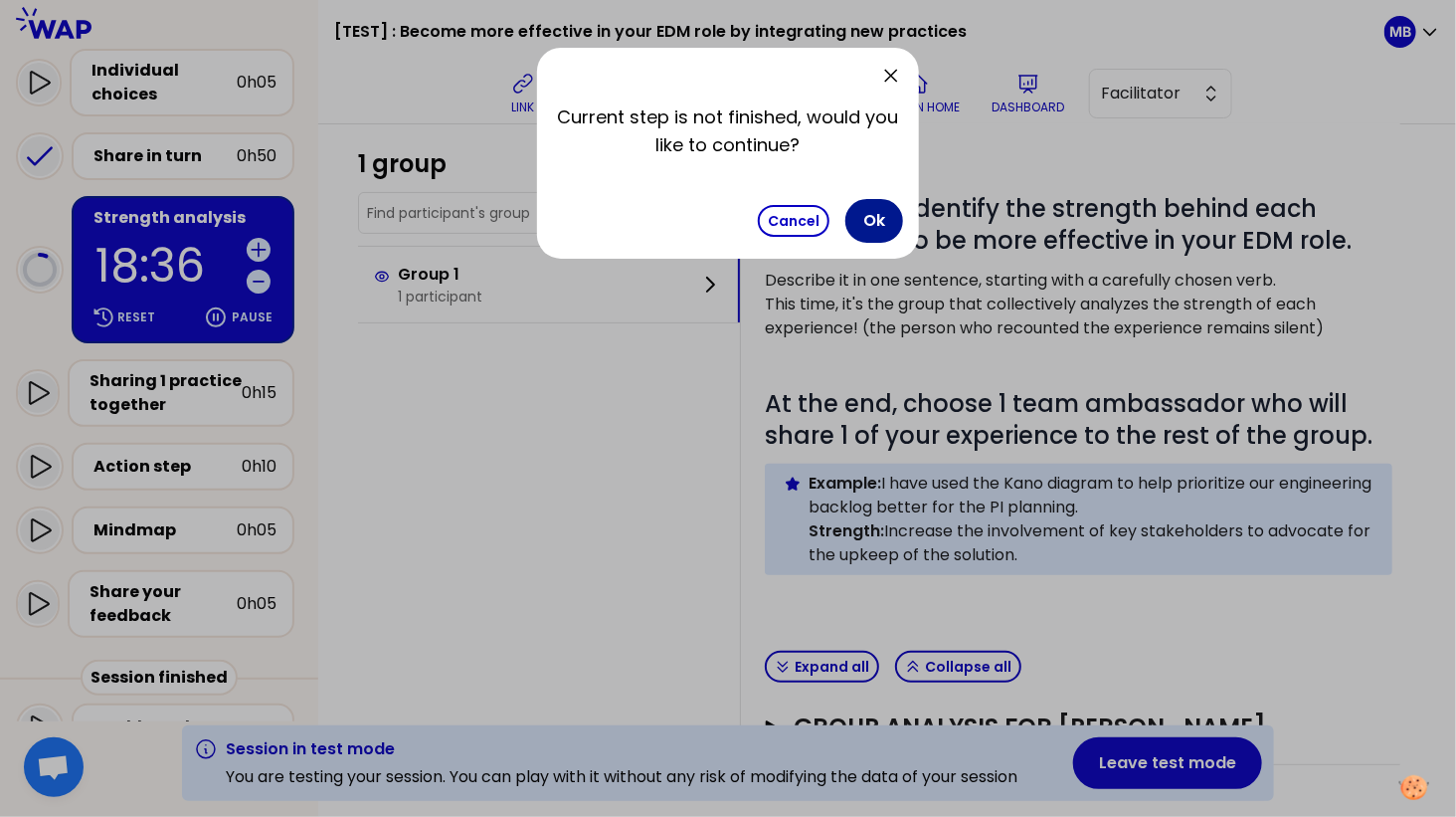 click on "Ok" at bounding box center [874, 221] 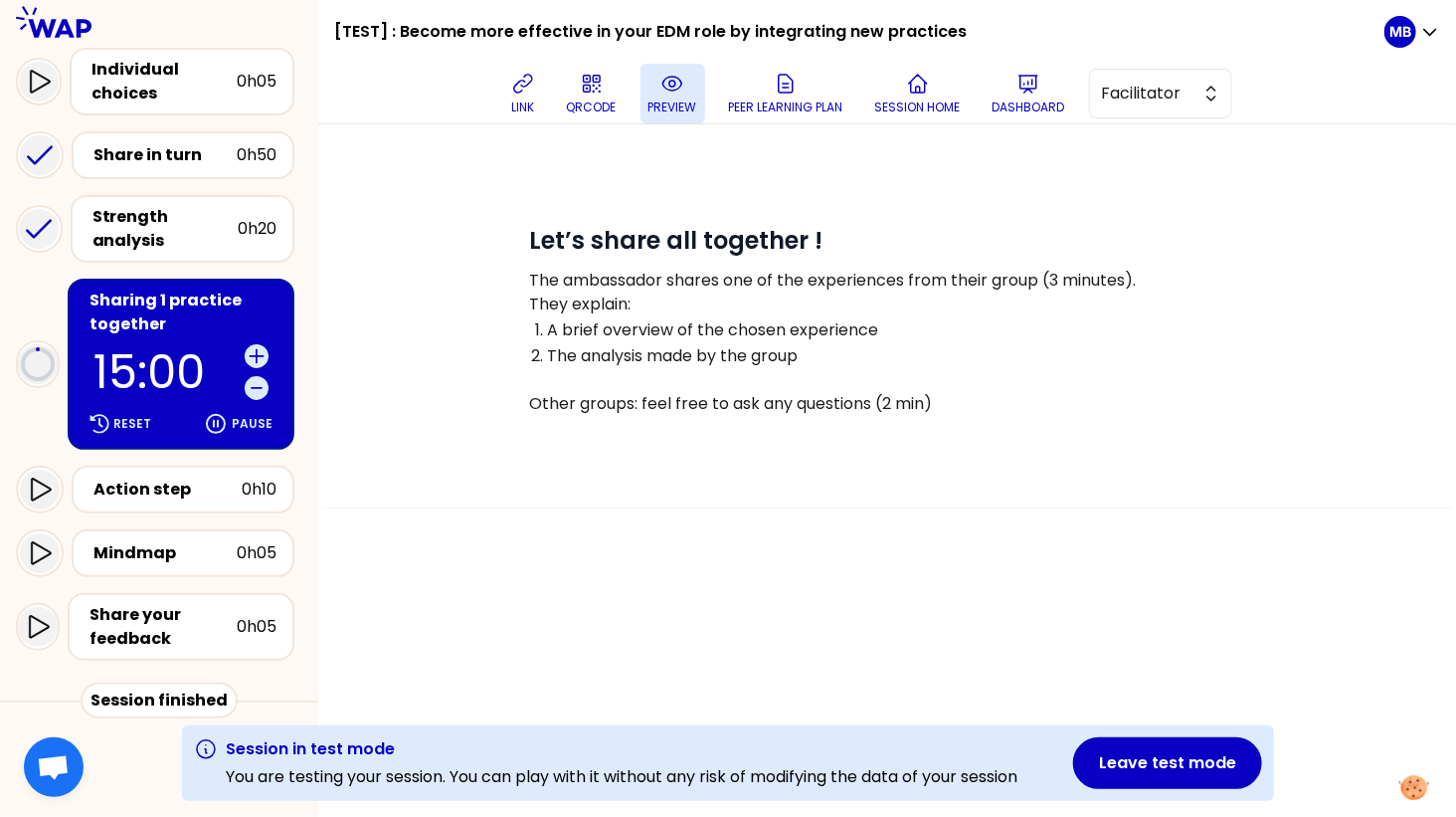scroll, scrollTop: 0, scrollLeft: 0, axis: both 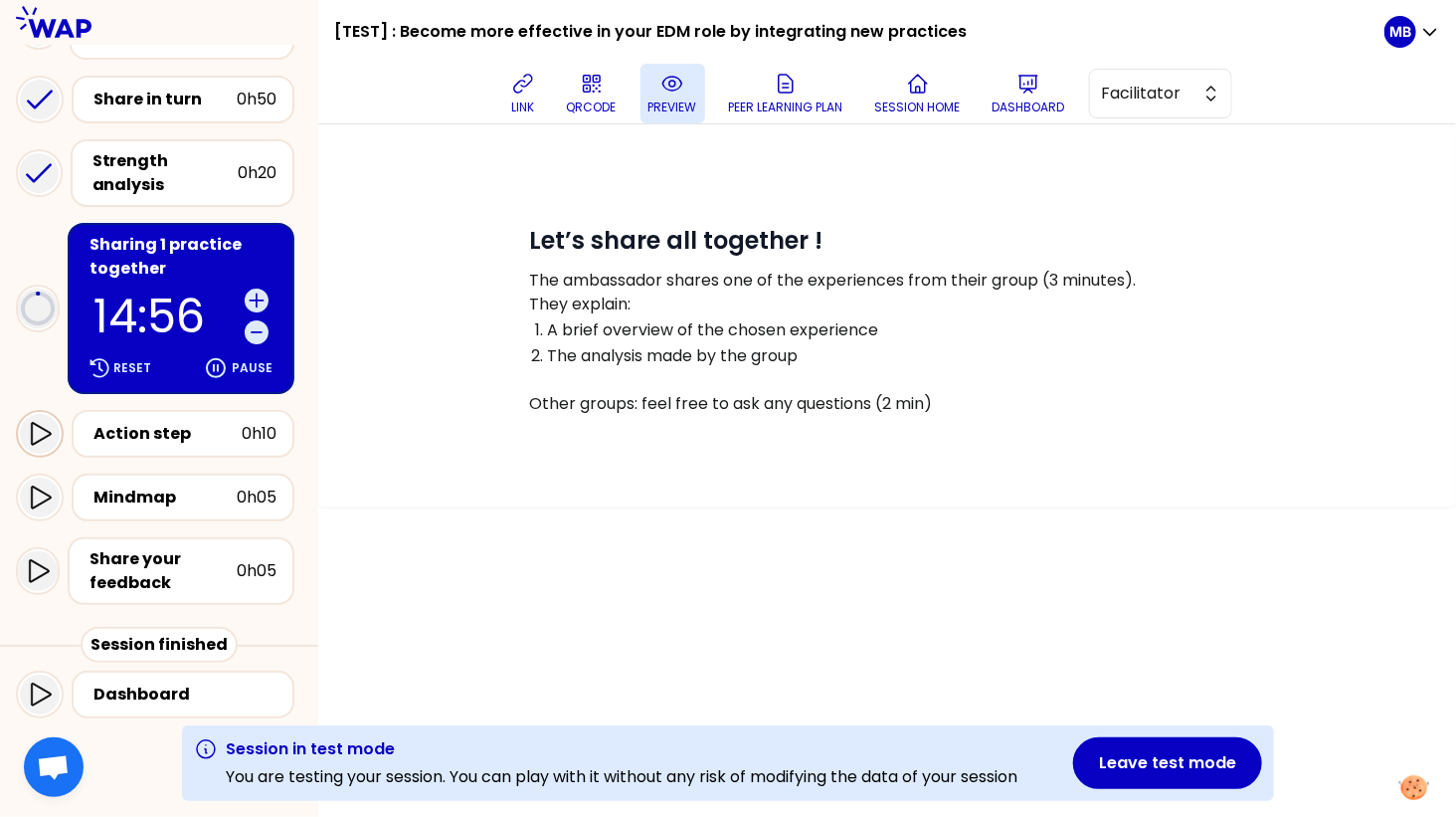 click 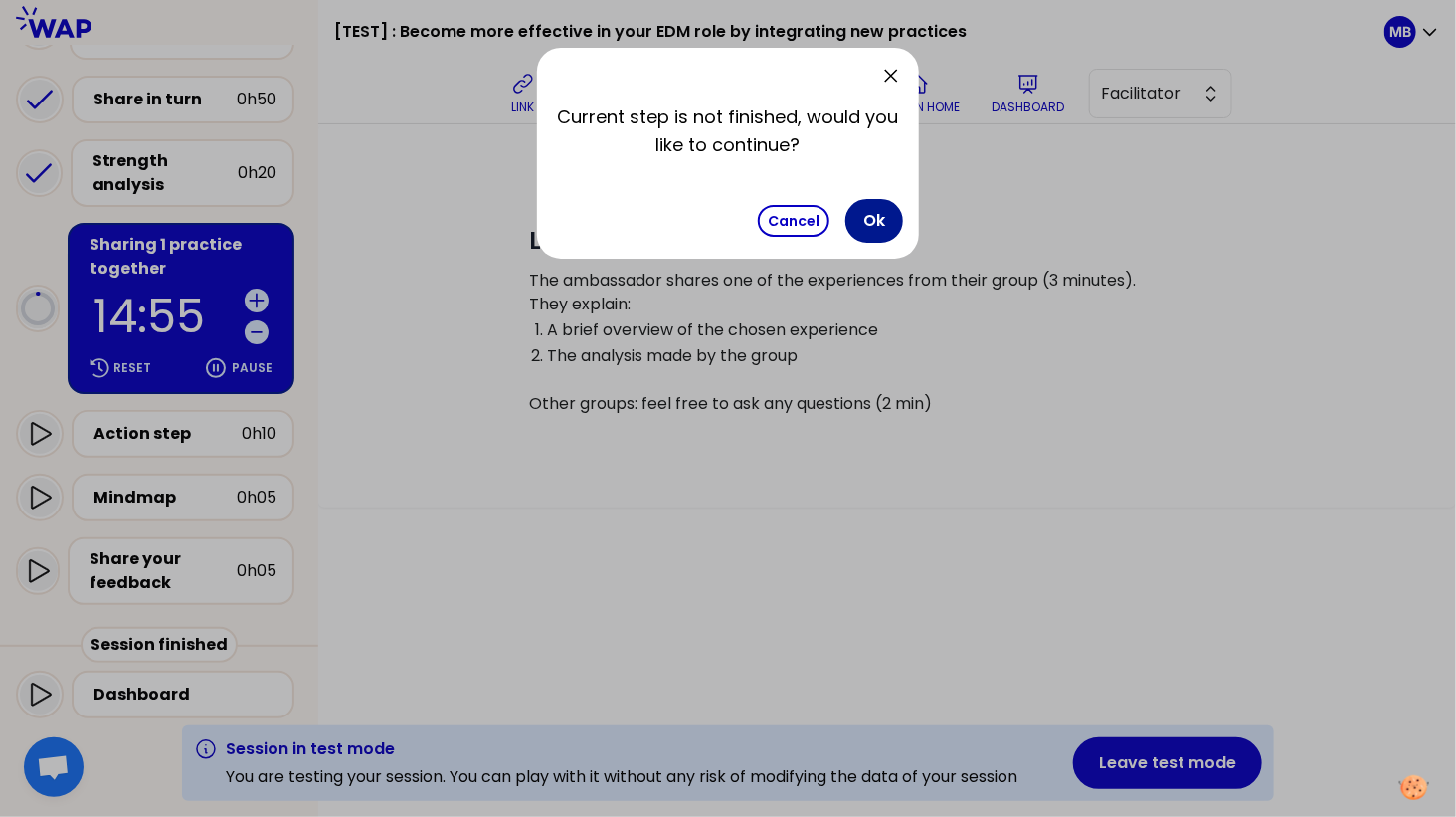 click on "Ok" at bounding box center [874, 221] 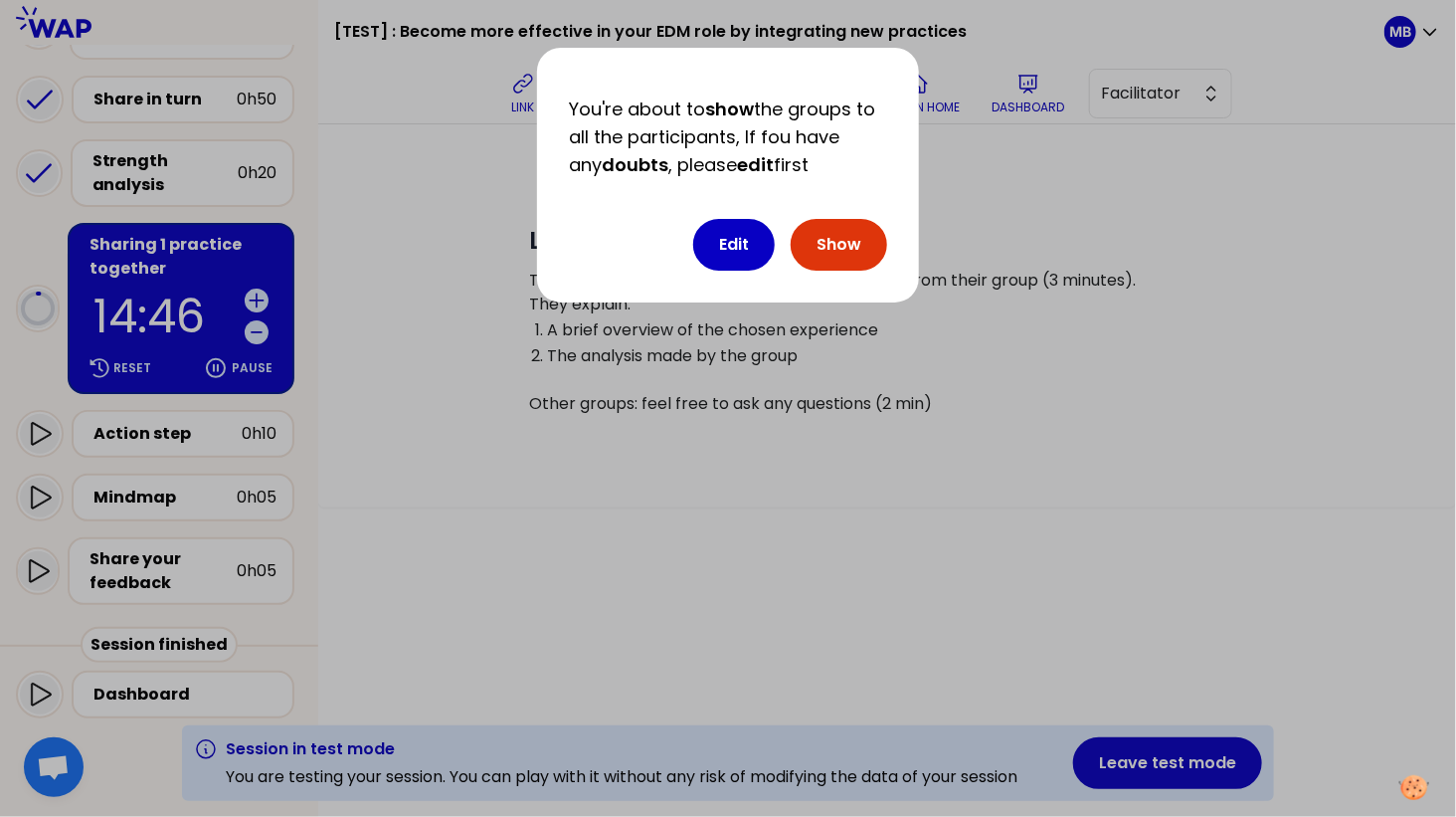 click on "Show" at bounding box center [838, 245] 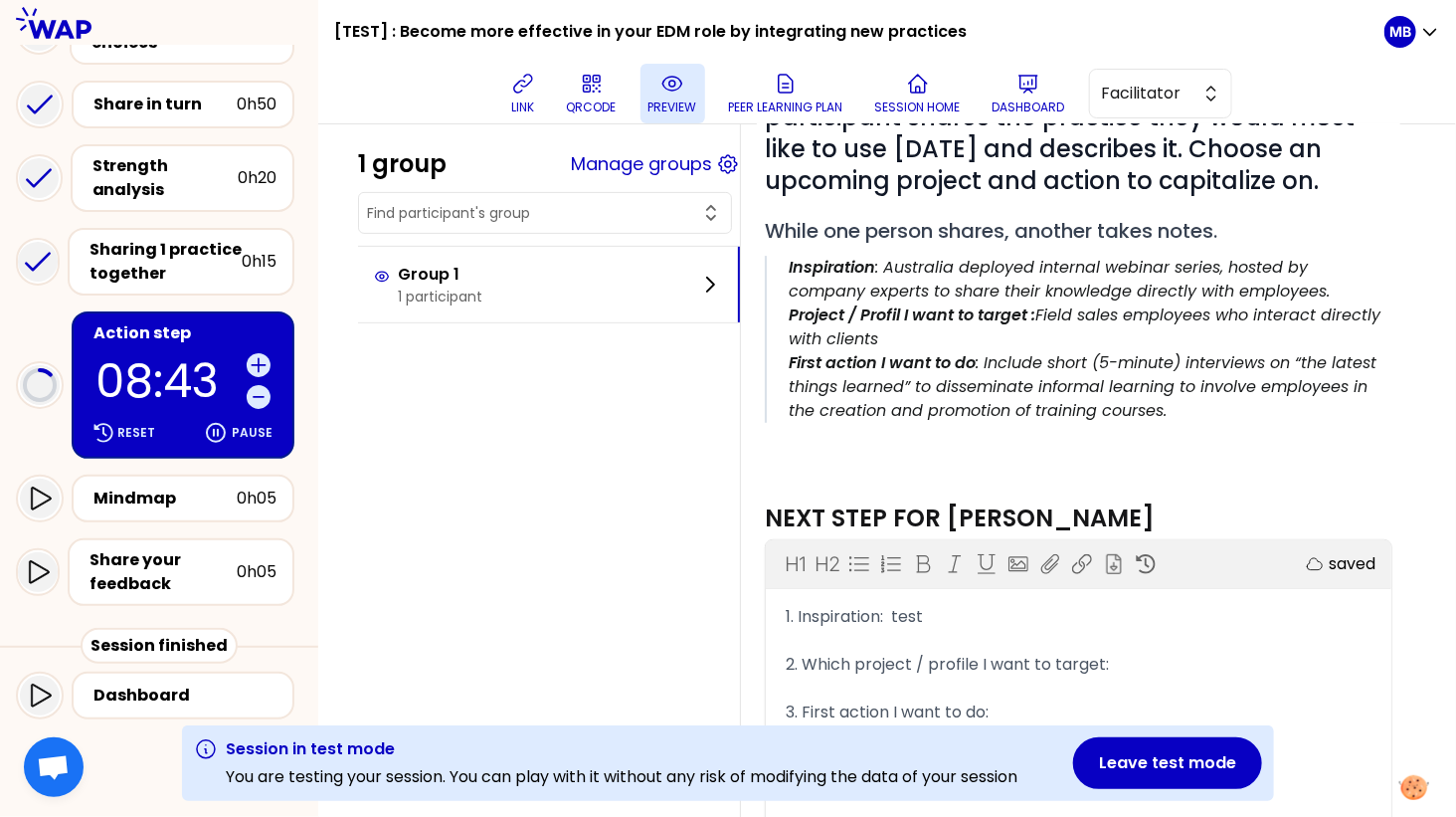 scroll, scrollTop: 397, scrollLeft: 0, axis: vertical 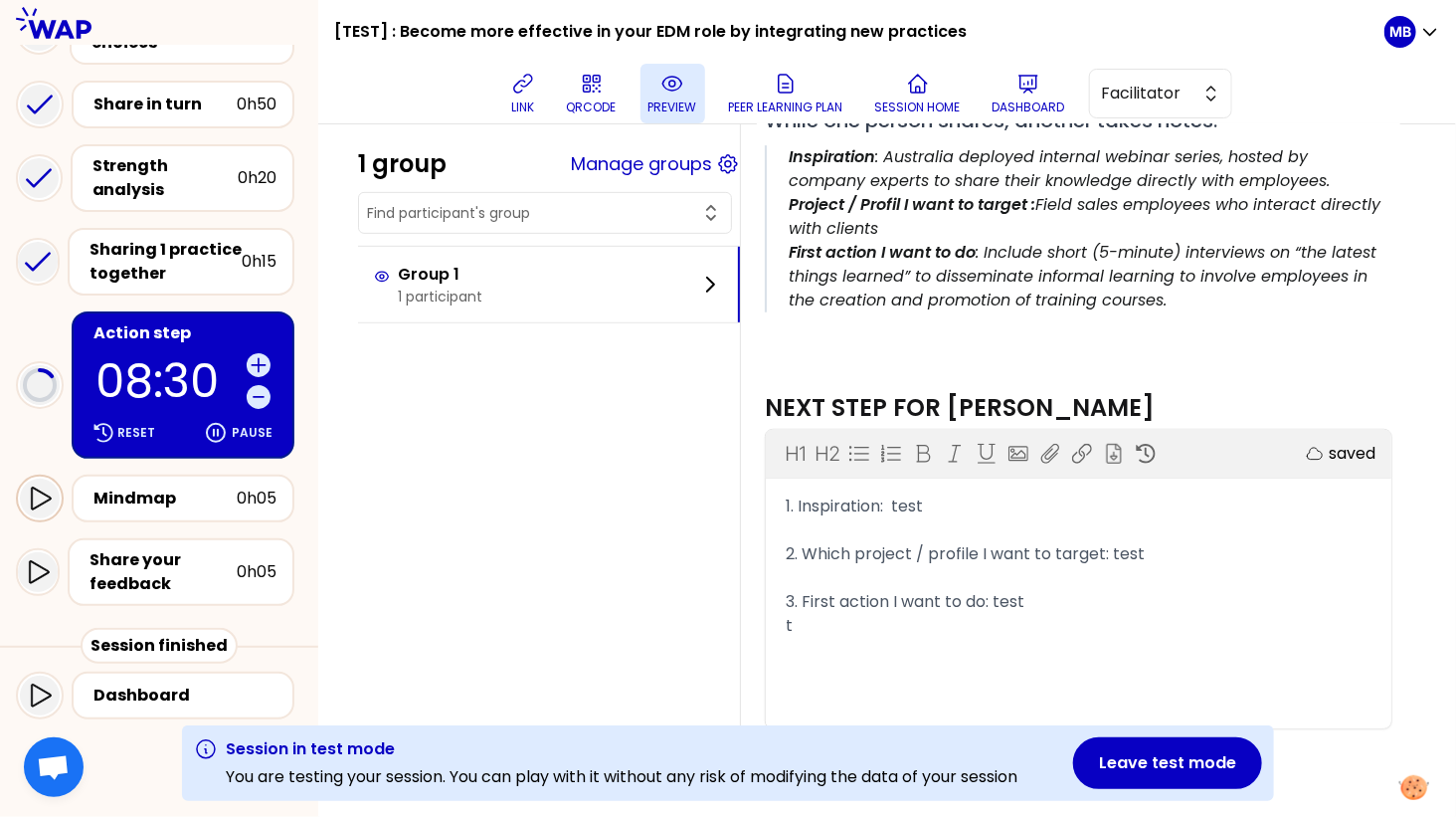 click at bounding box center [40, 499] 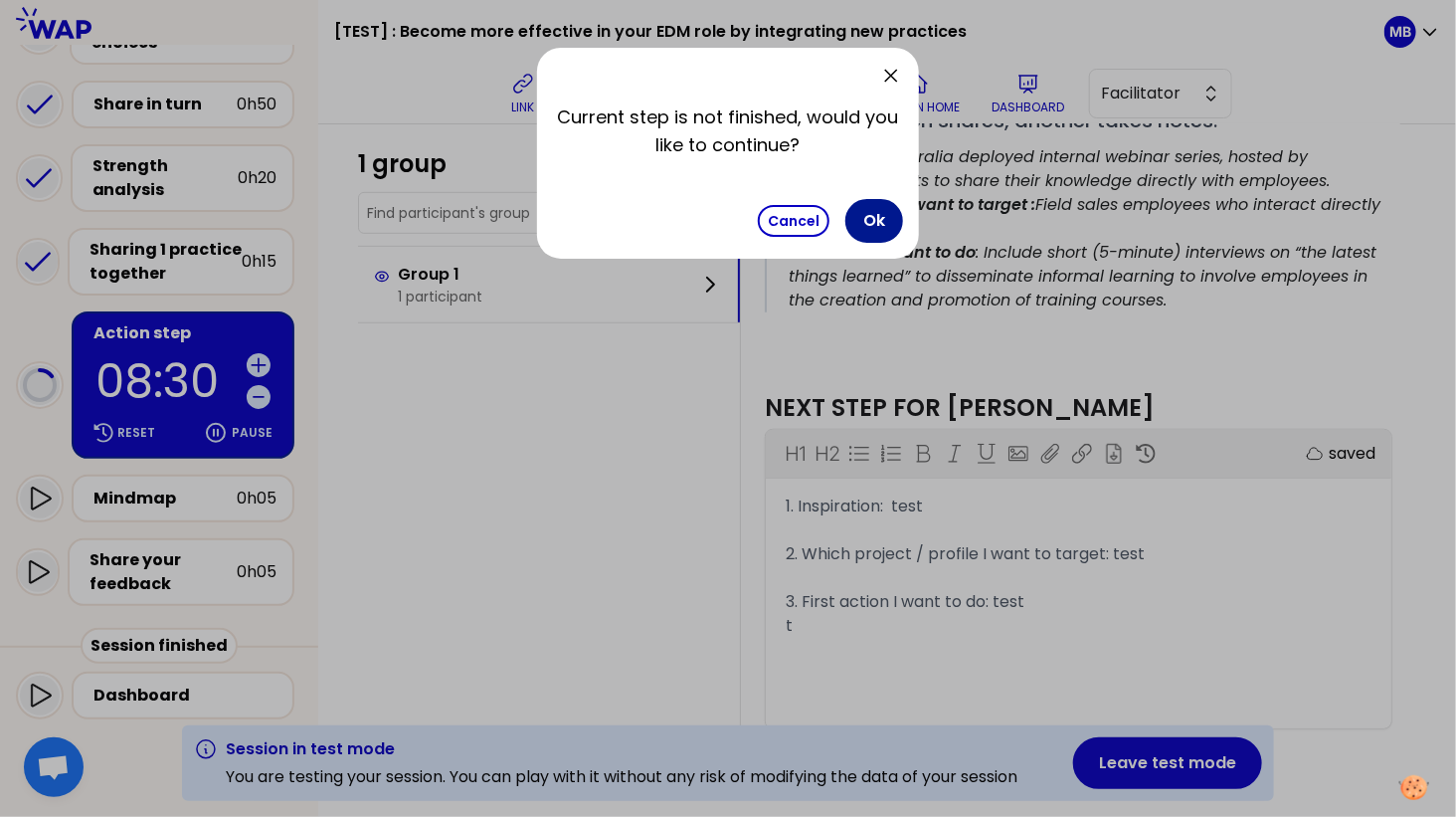 click on "Ok" at bounding box center [874, 221] 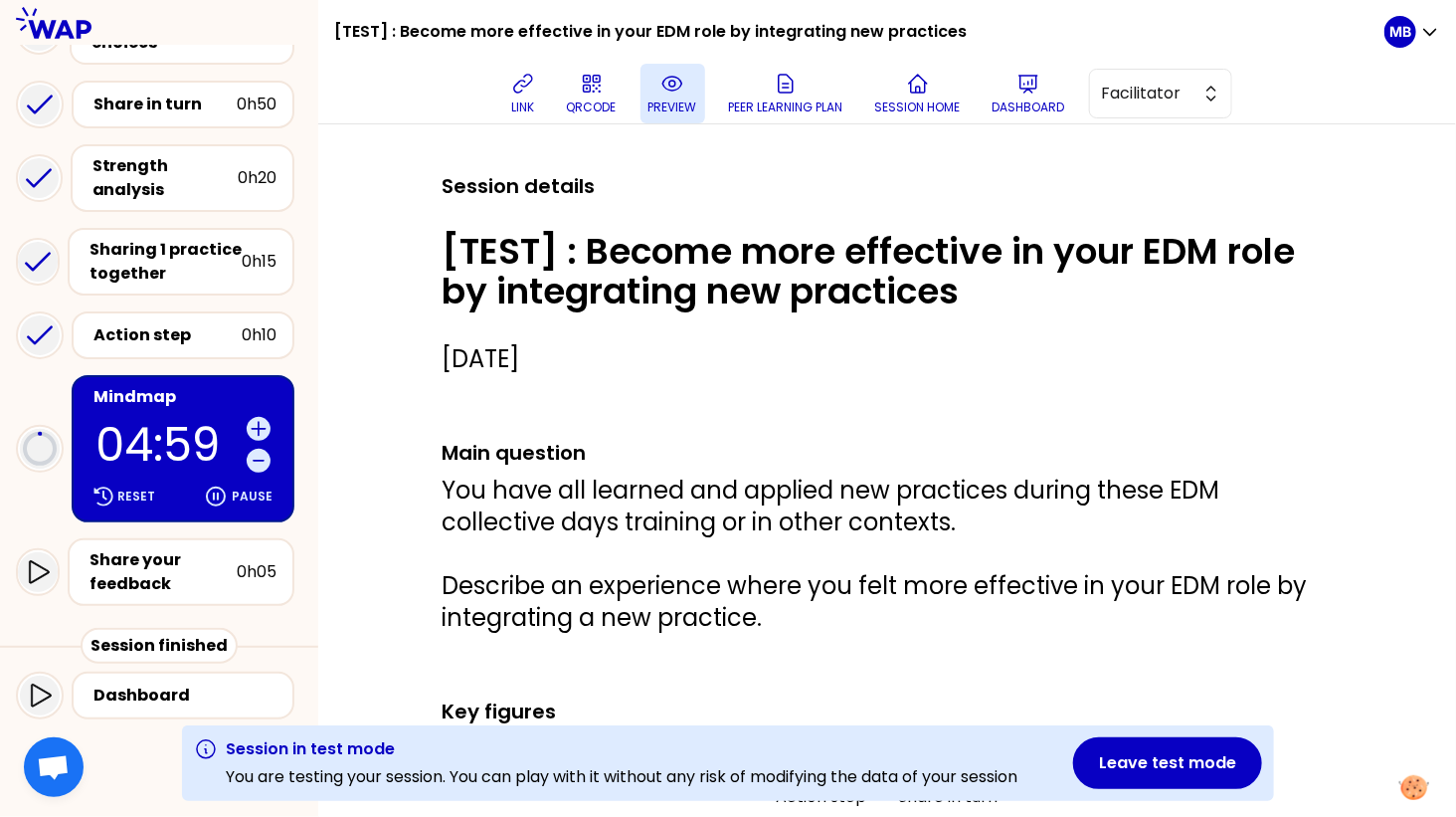 scroll, scrollTop: 478, scrollLeft: 0, axis: vertical 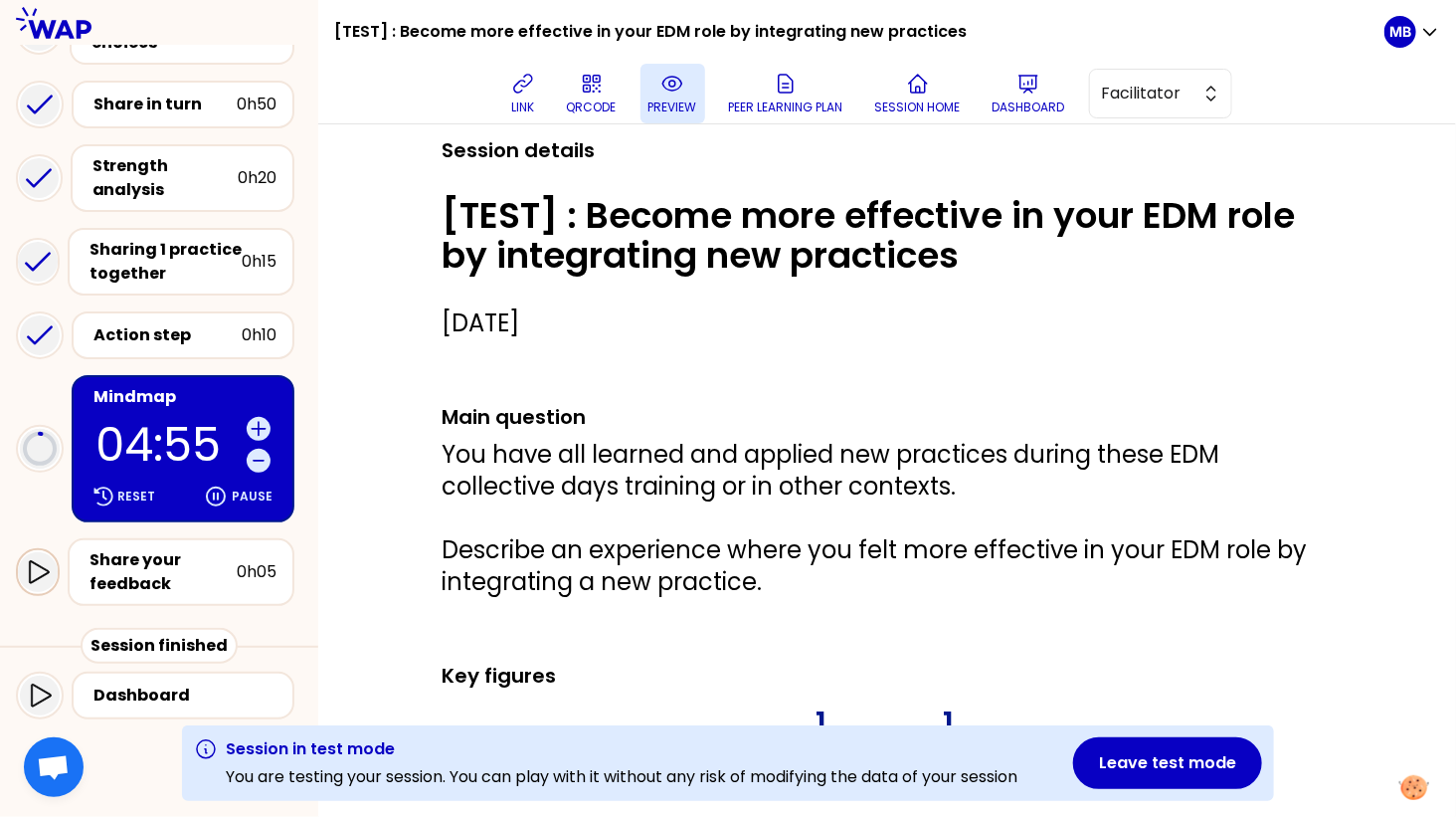 click 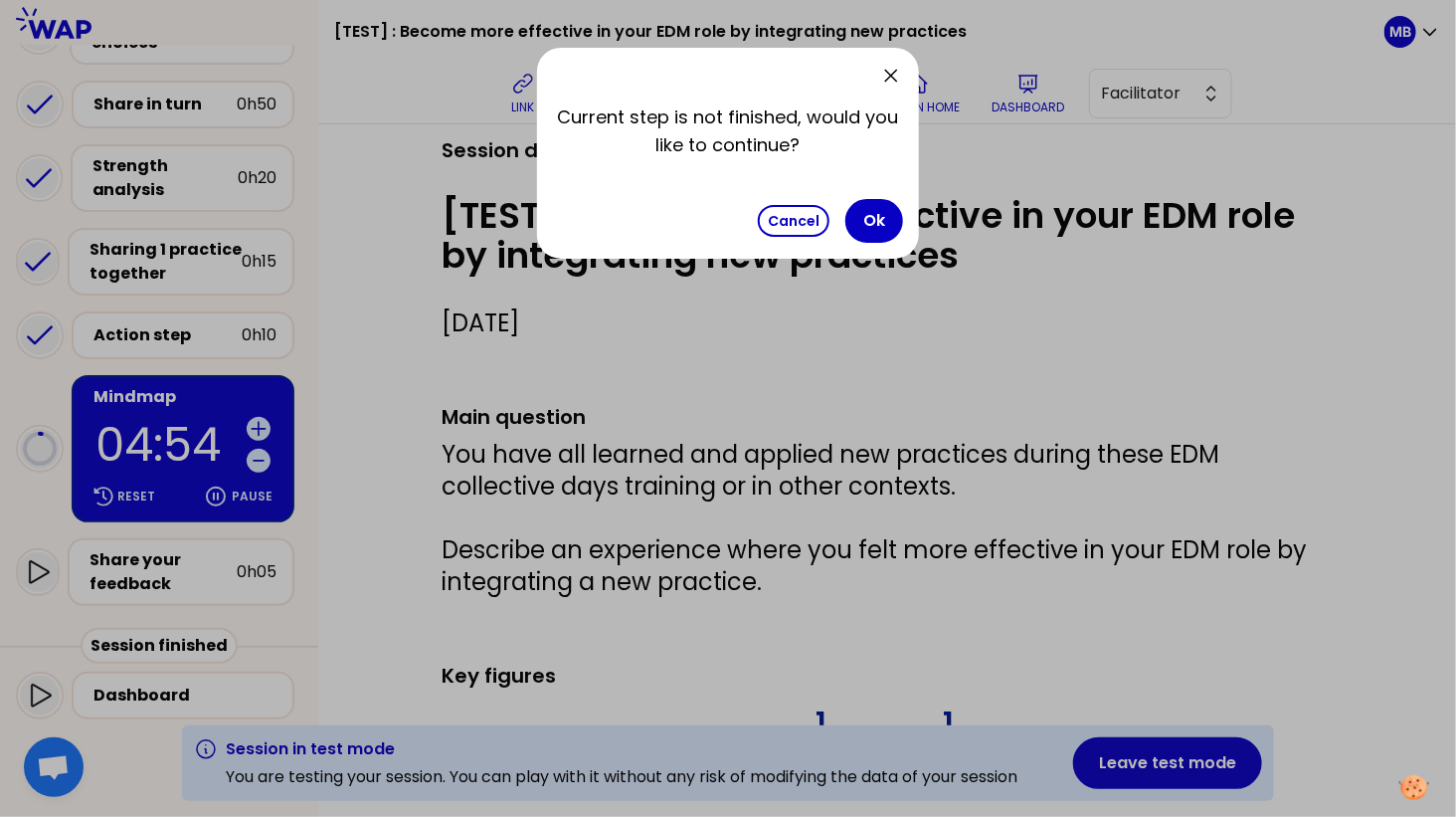 click on "Cancel Ok" at bounding box center (830, 221) 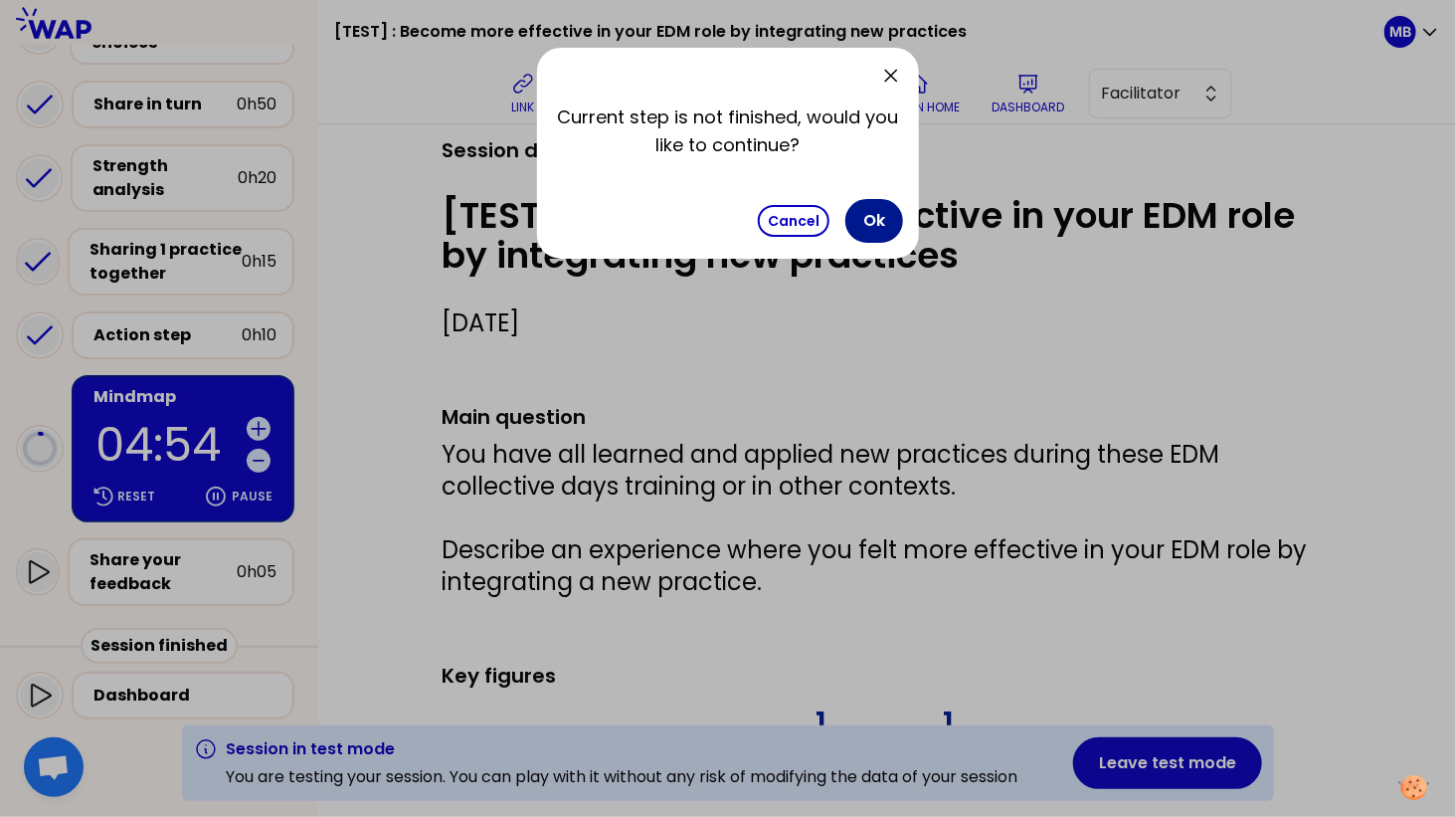 click on "Ok" at bounding box center (874, 221) 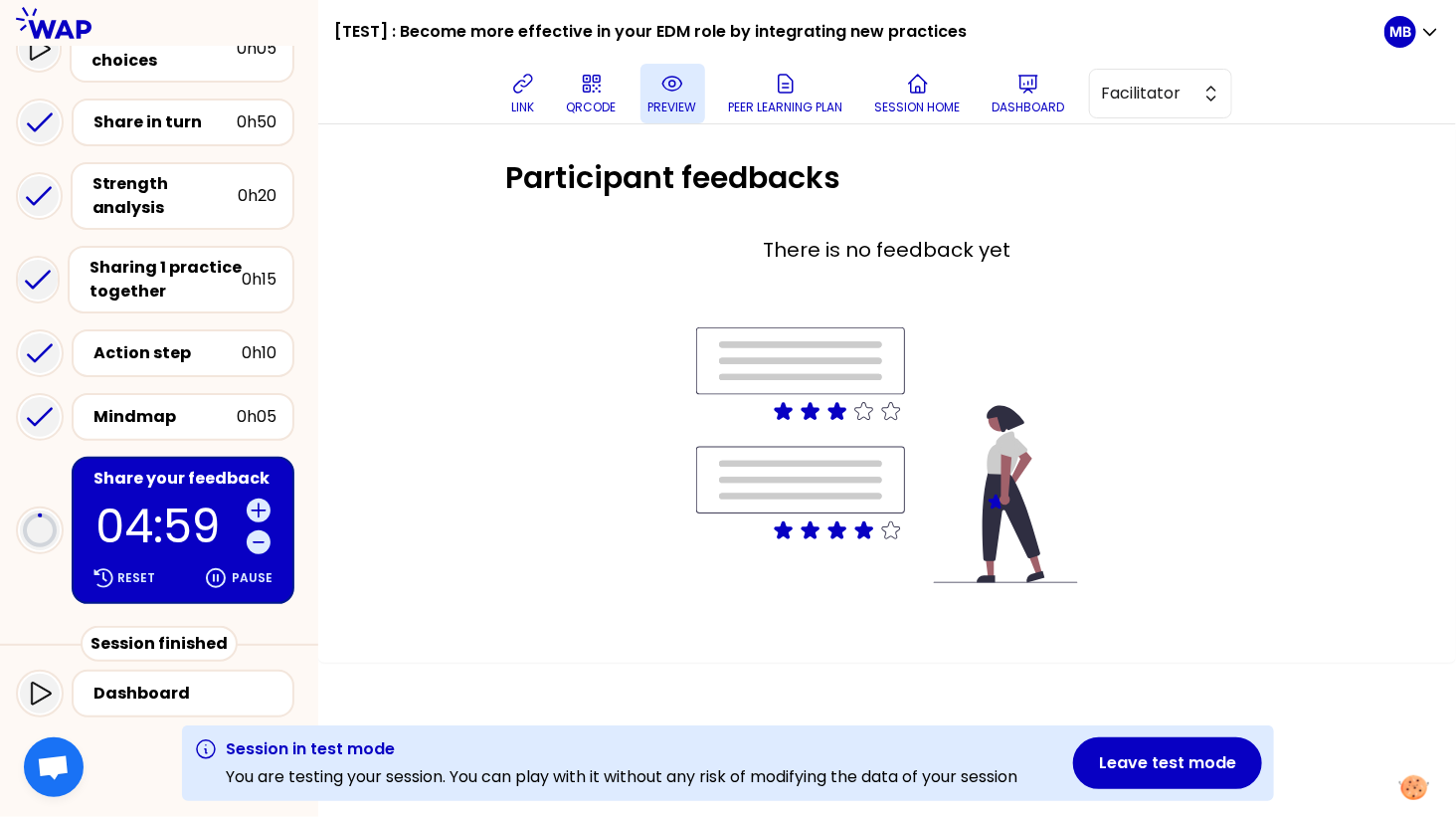 click 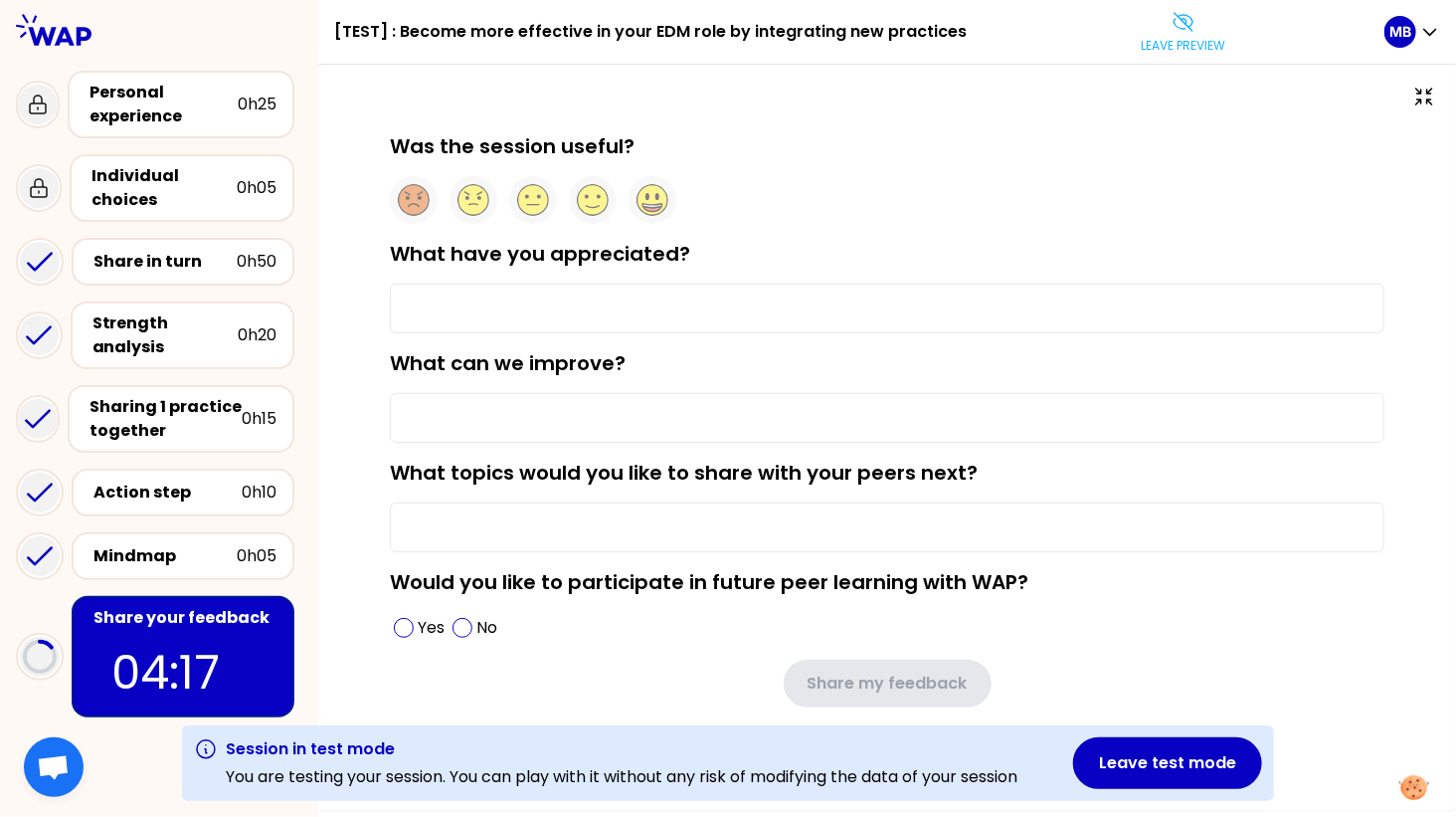 click on "Was the session useful?" at bounding box center [887, 178] 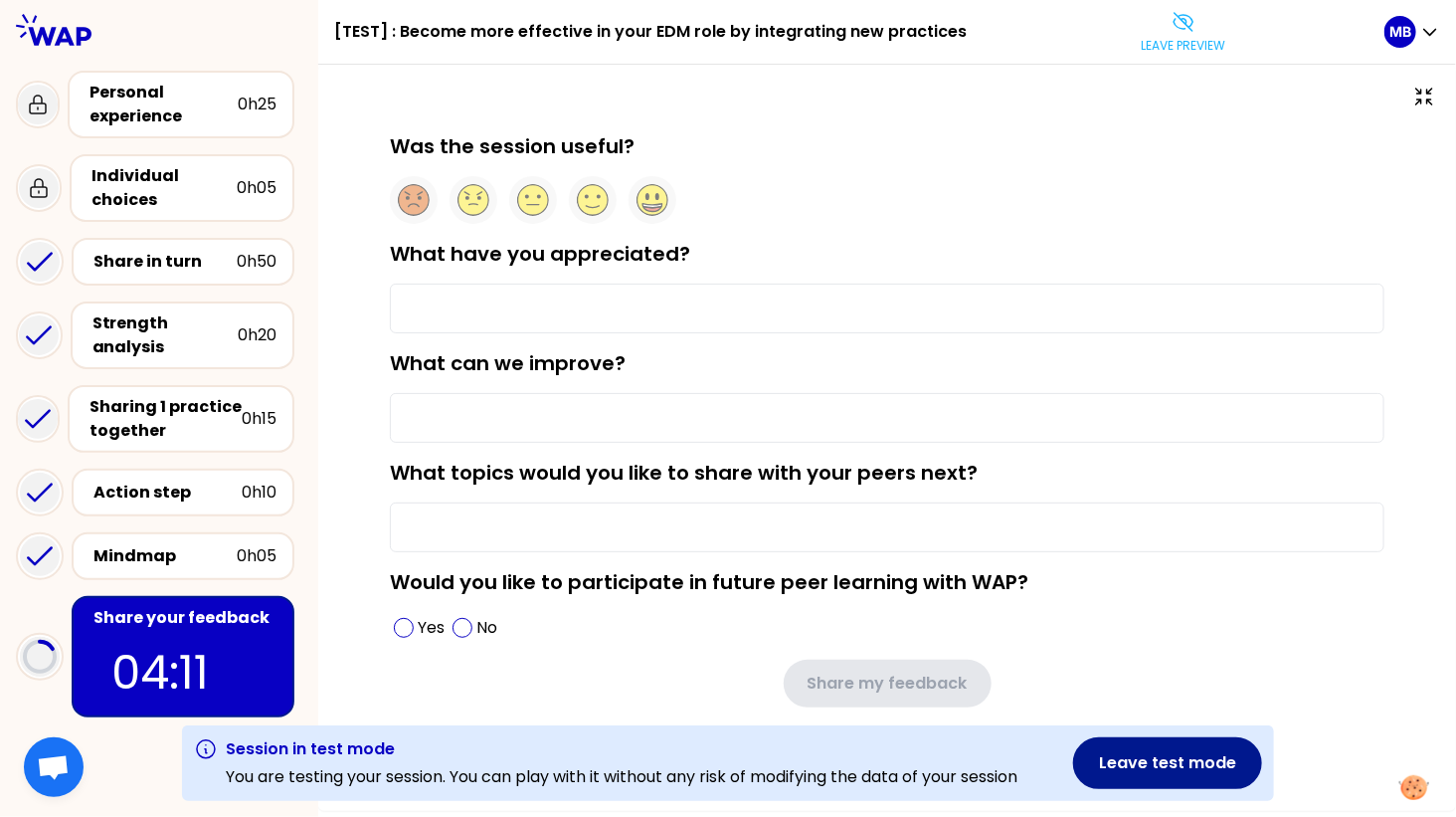 click on "Leave test mode" at bounding box center [1168, 763] 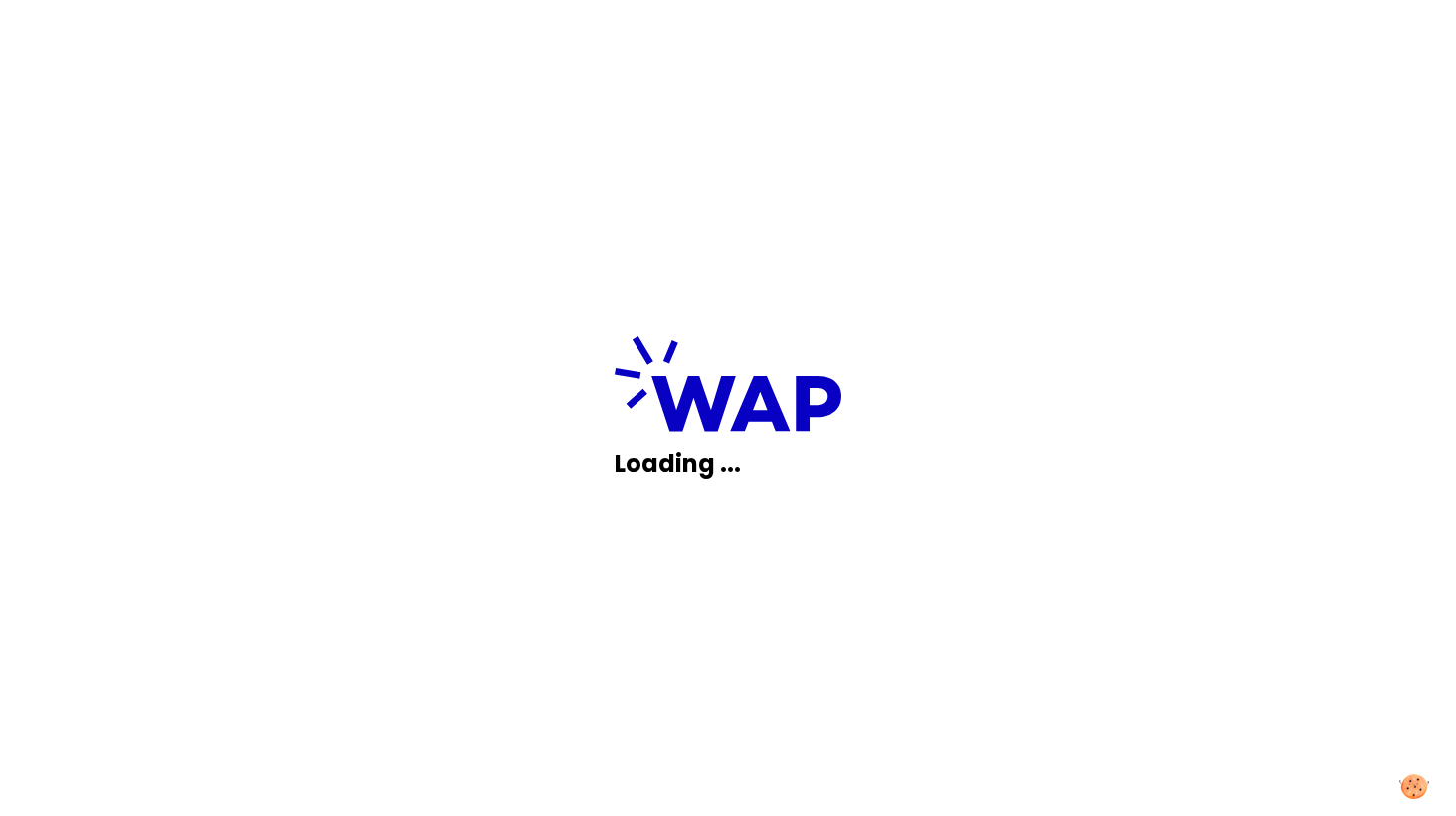 scroll, scrollTop: 0, scrollLeft: 0, axis: both 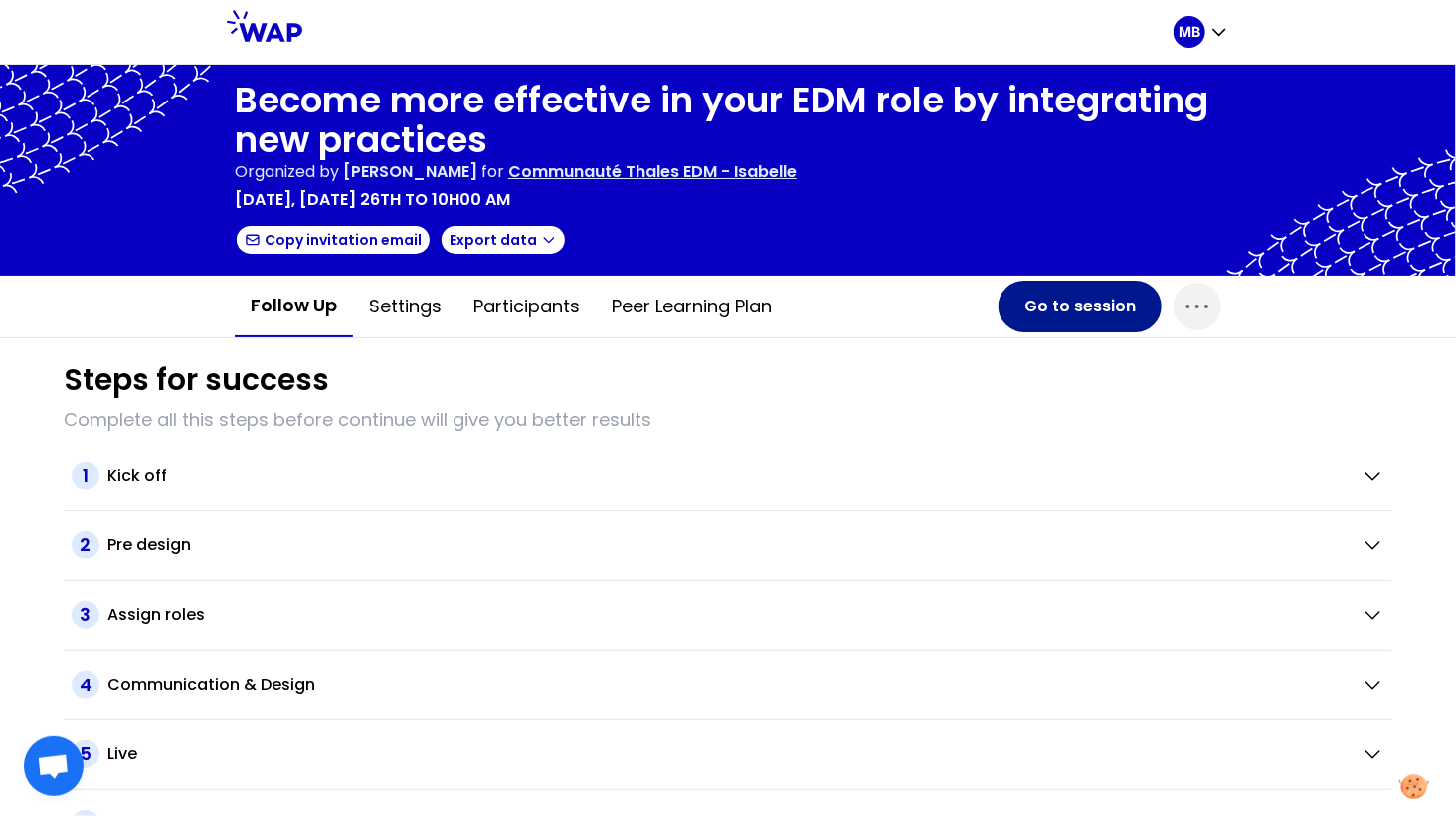 click on "Go to session" at bounding box center [1080, 306] 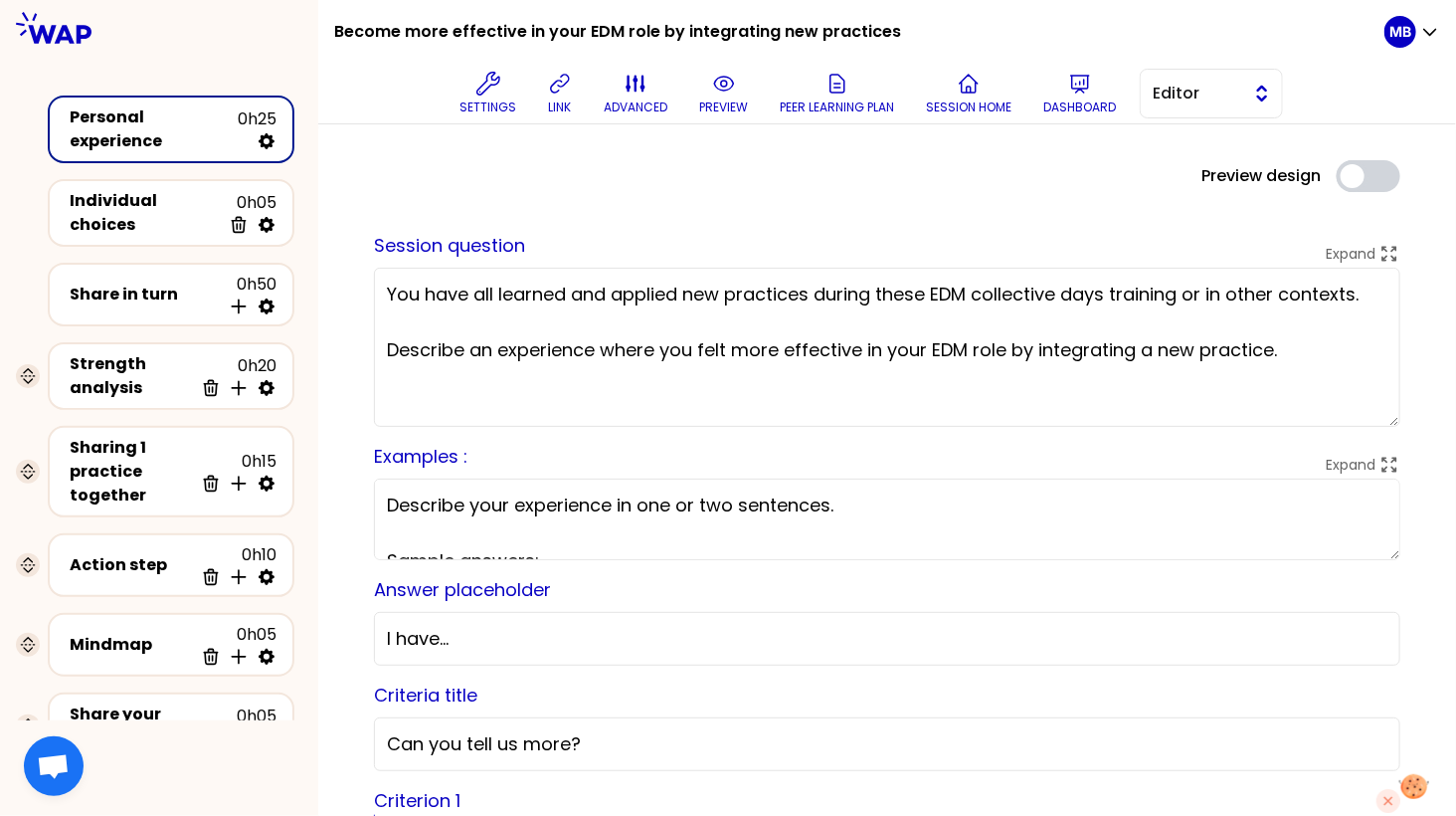 click on "Editor" at bounding box center (1197, 94) 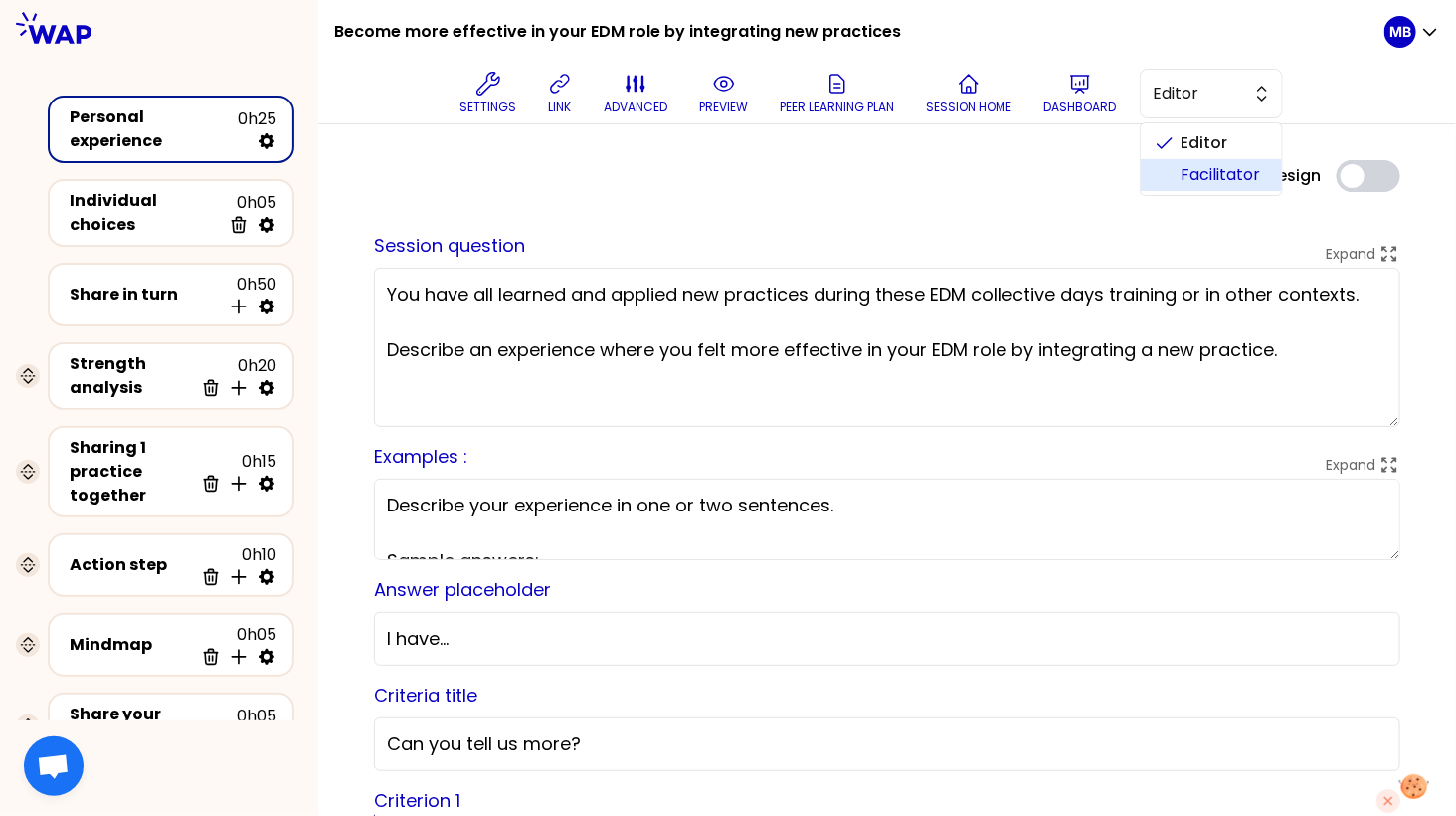 click on "Facilitator" at bounding box center (1223, 175) 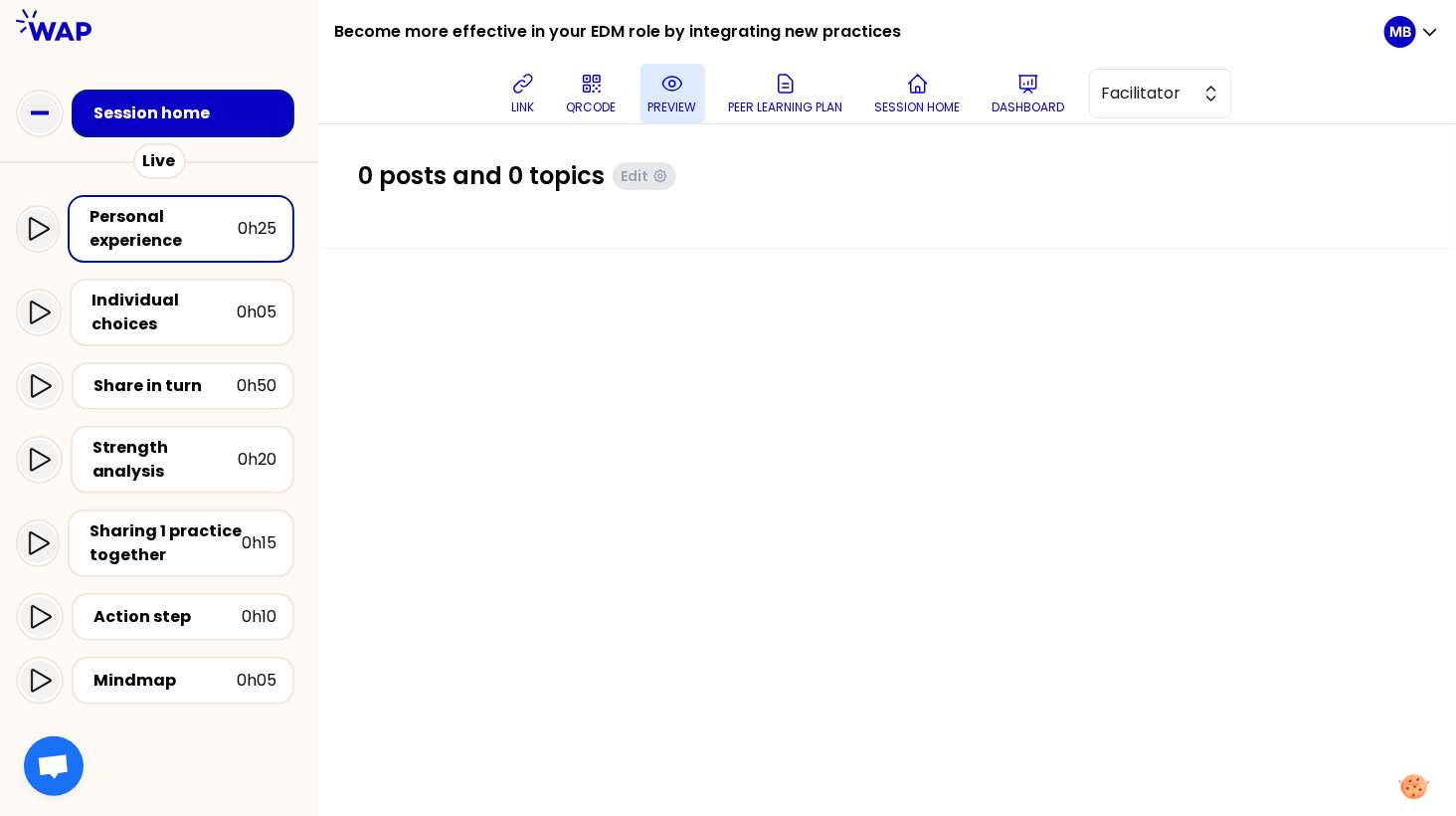 click on "preview" at bounding box center [672, 94] 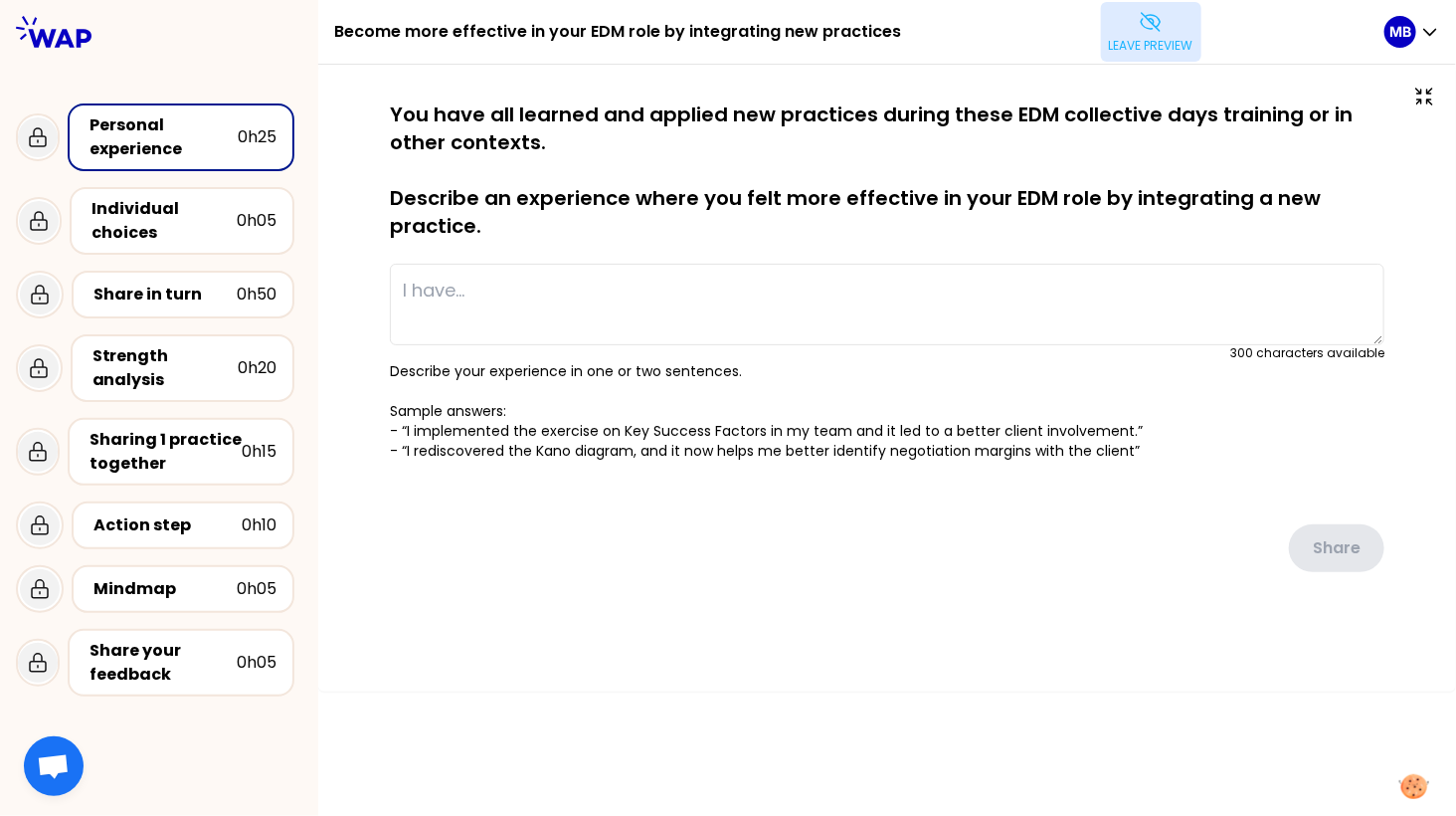 click on "Leave preview" at bounding box center [1151, 32] 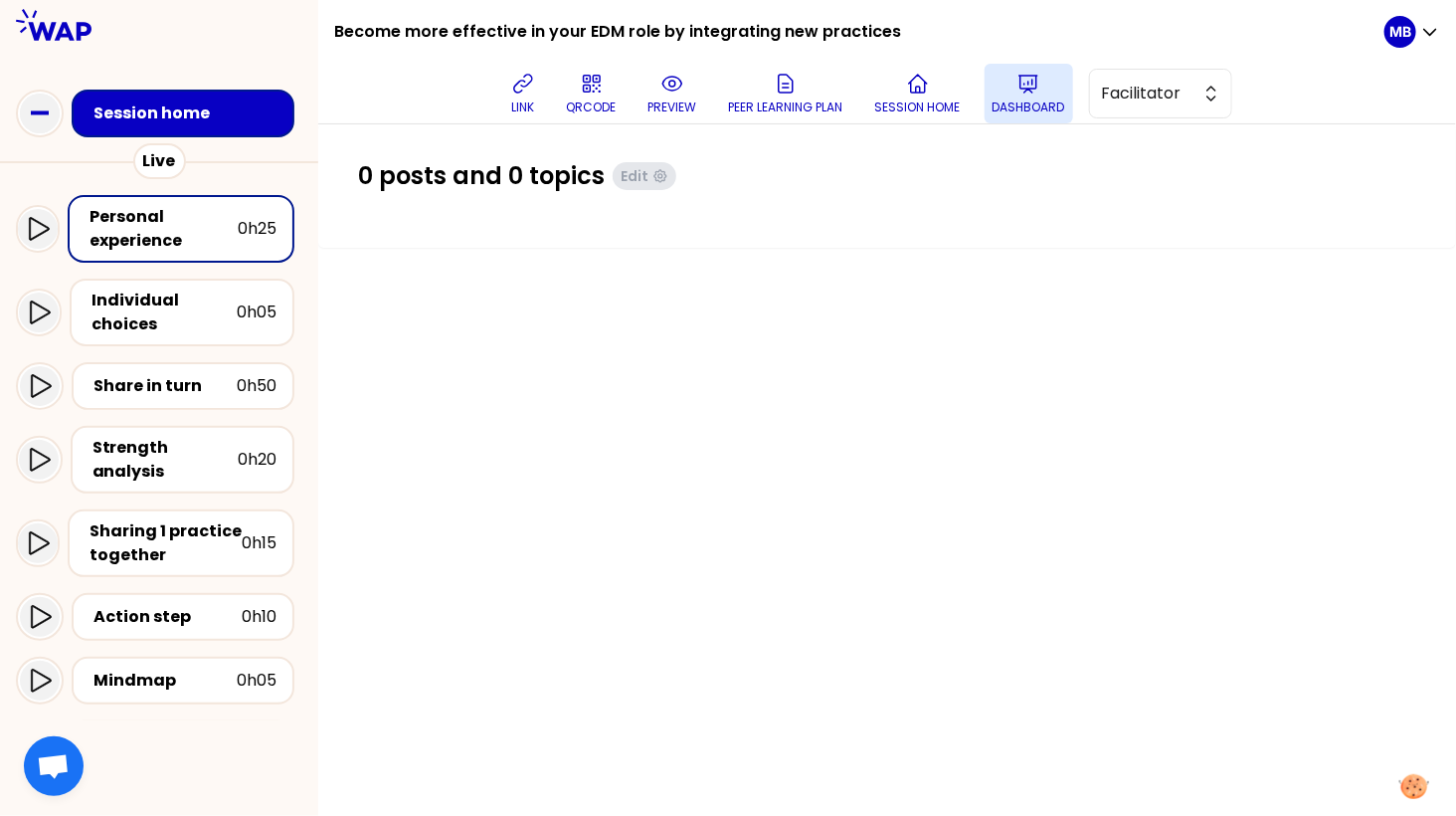 click on "Dashboard" at bounding box center (1028, 94) 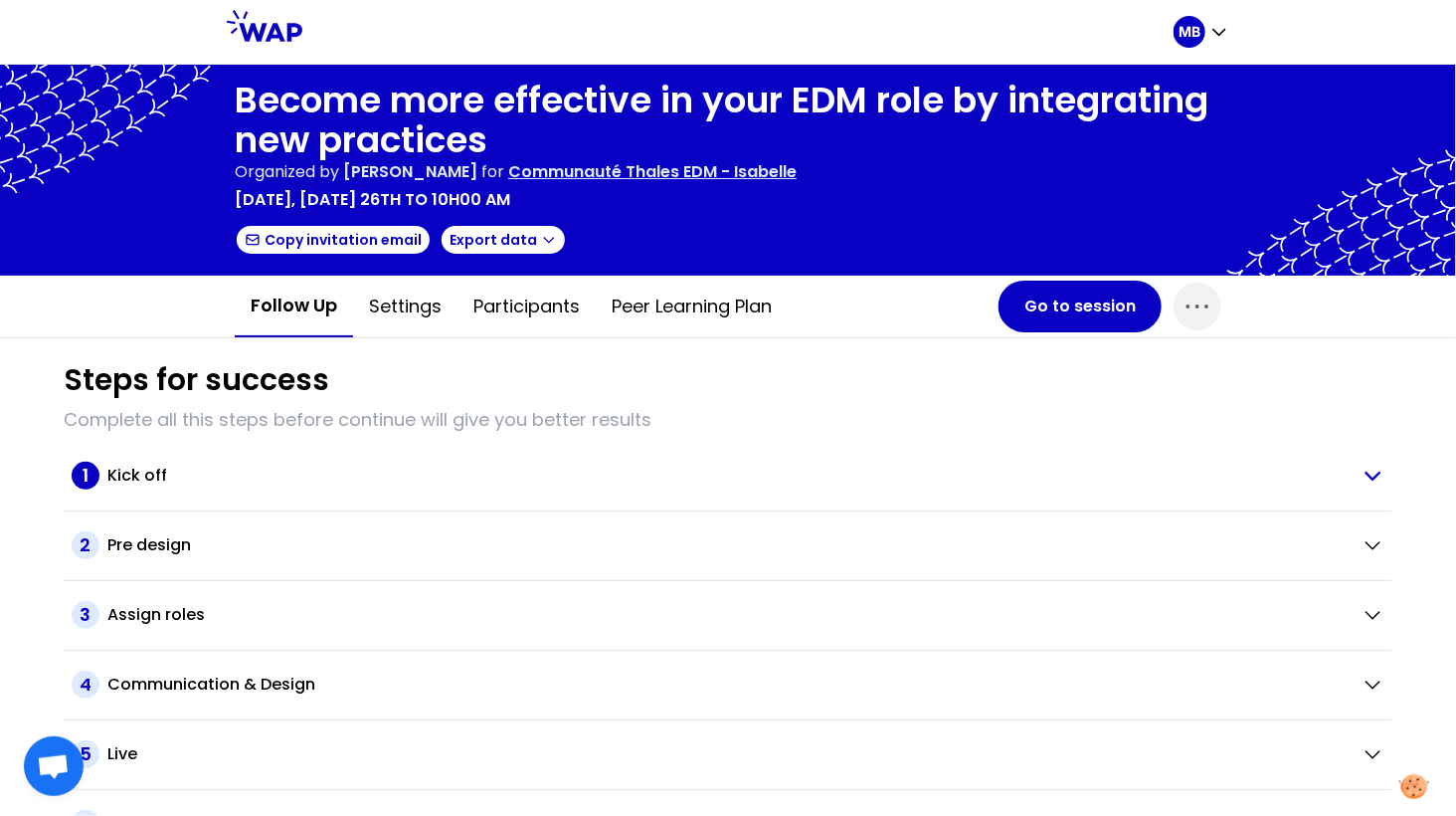 click on "Kick off" at bounding box center (137, 476) 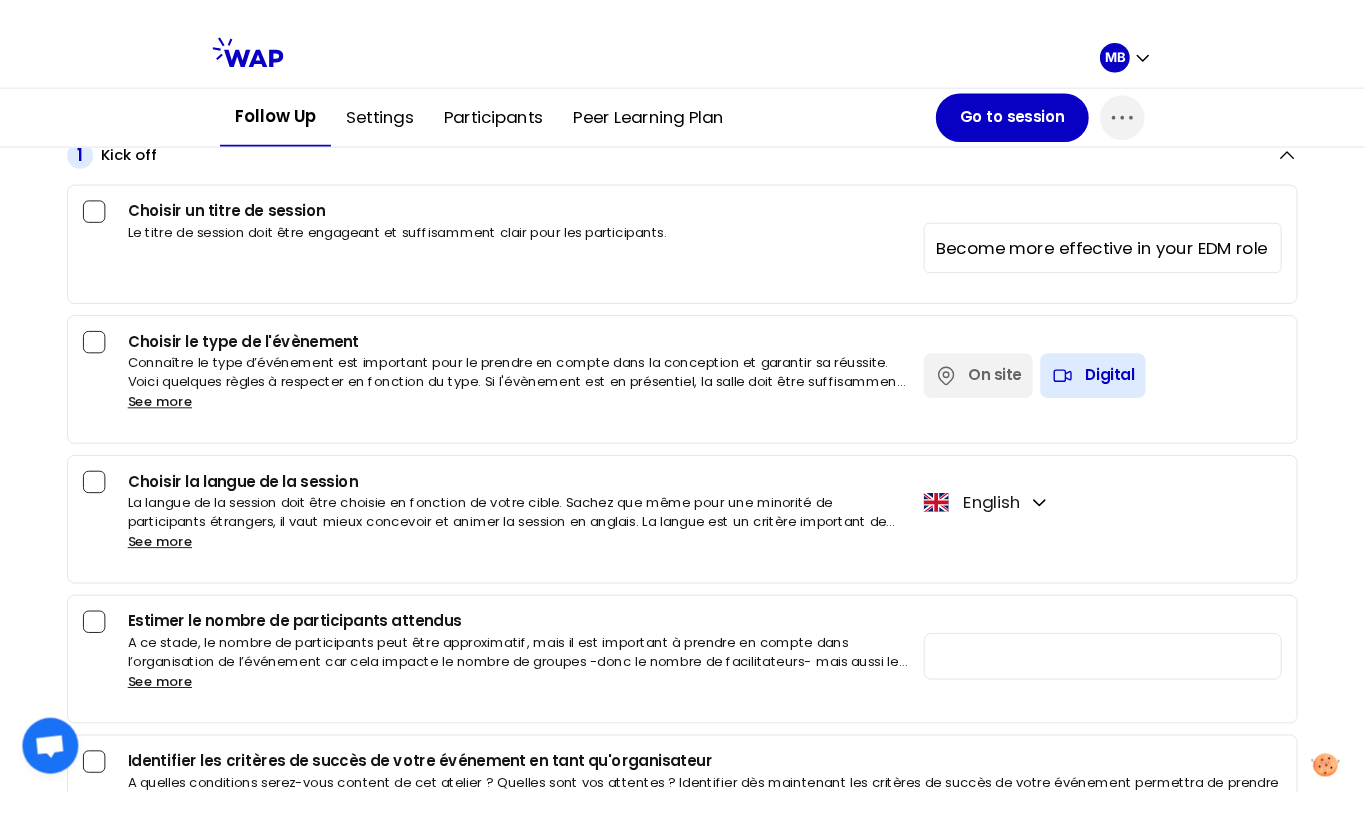 scroll, scrollTop: 0, scrollLeft: 0, axis: both 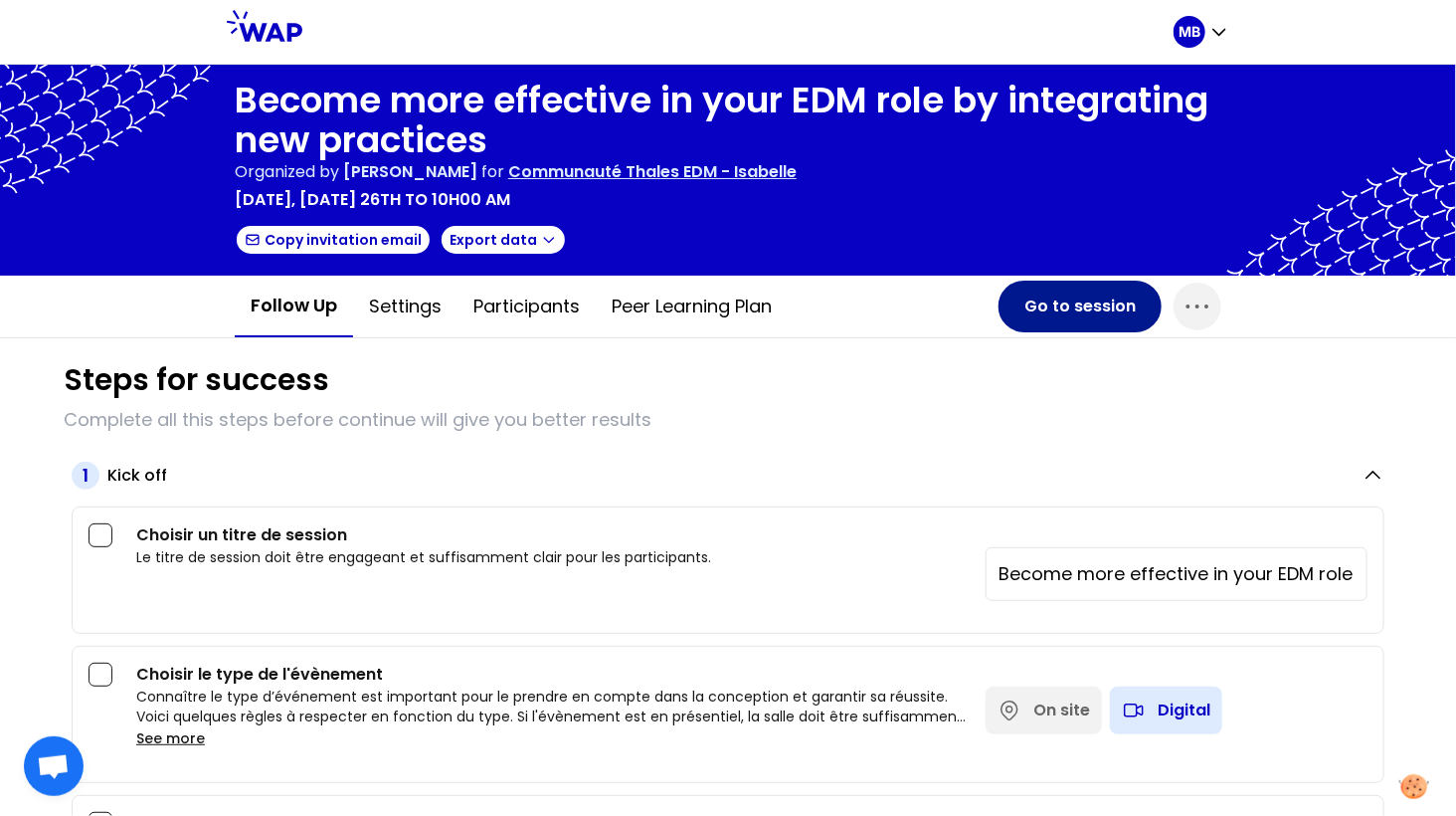 click on "Go to session" at bounding box center (1080, 306) 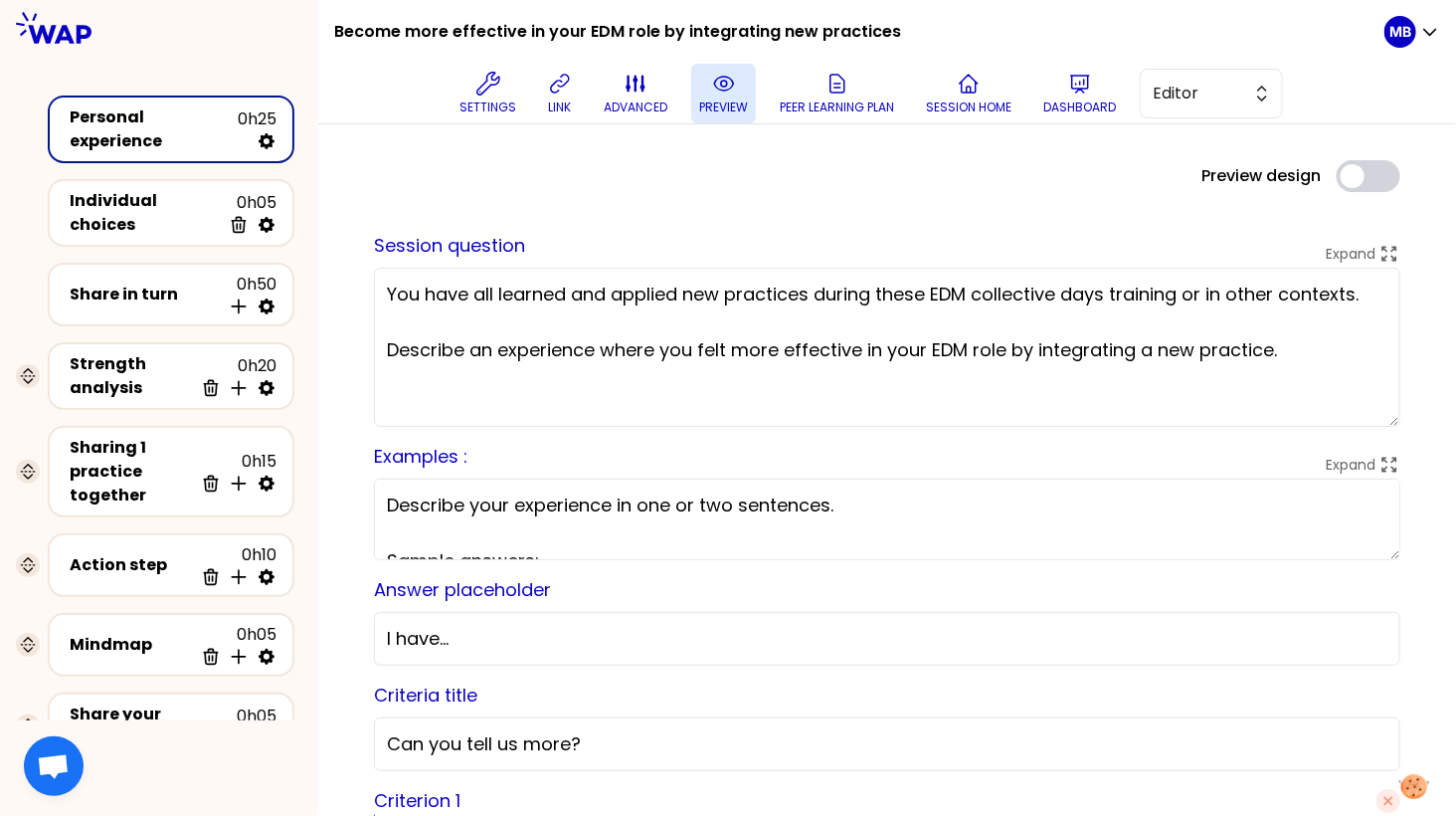 click 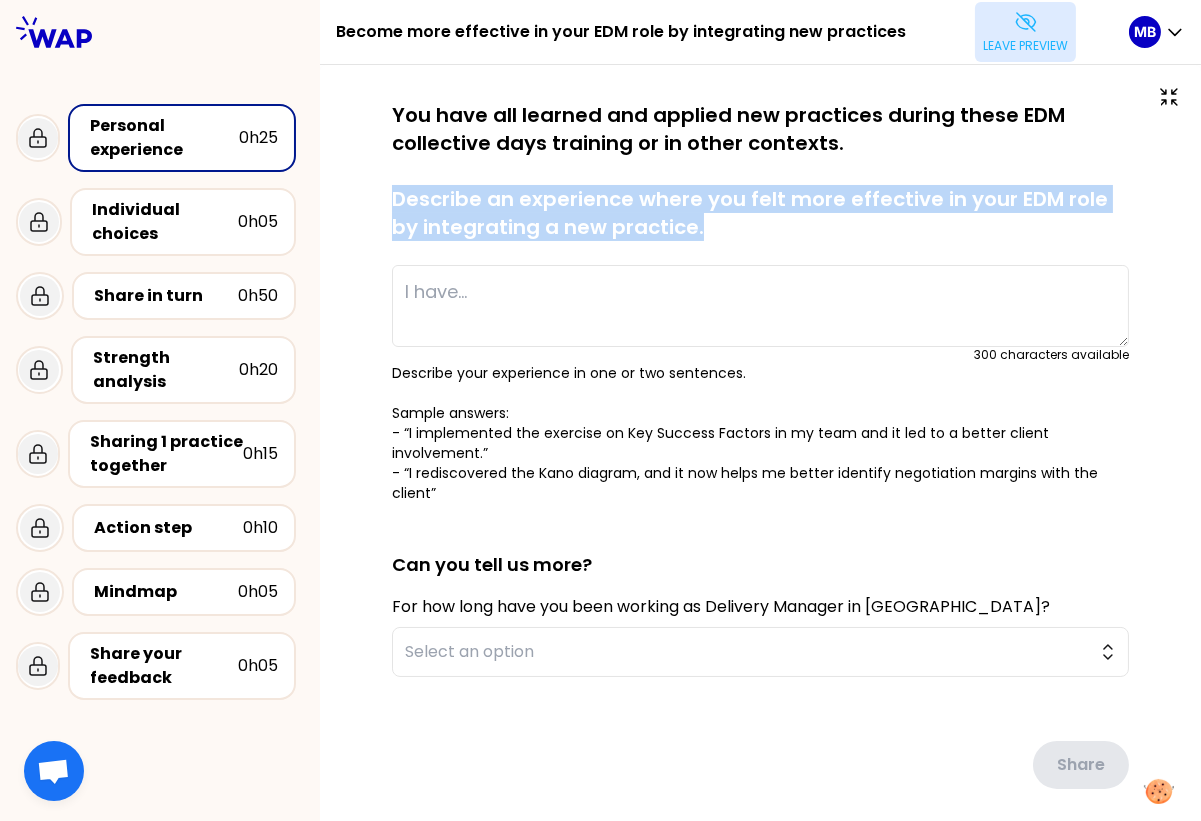 drag, startPoint x: 398, startPoint y: 197, endPoint x: 710, endPoint y: 222, distance: 313 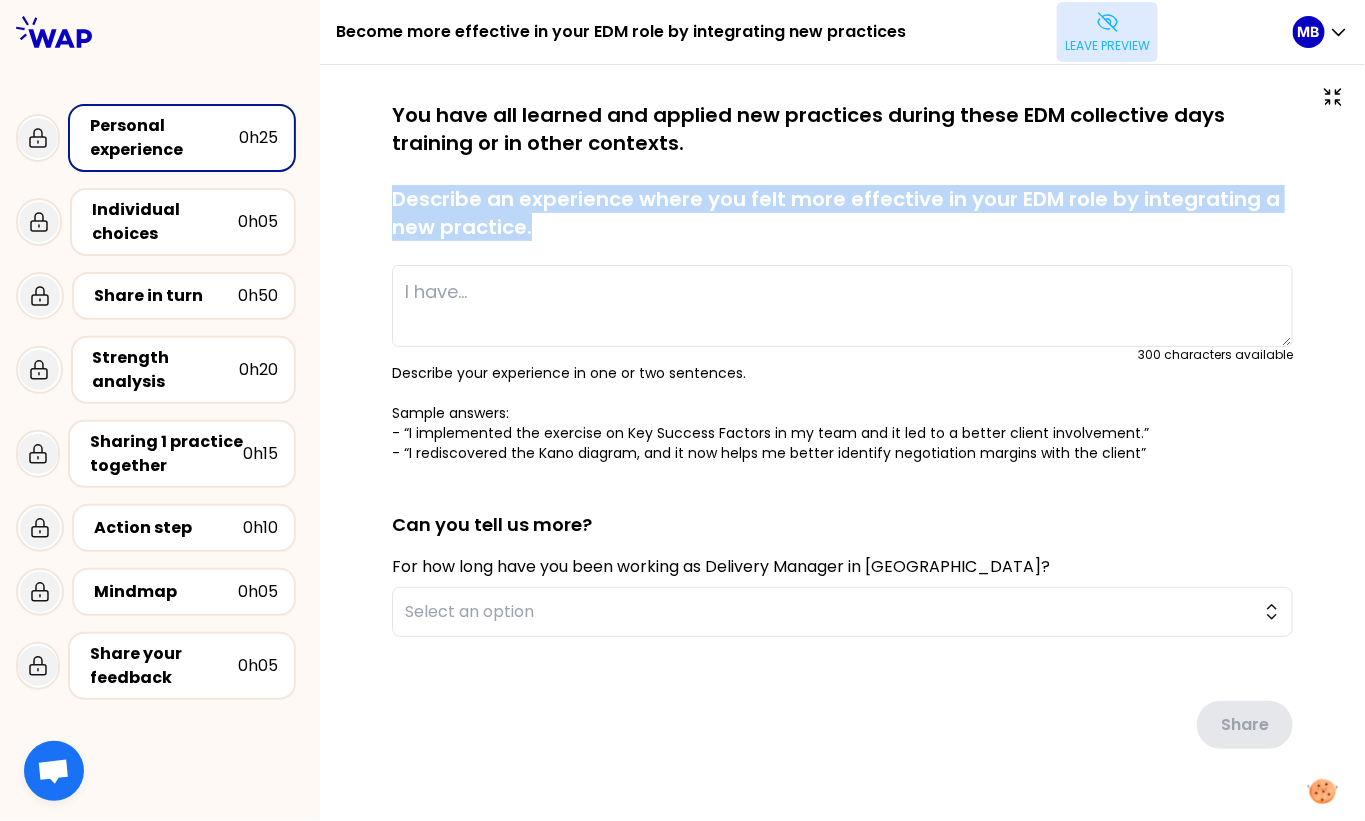 click on "Leave preview" at bounding box center (1107, 32) 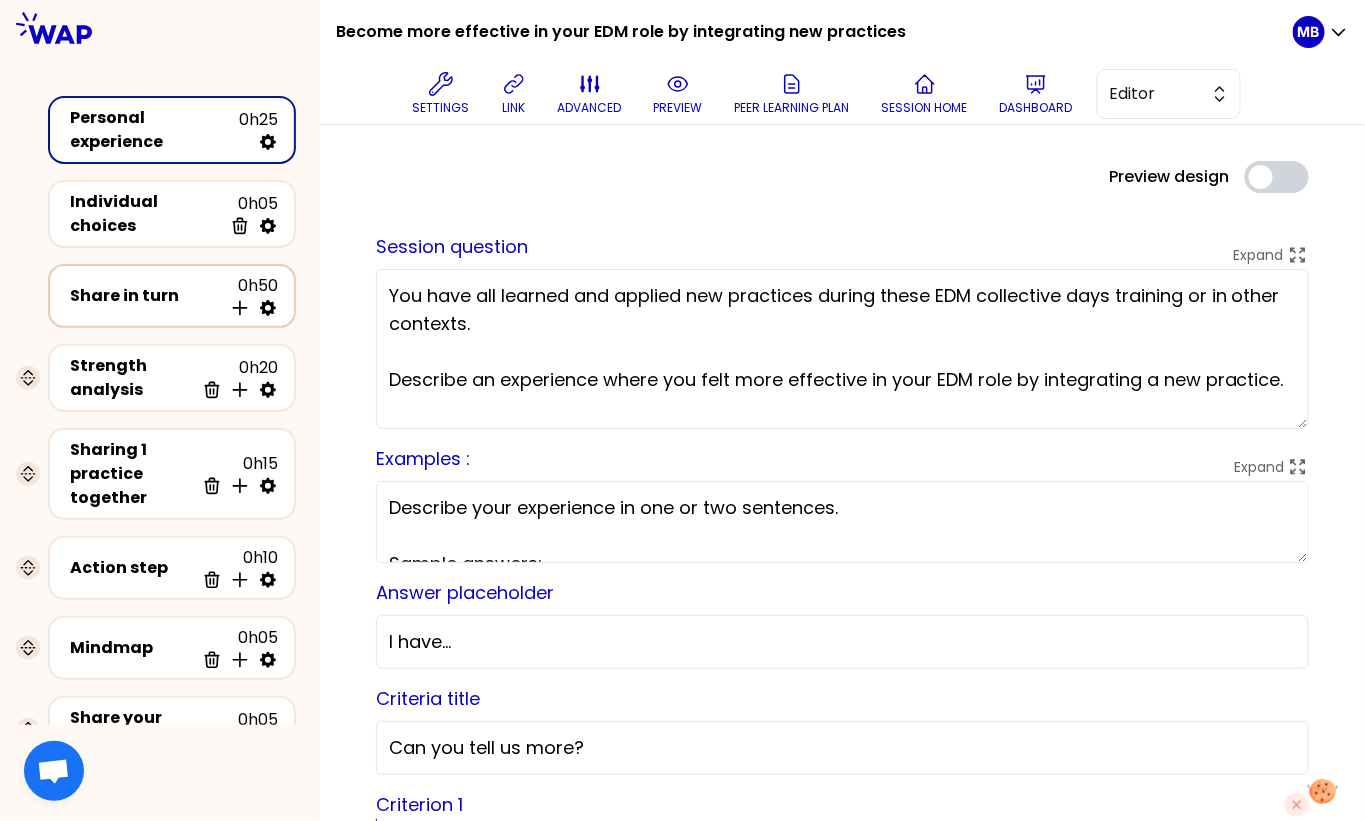 click 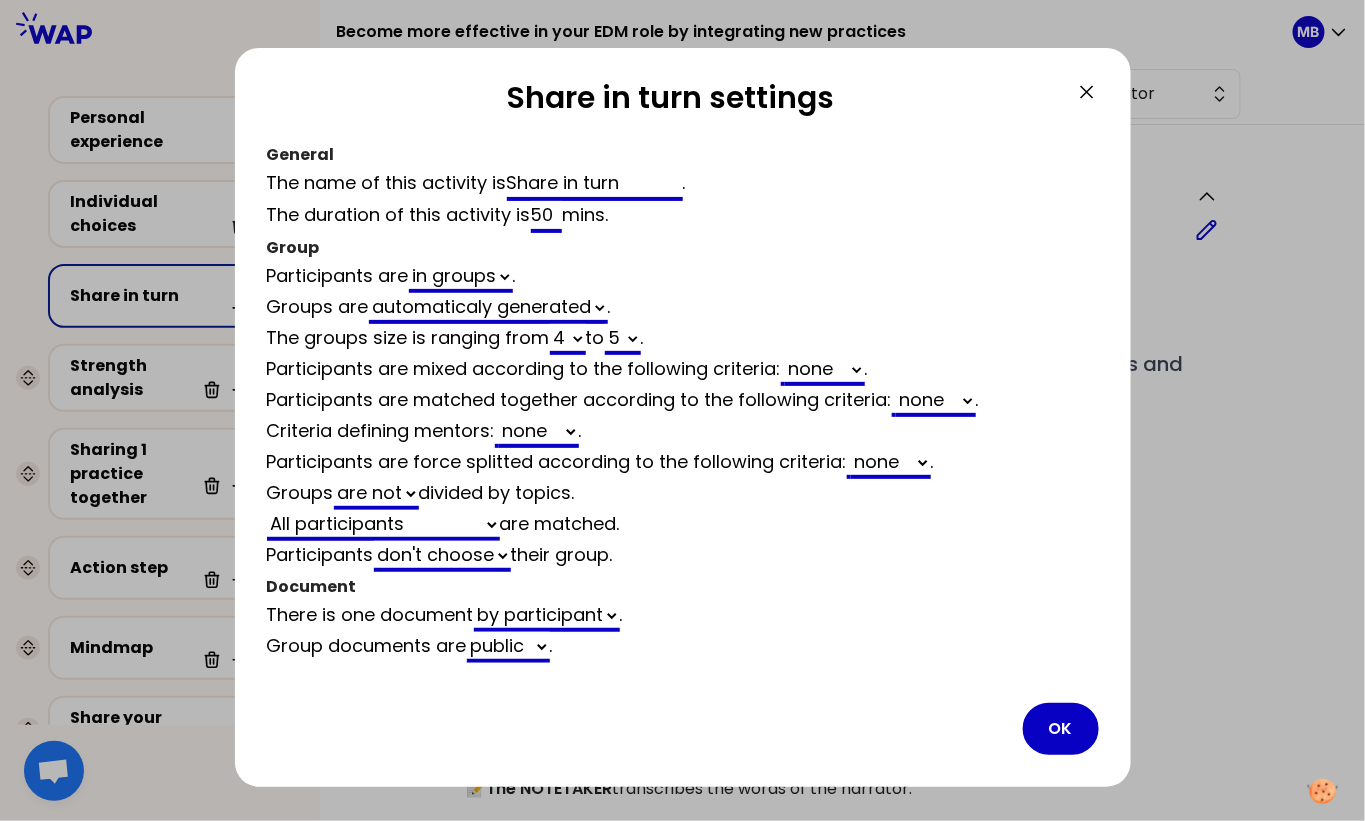 click on "none Seniority" at bounding box center (936, 401) 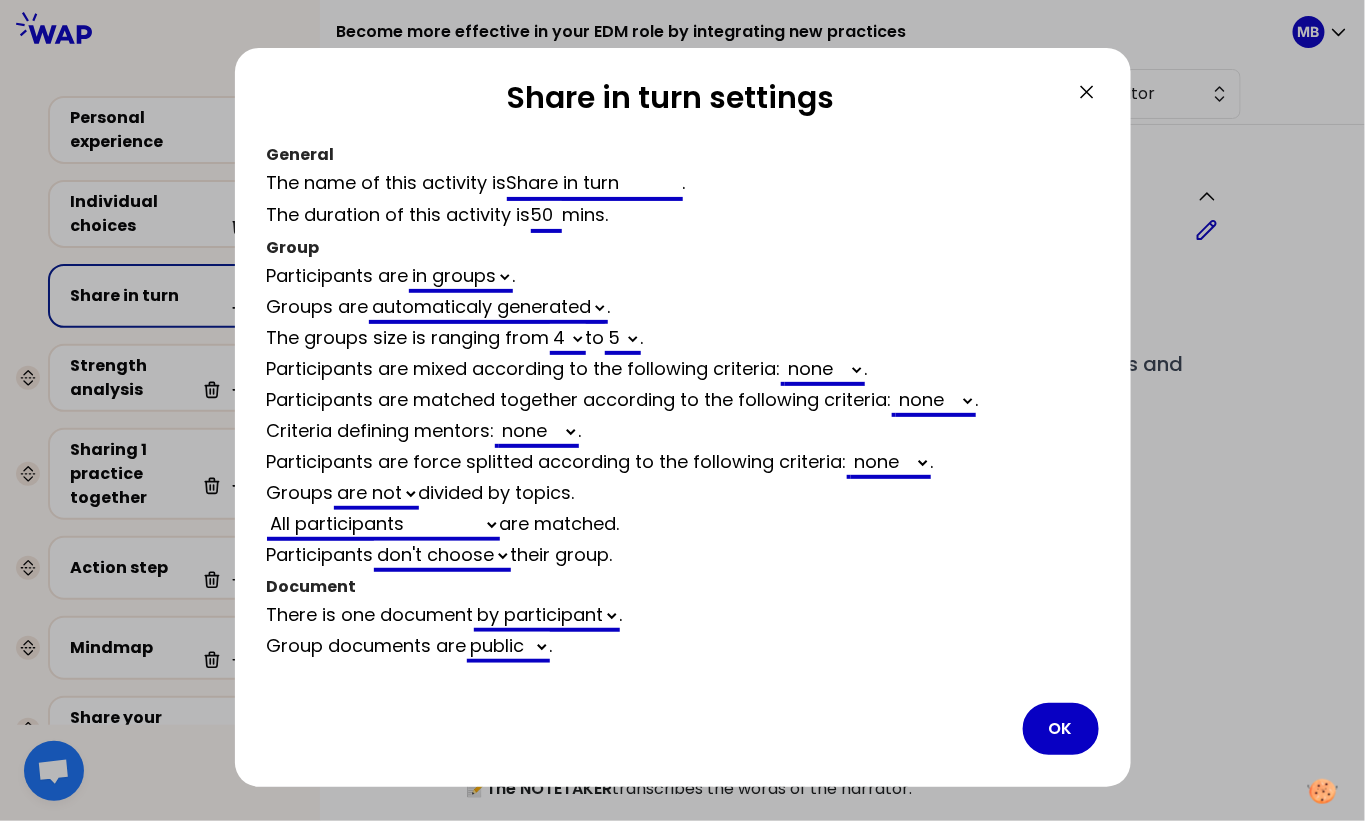 click on "none Seniority" at bounding box center [825, 370] 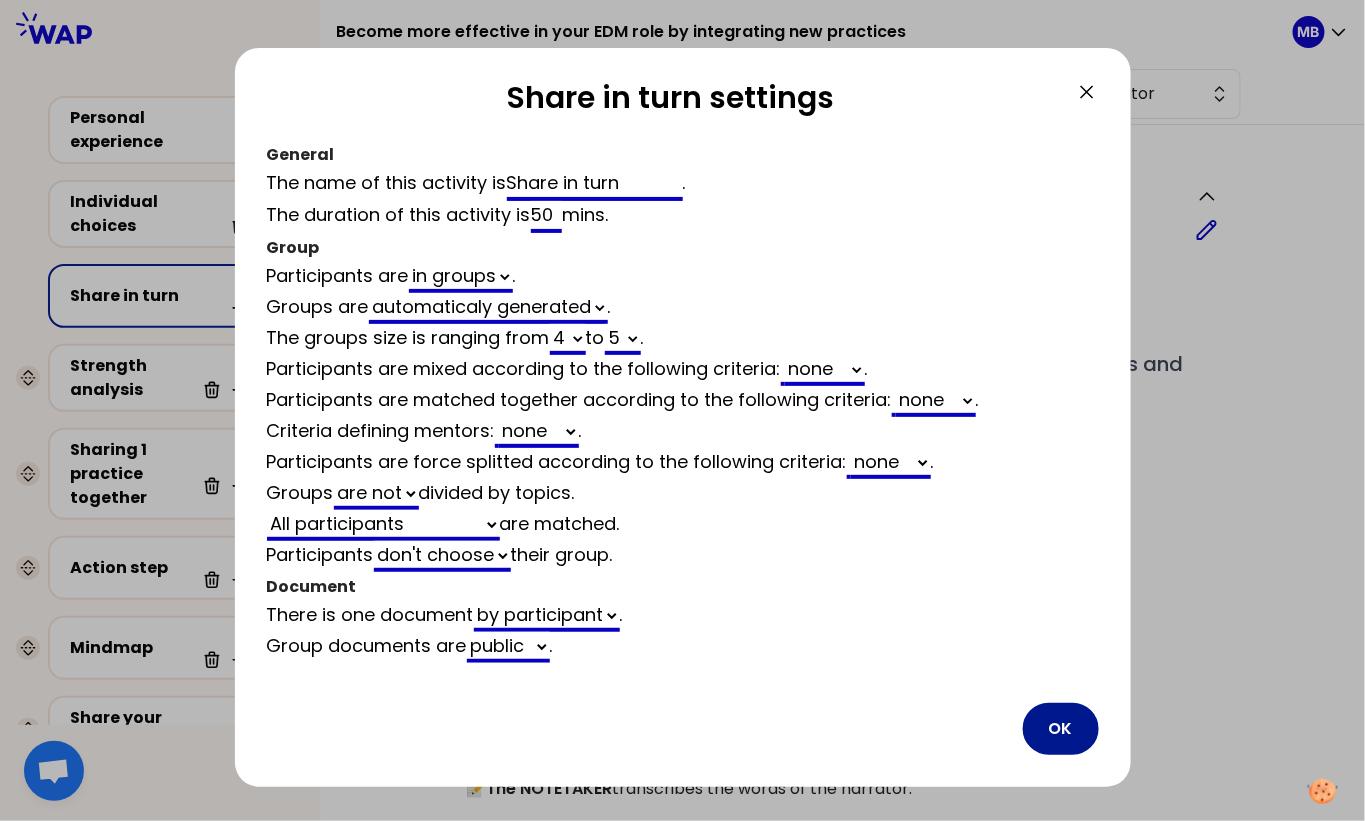 click on "OK" at bounding box center [1061, 729] 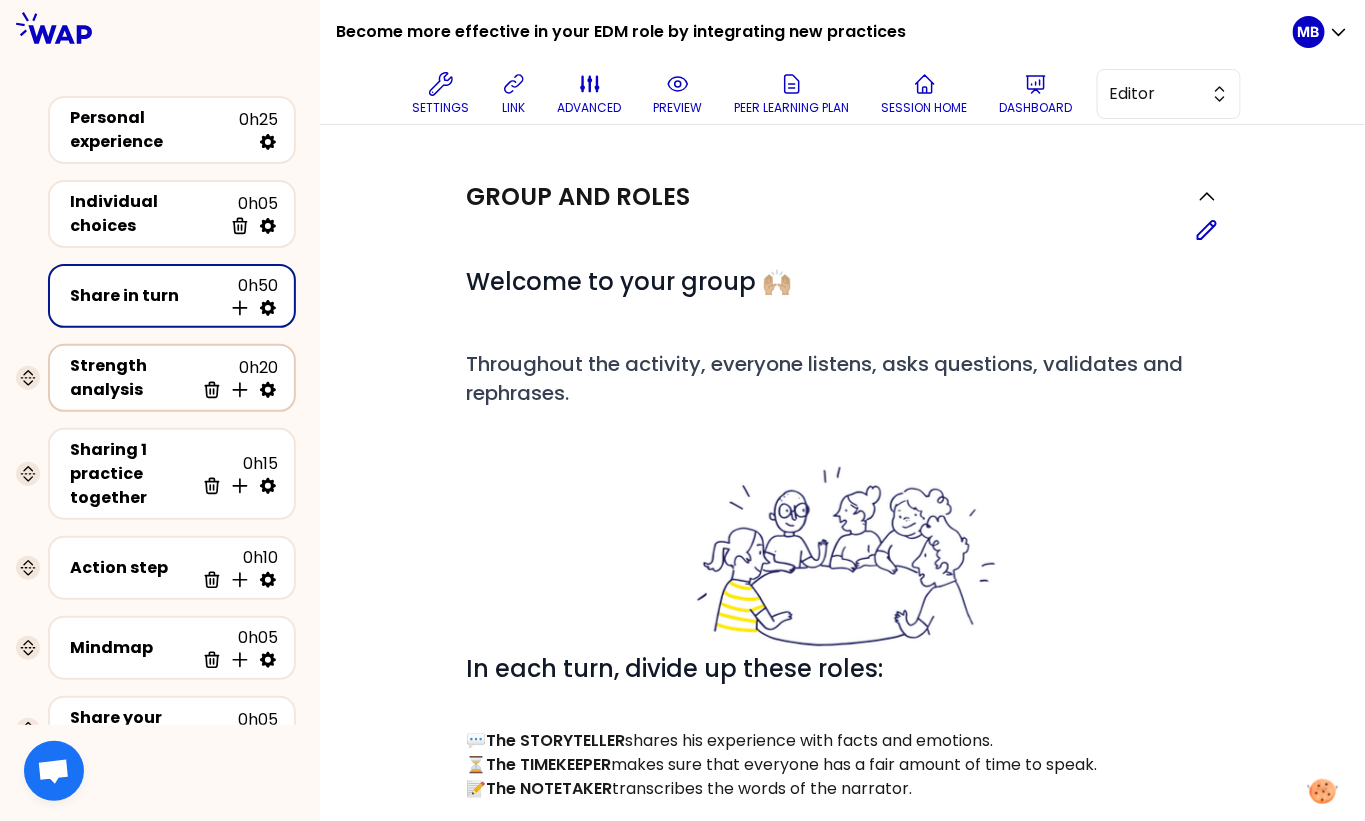 click 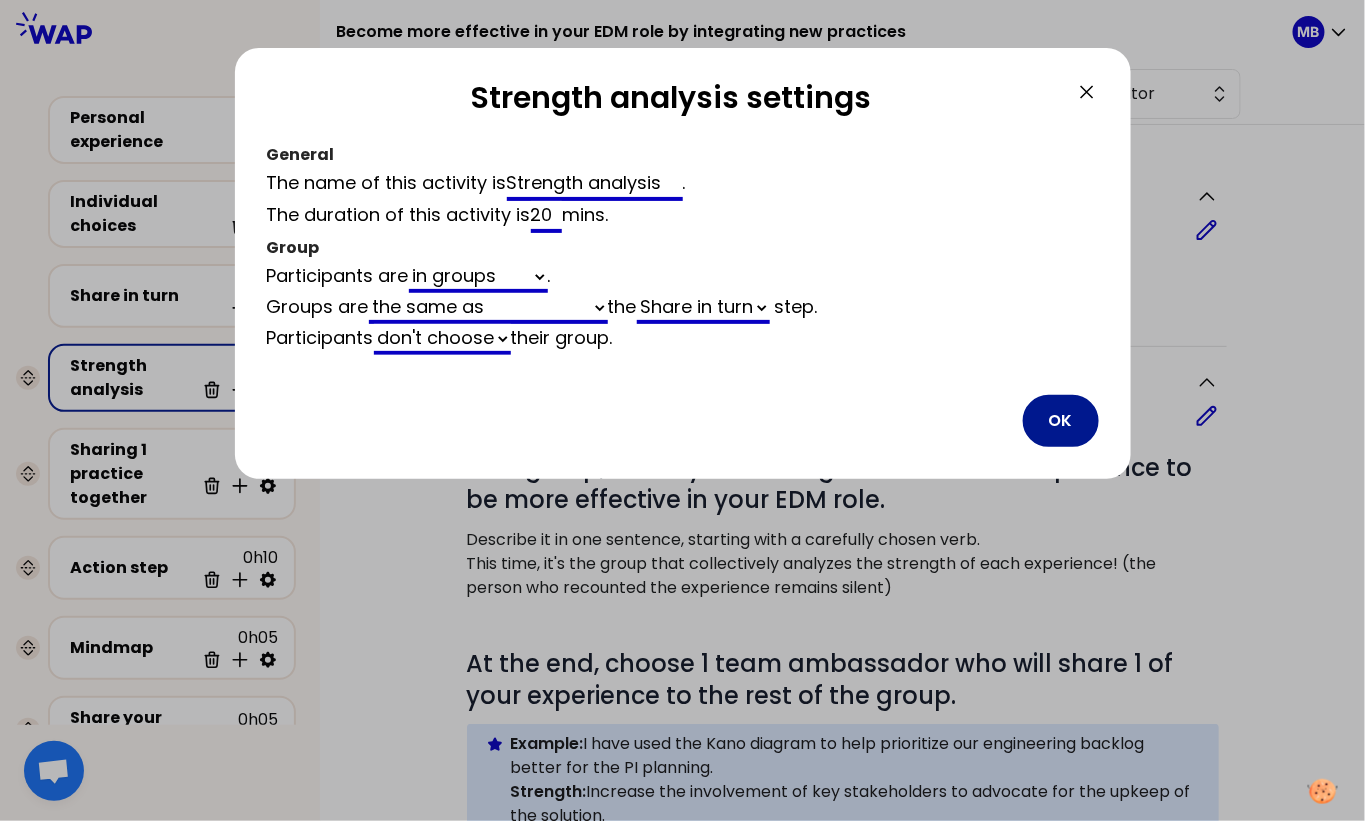 click on "OK" at bounding box center [1061, 421] 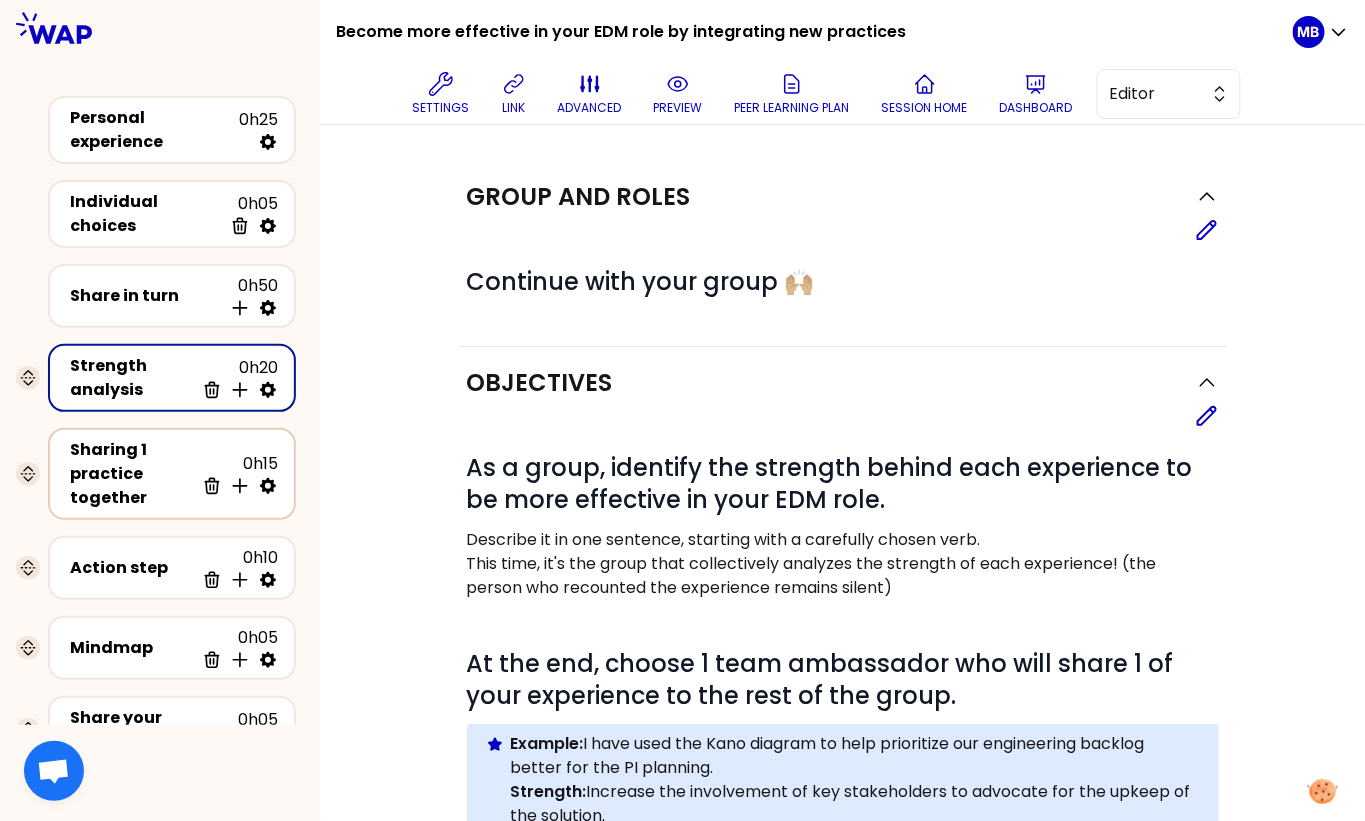 scroll, scrollTop: 78, scrollLeft: 0, axis: vertical 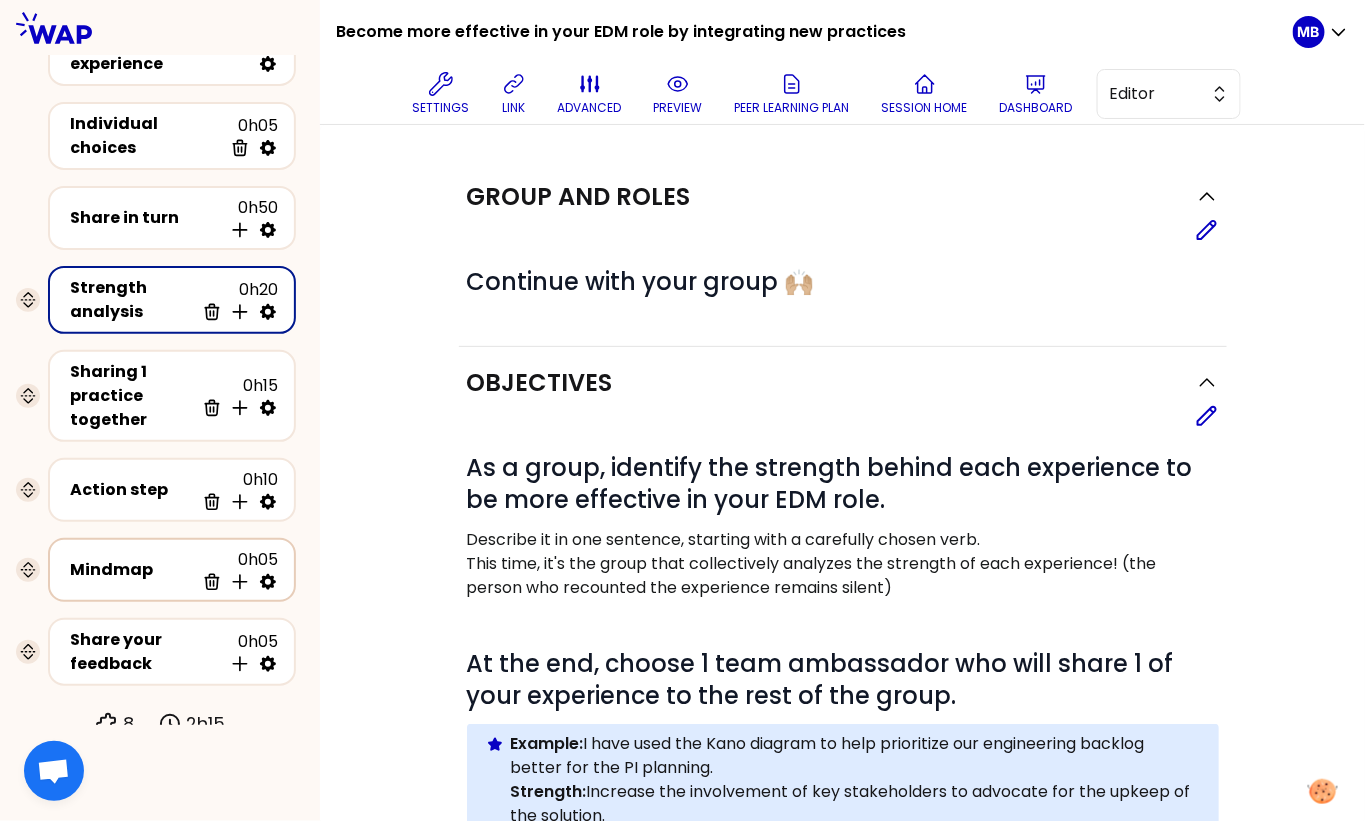 click 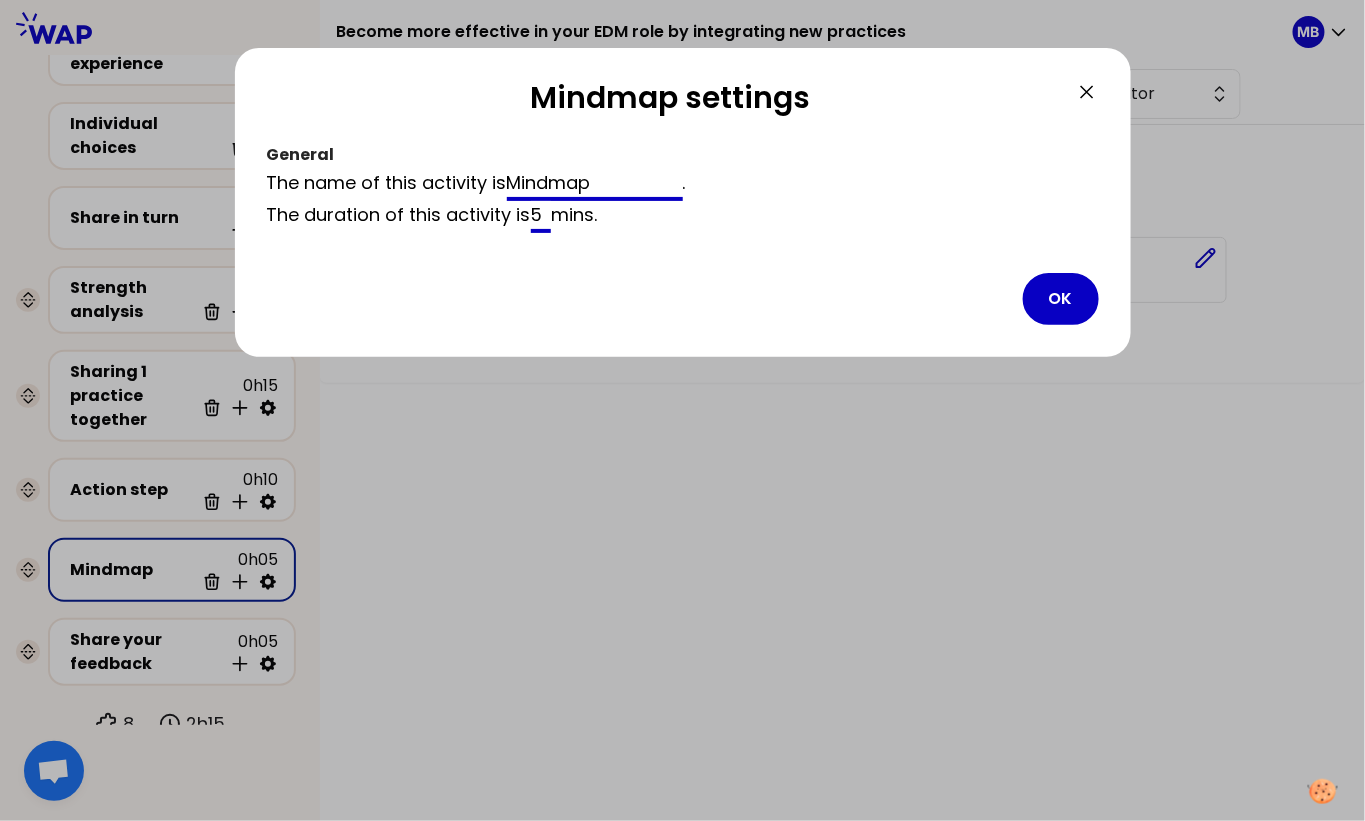 click on "OK" at bounding box center [683, 299] 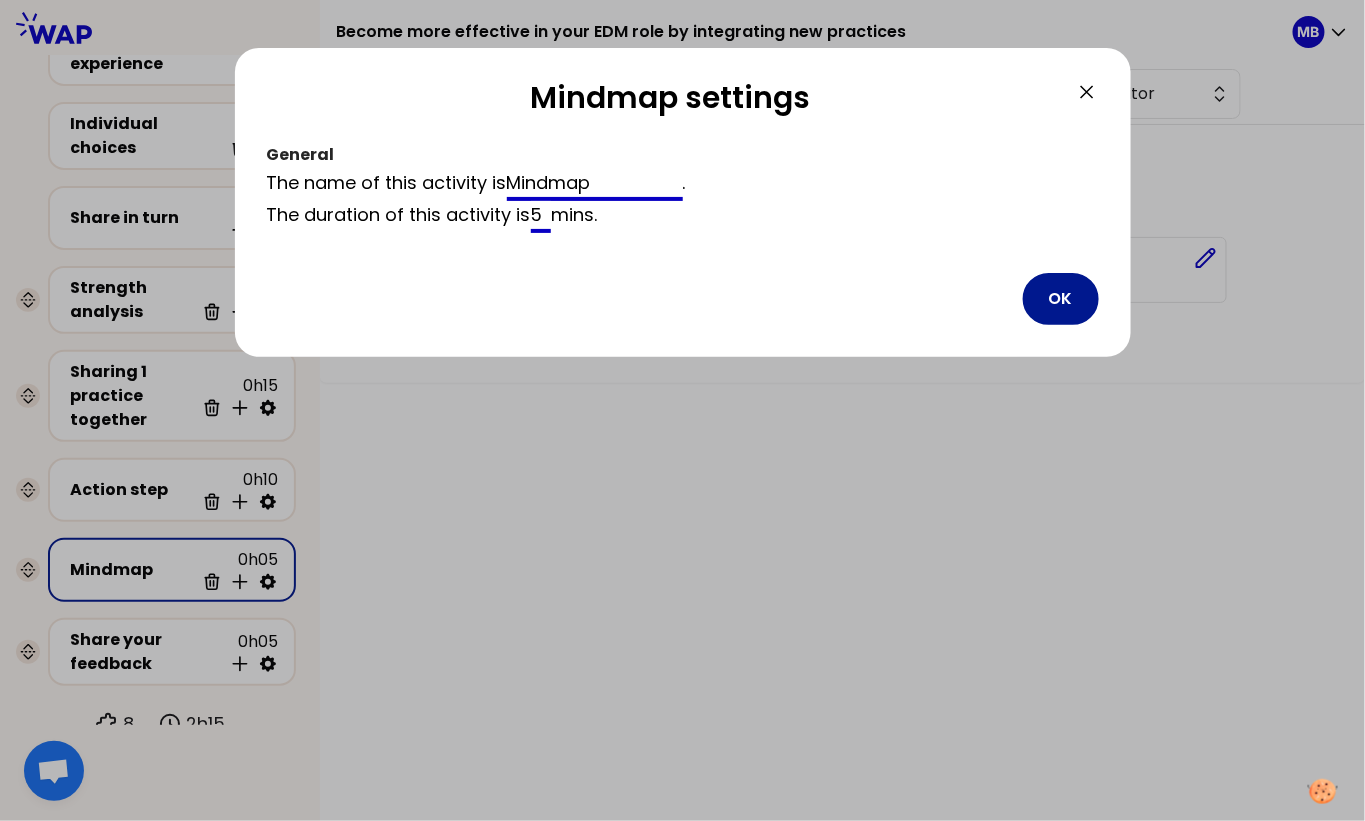 click on "OK" at bounding box center [1061, 299] 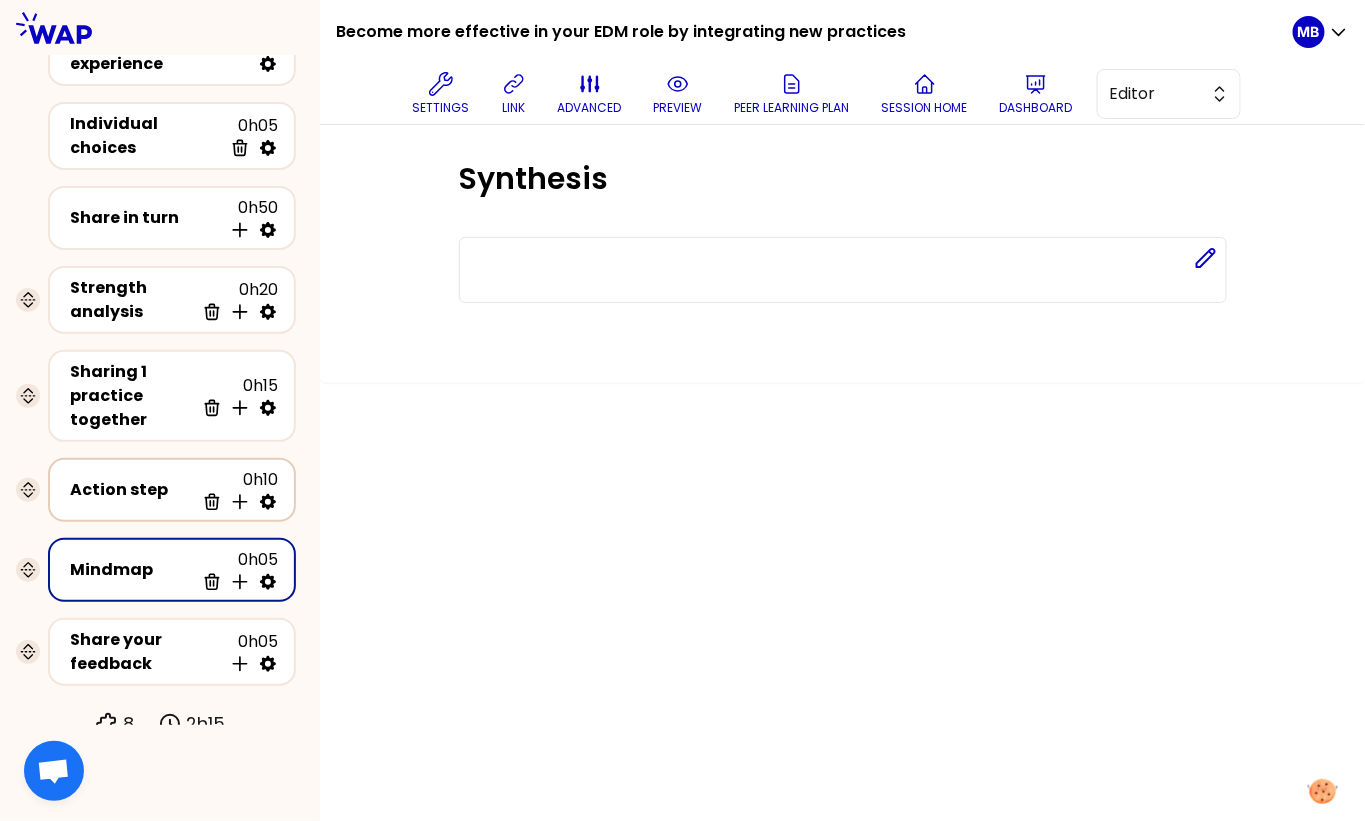 click 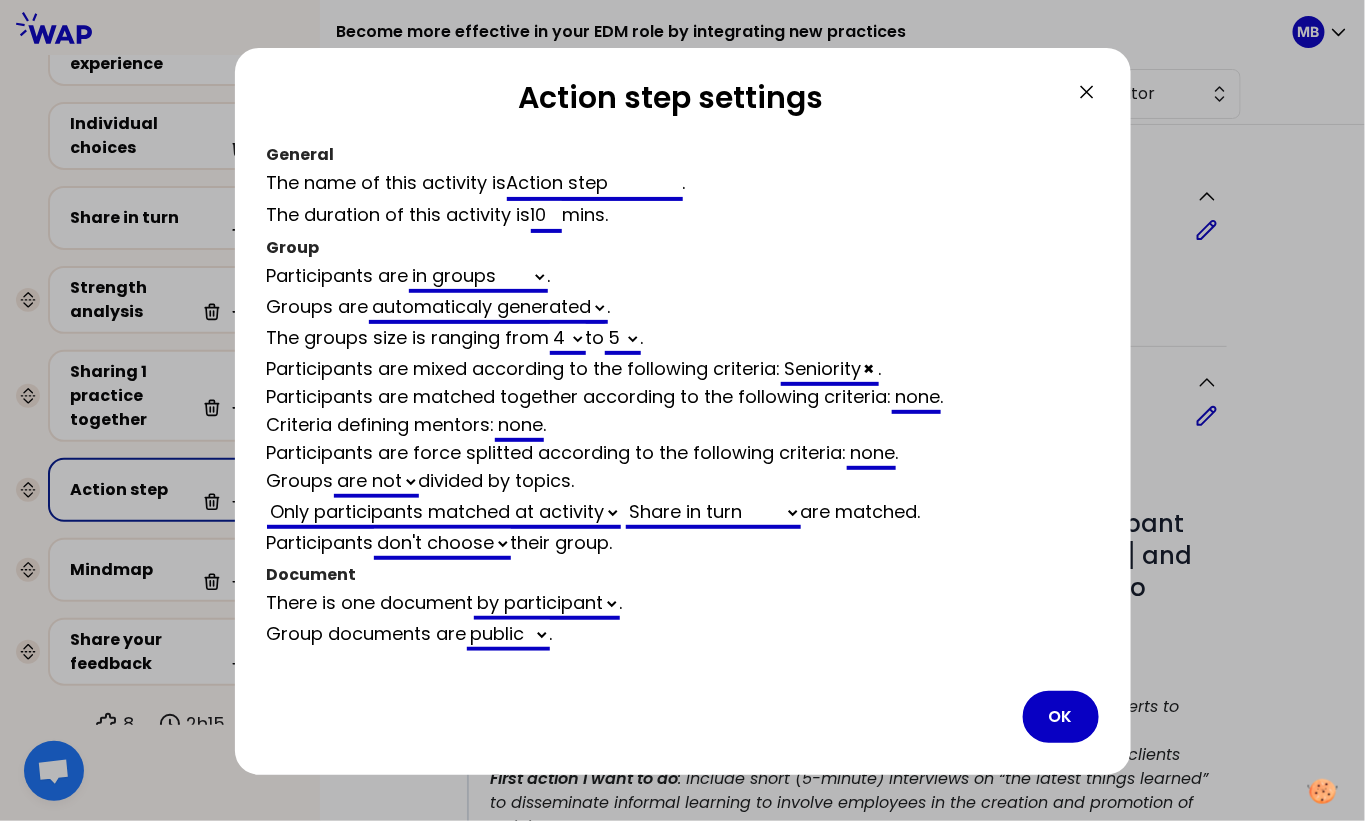 click 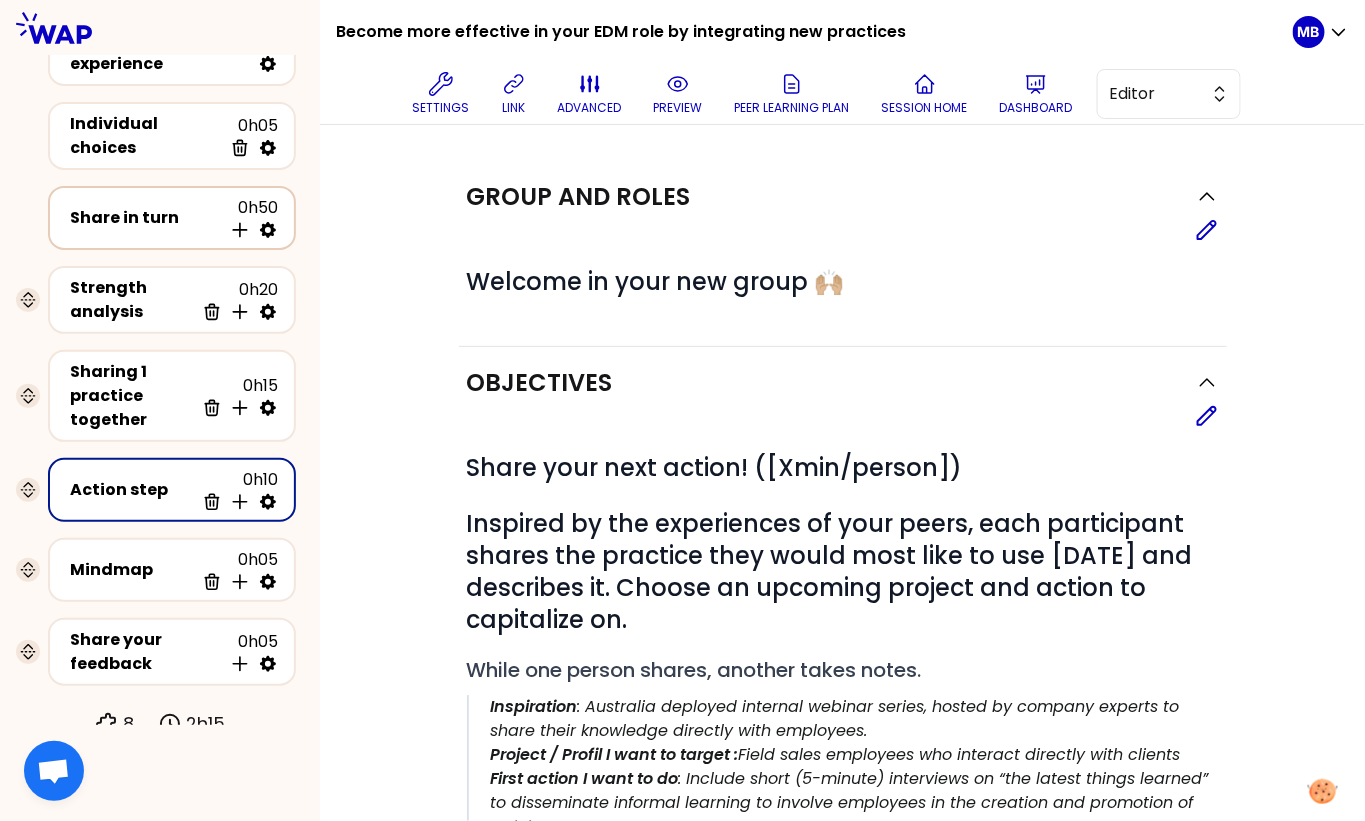 click 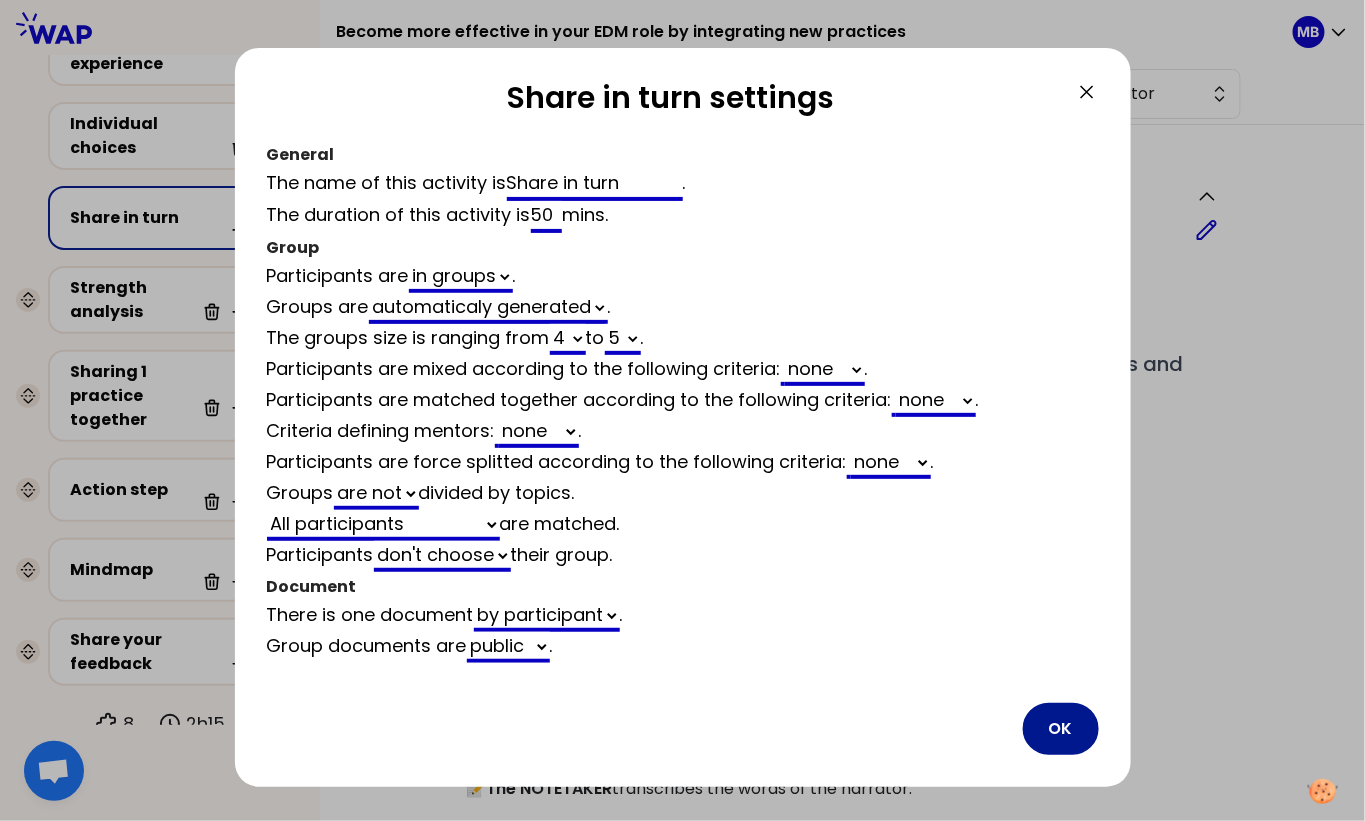 click on "OK" at bounding box center [1061, 729] 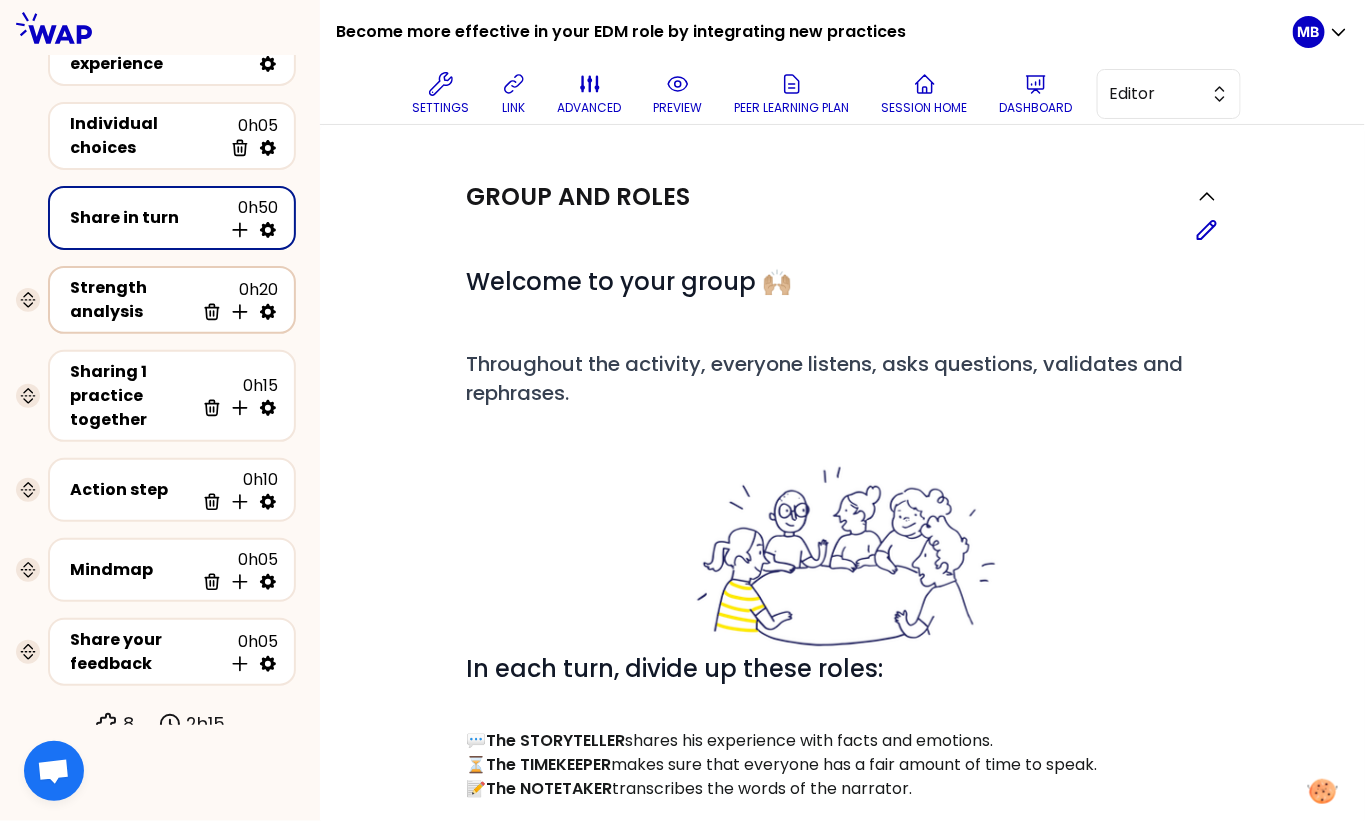 click 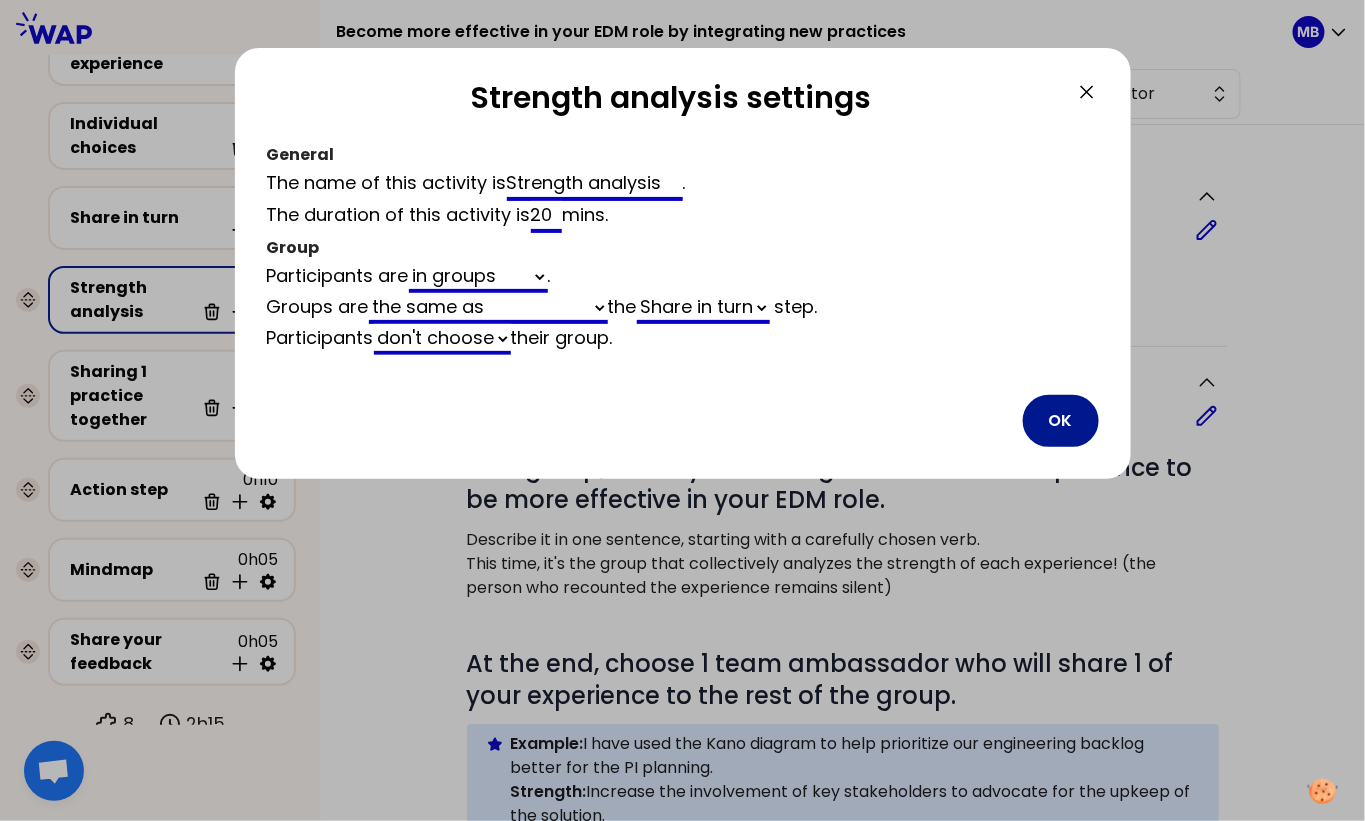 click on "OK" at bounding box center (1061, 421) 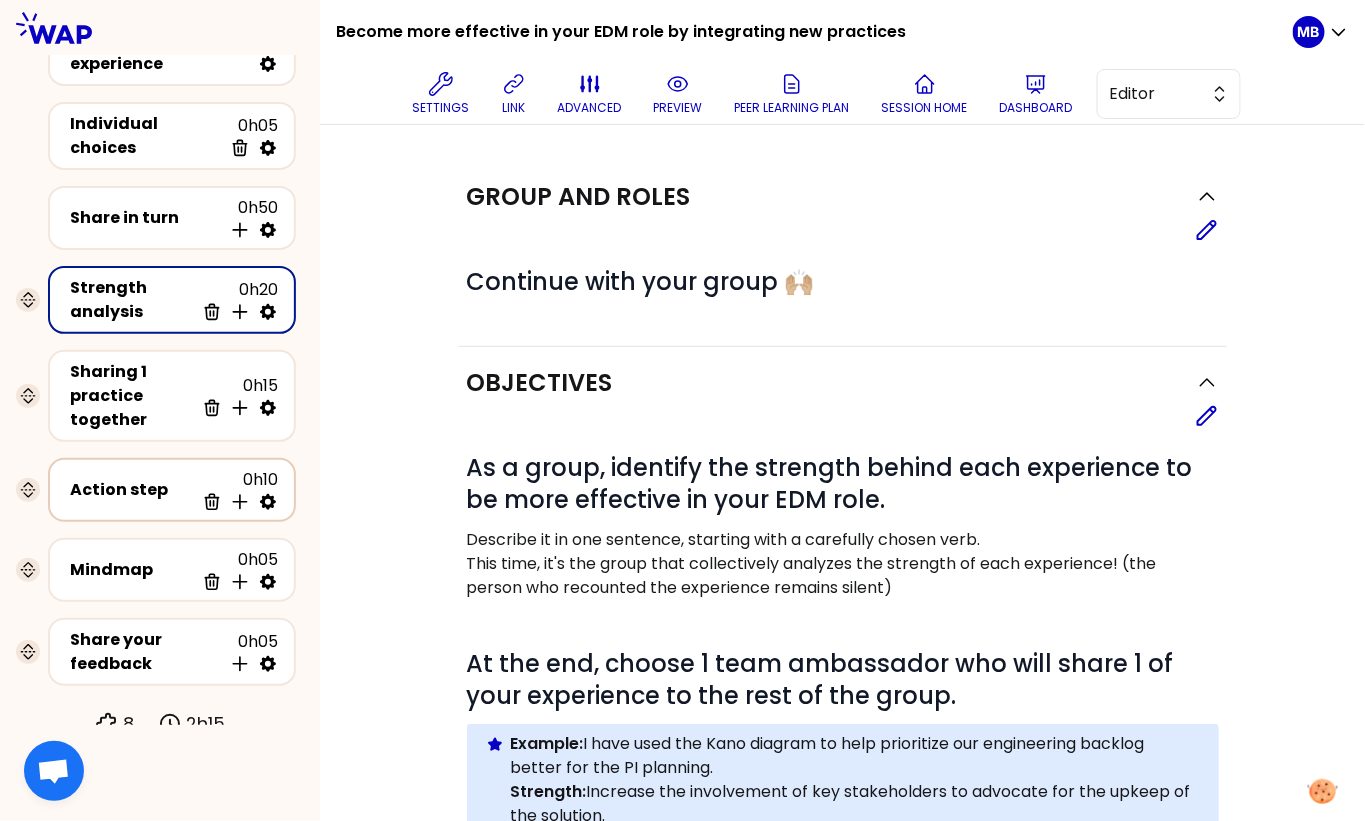 click 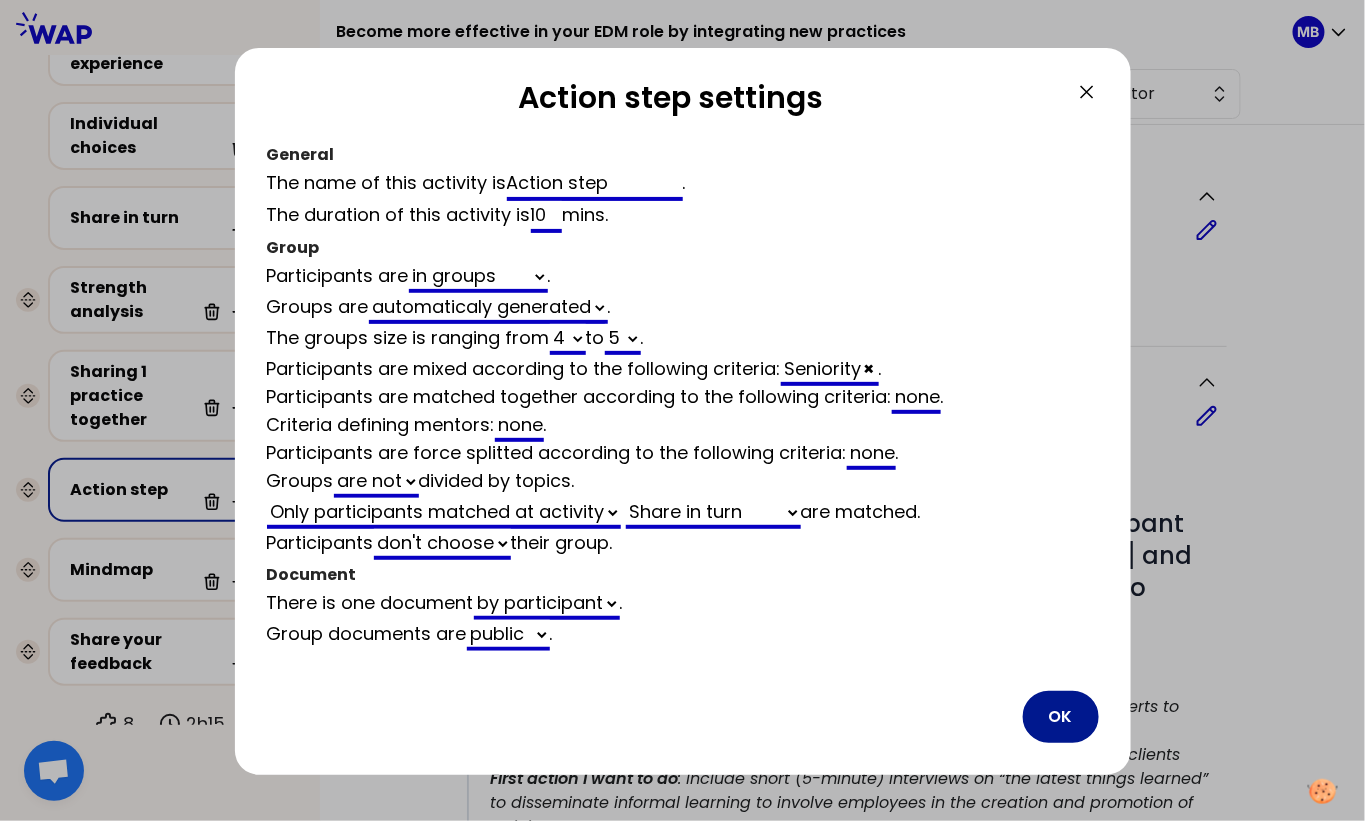 click on "OK" at bounding box center [1061, 717] 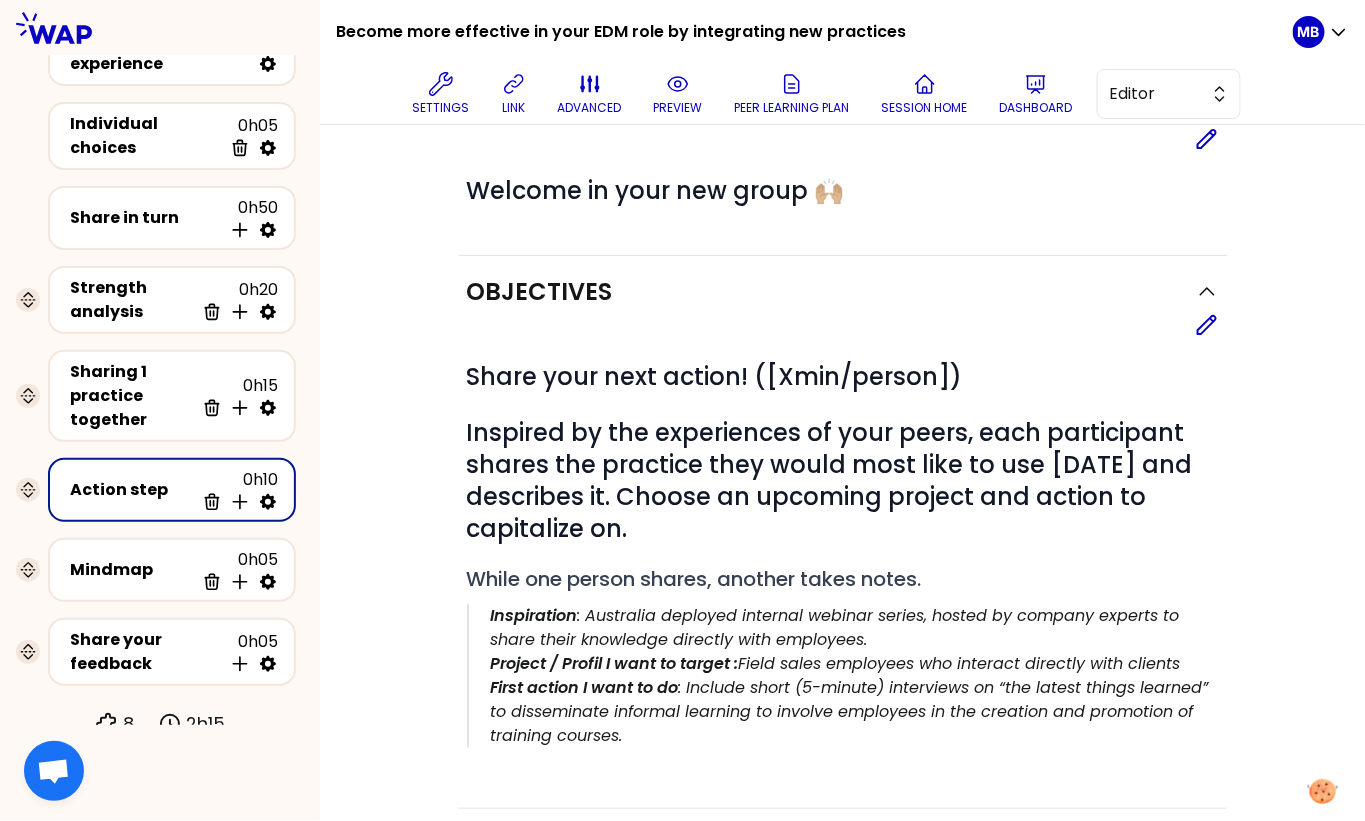 scroll, scrollTop: 118, scrollLeft: 0, axis: vertical 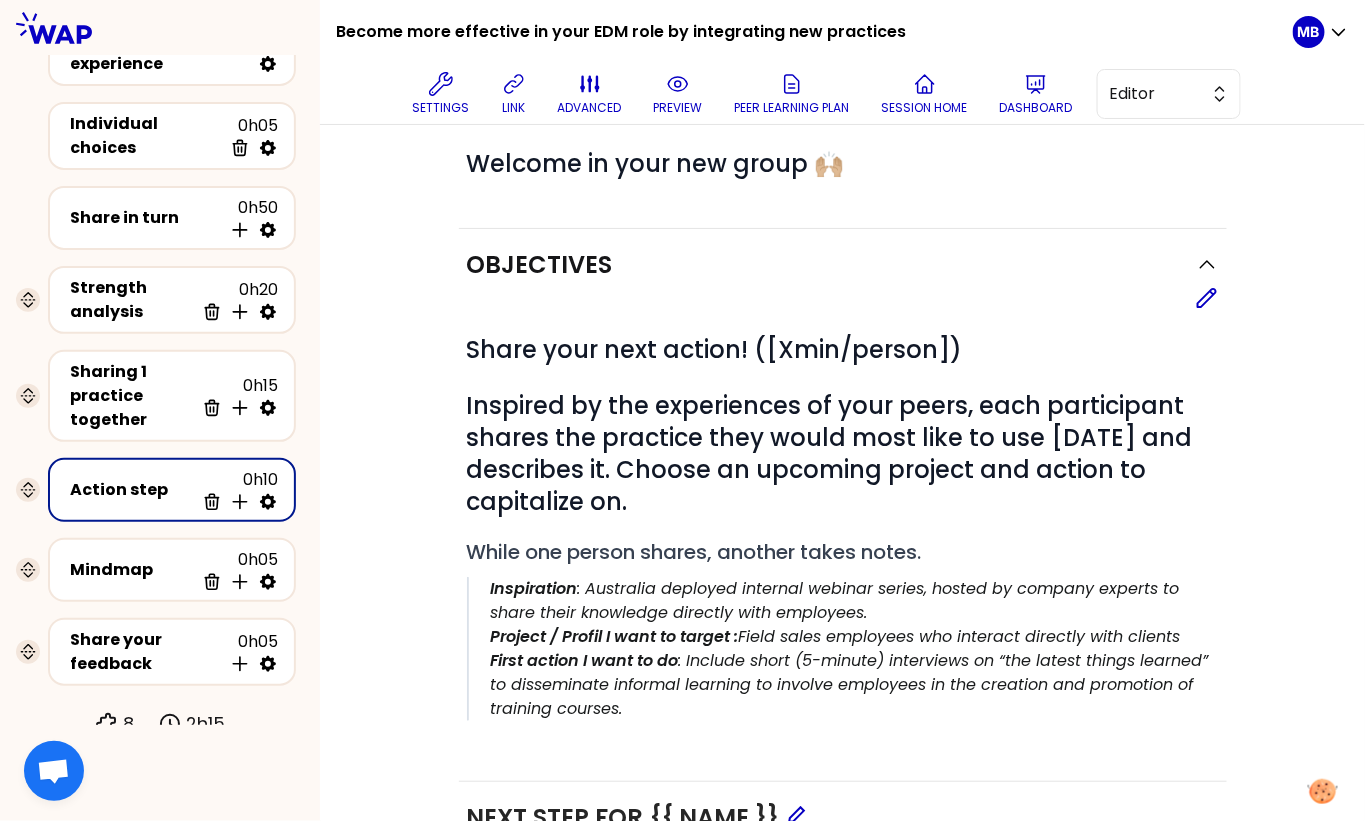 click 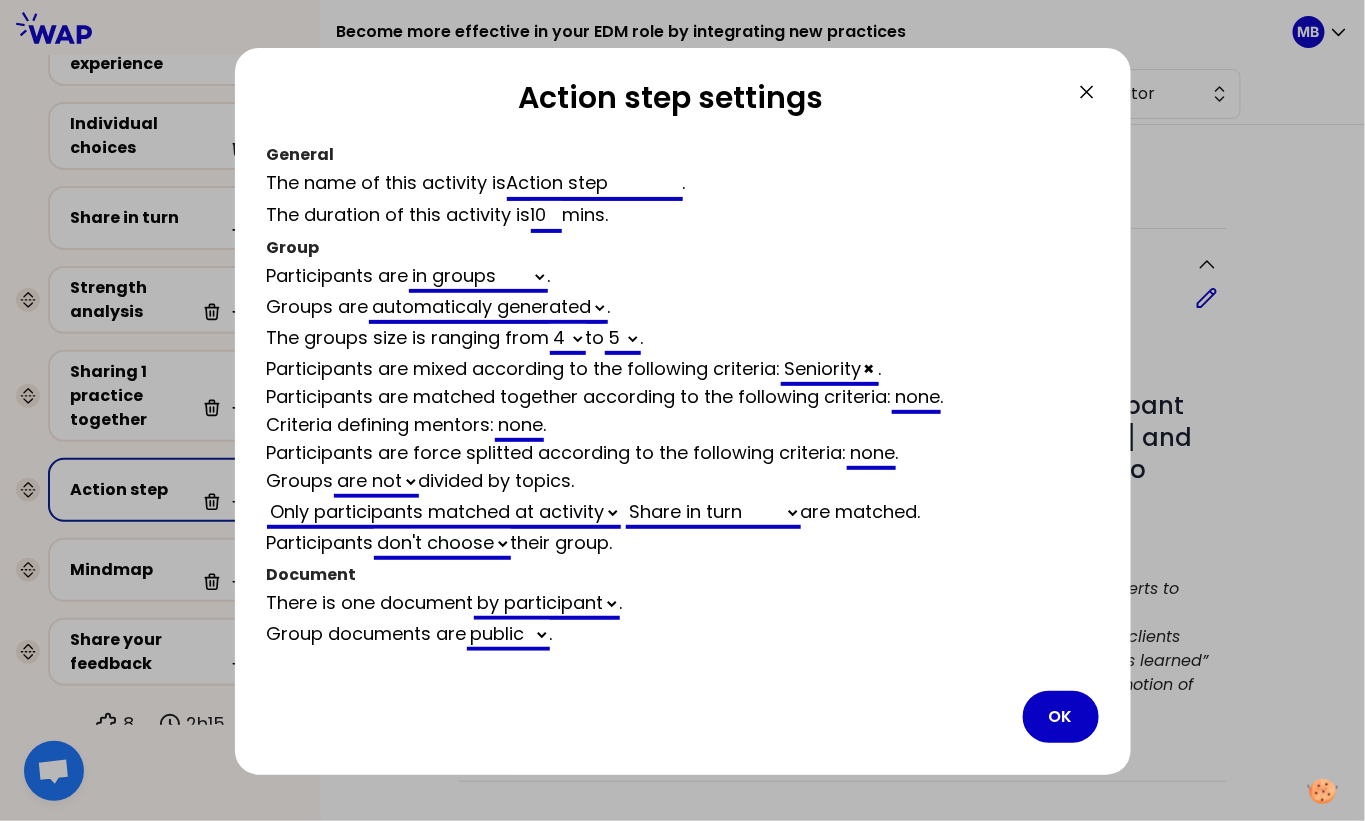 scroll, scrollTop: 115, scrollLeft: 0, axis: vertical 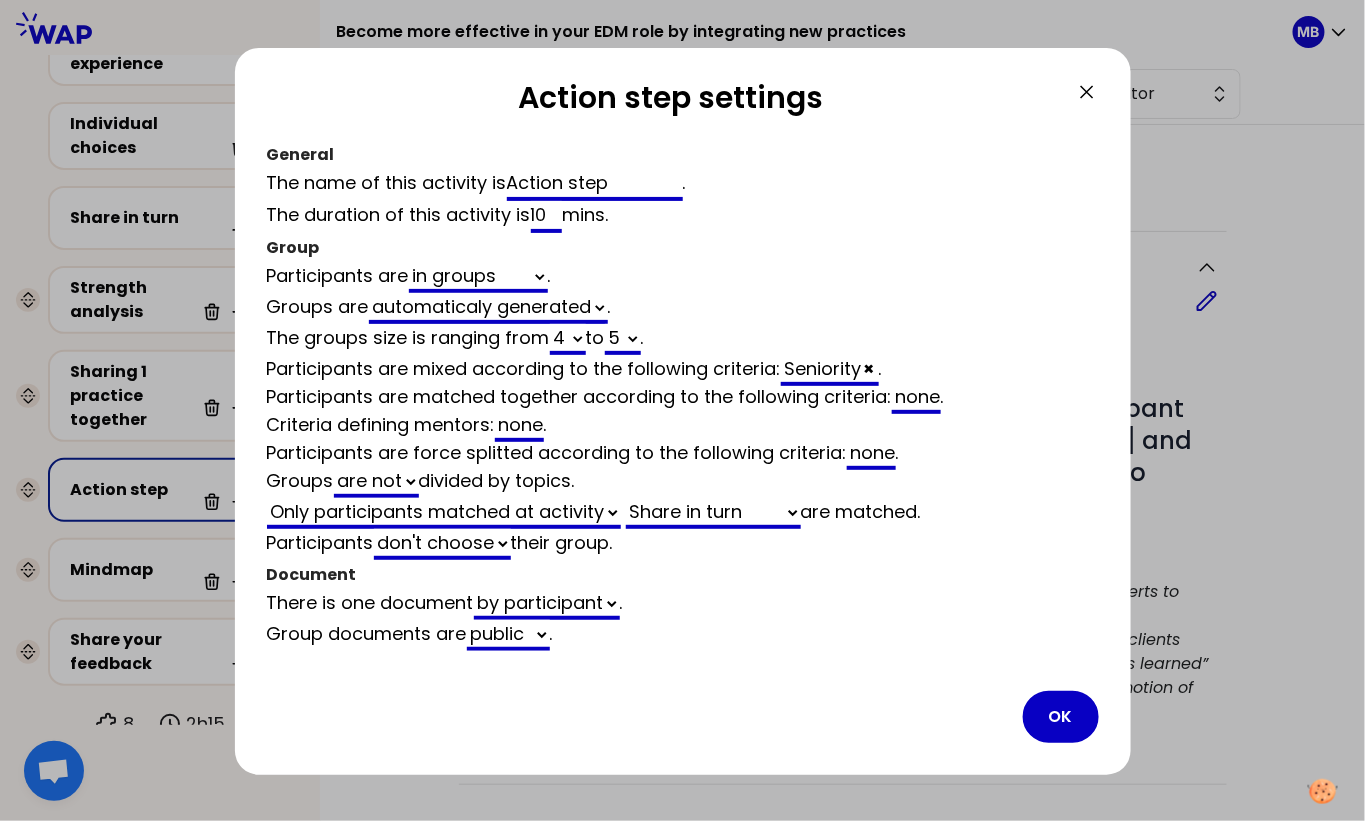 click 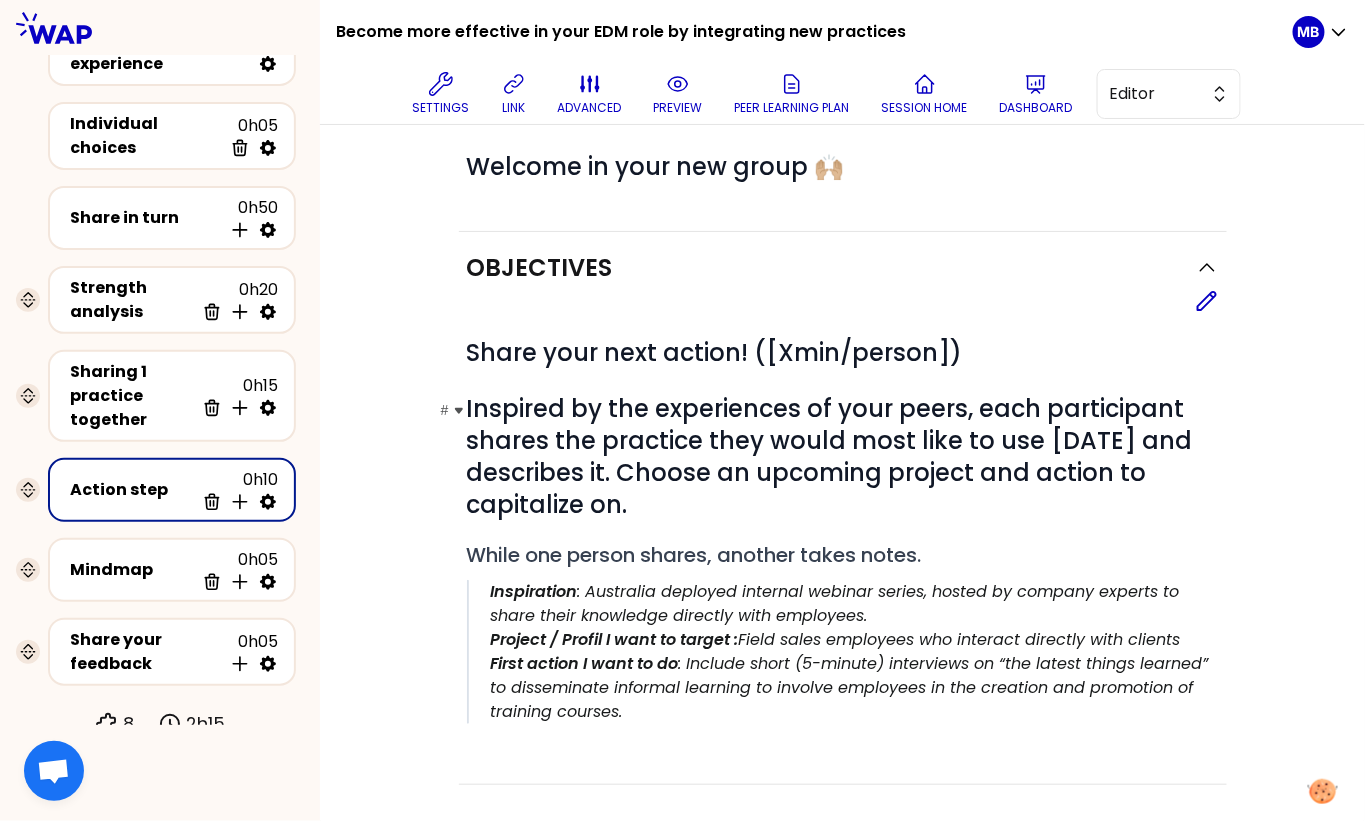 scroll, scrollTop: 118, scrollLeft: 0, axis: vertical 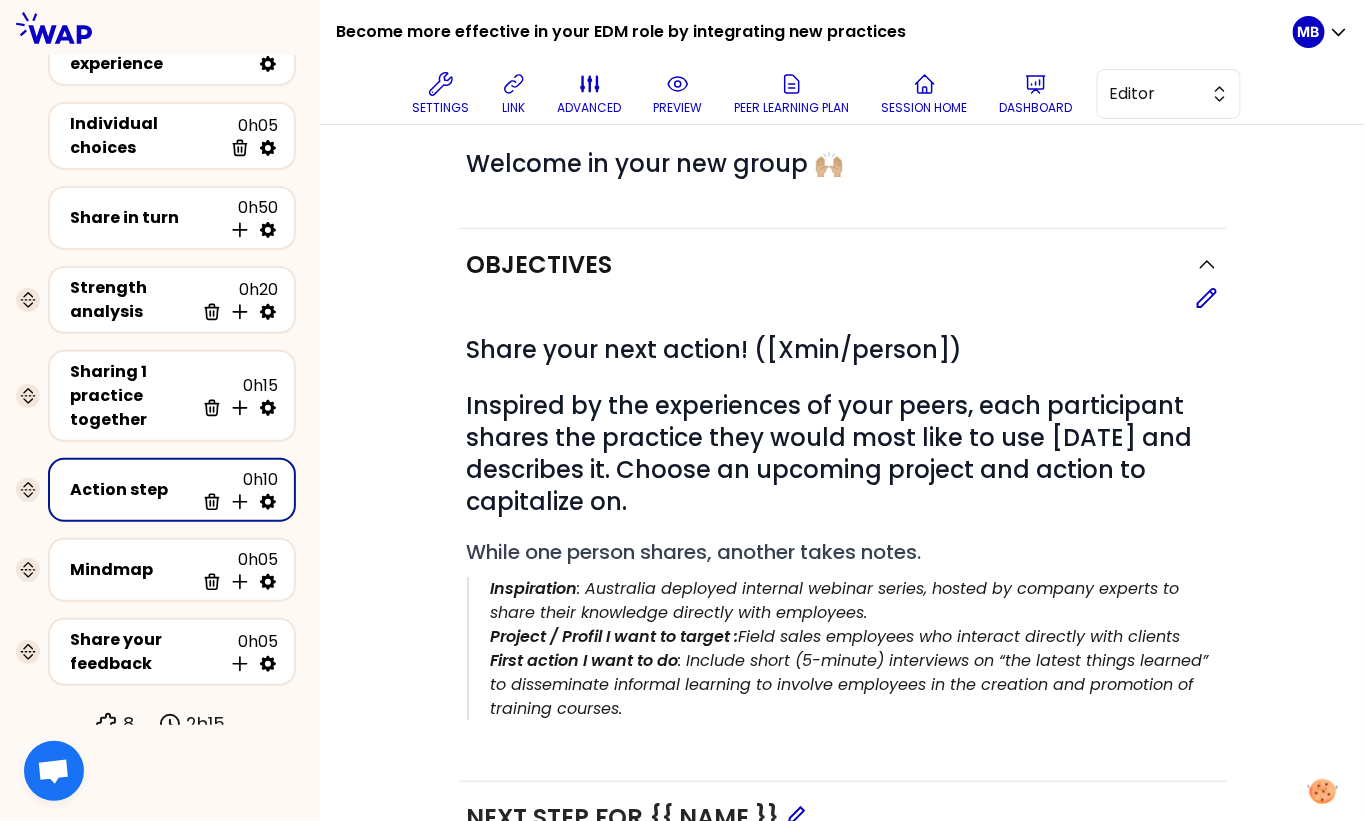 click 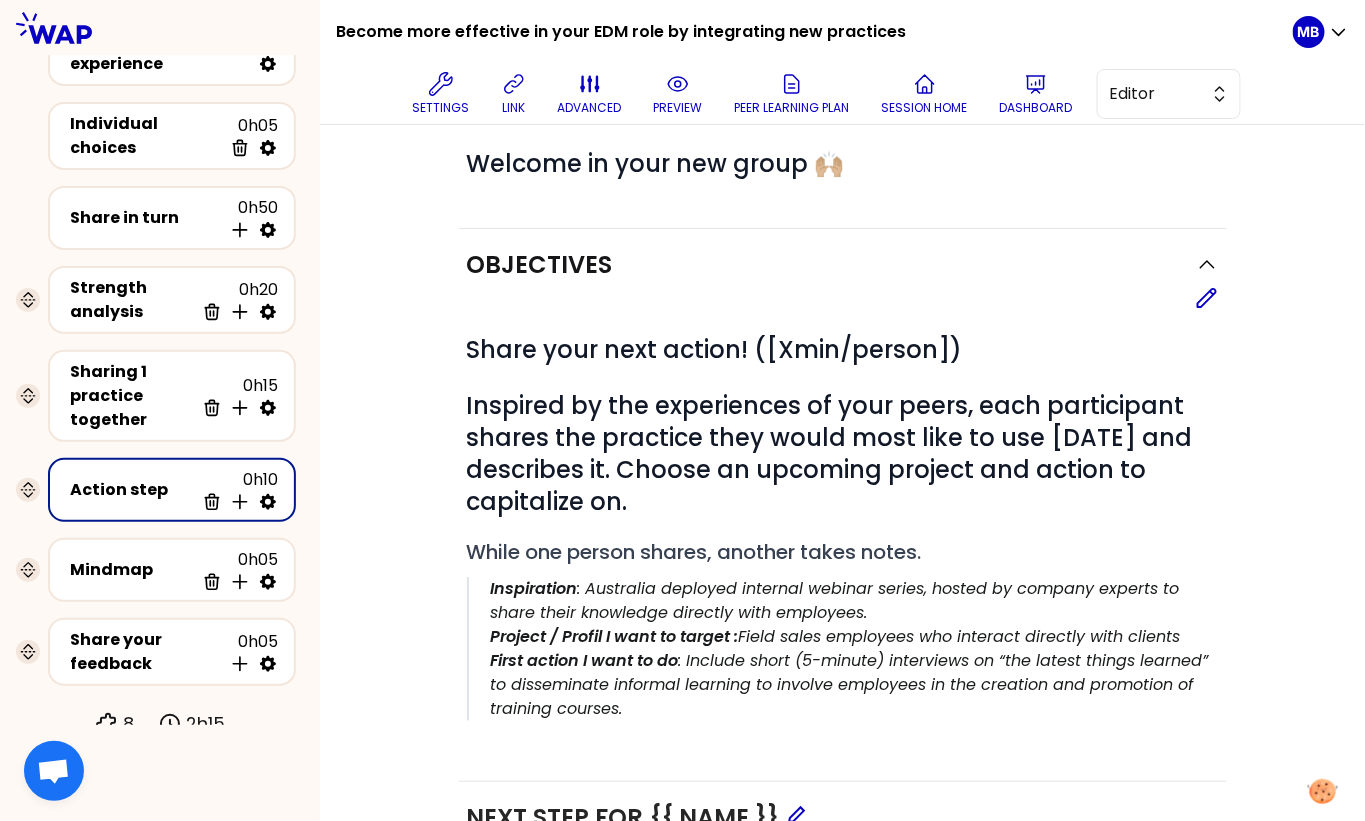 scroll, scrollTop: 118, scrollLeft: 0, axis: vertical 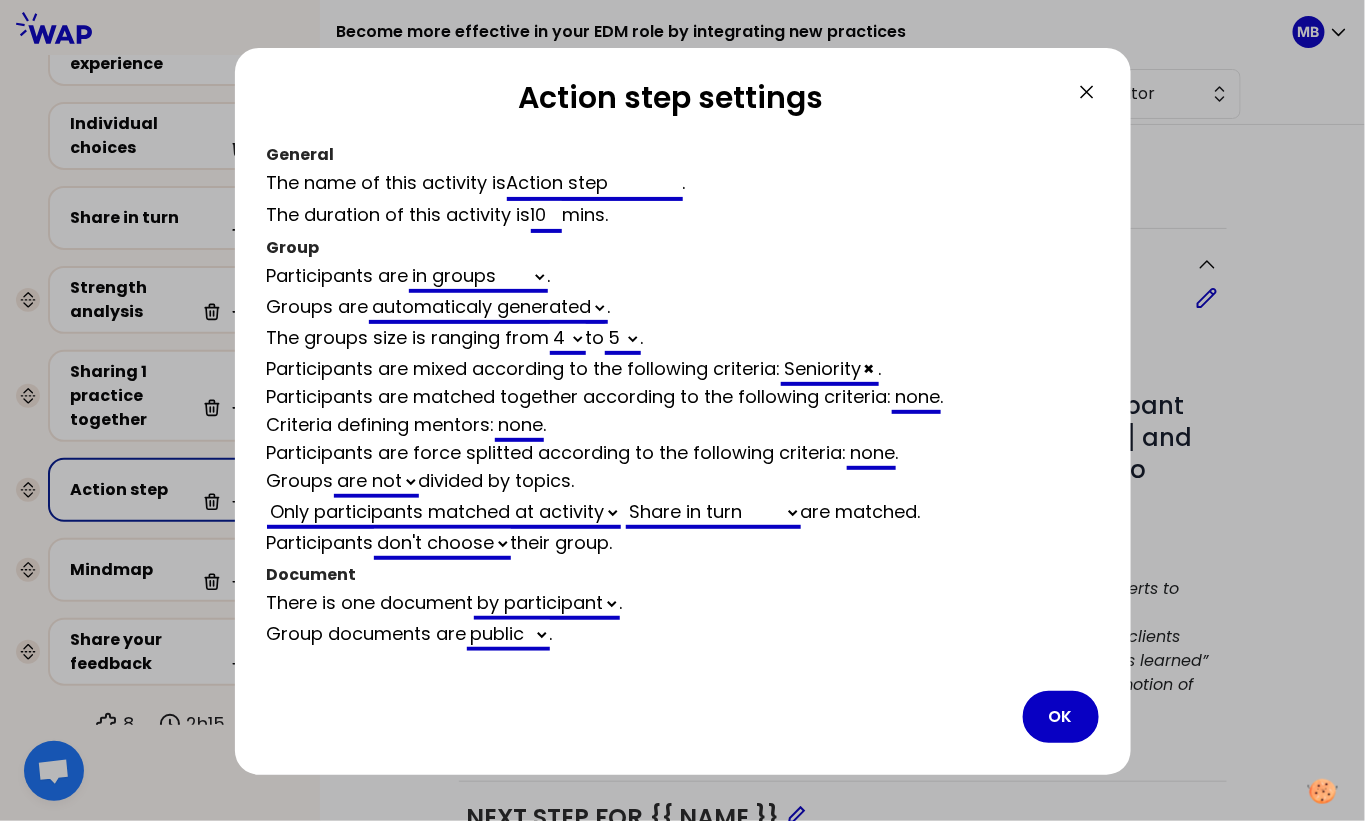 click on "automaticaly generated the same as empty" at bounding box center (488, 308) 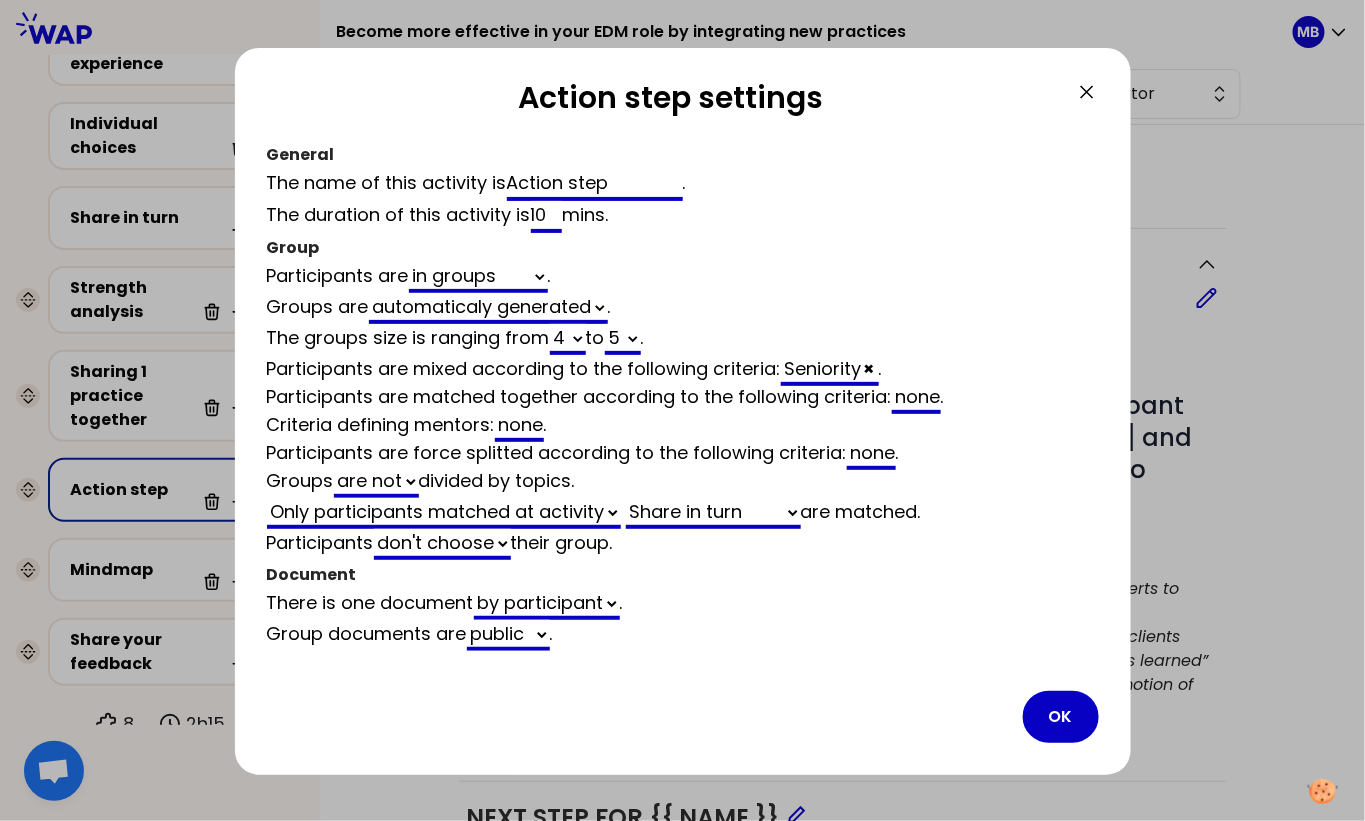 select on "same_as" 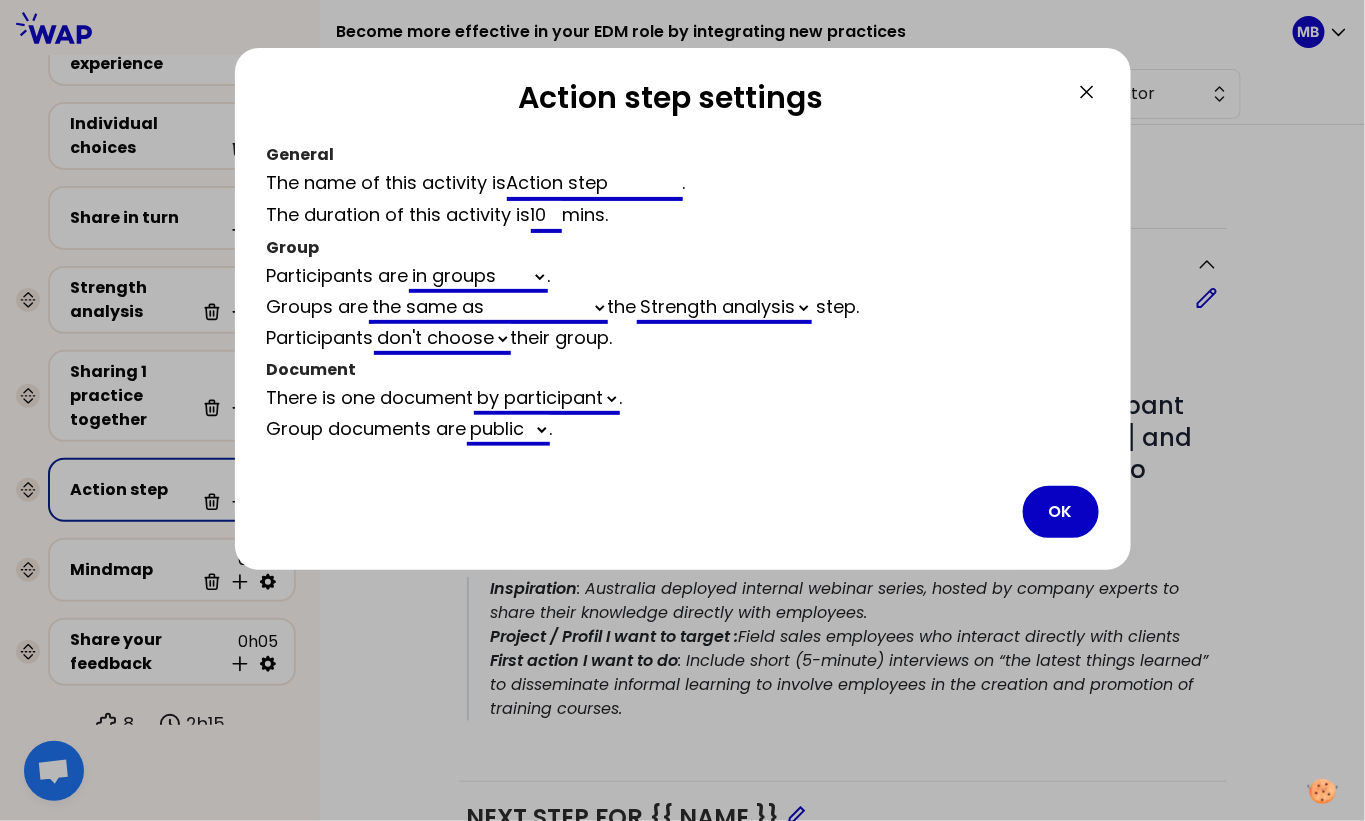 click on "Strength analysis Share in turn" at bounding box center (724, 308) 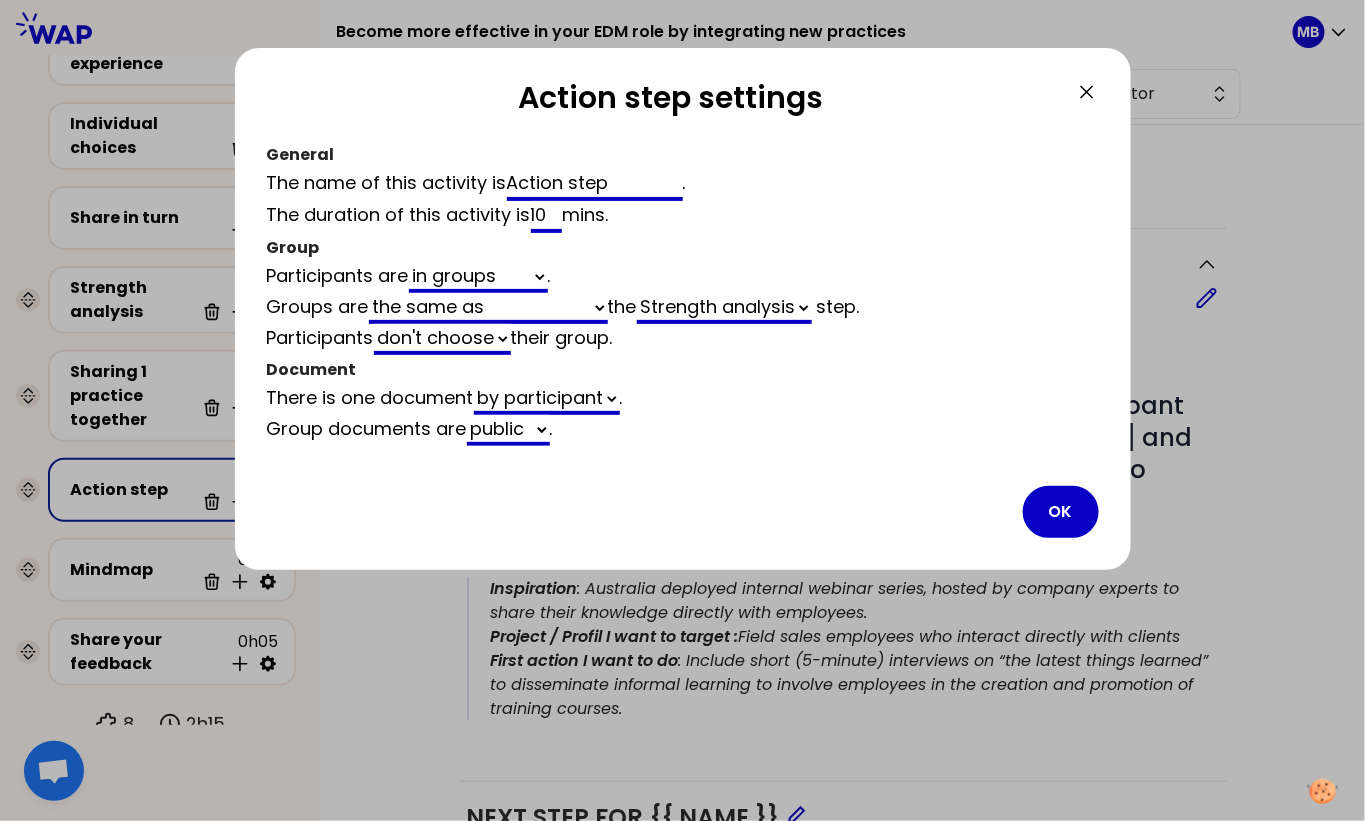 select on "same_as" 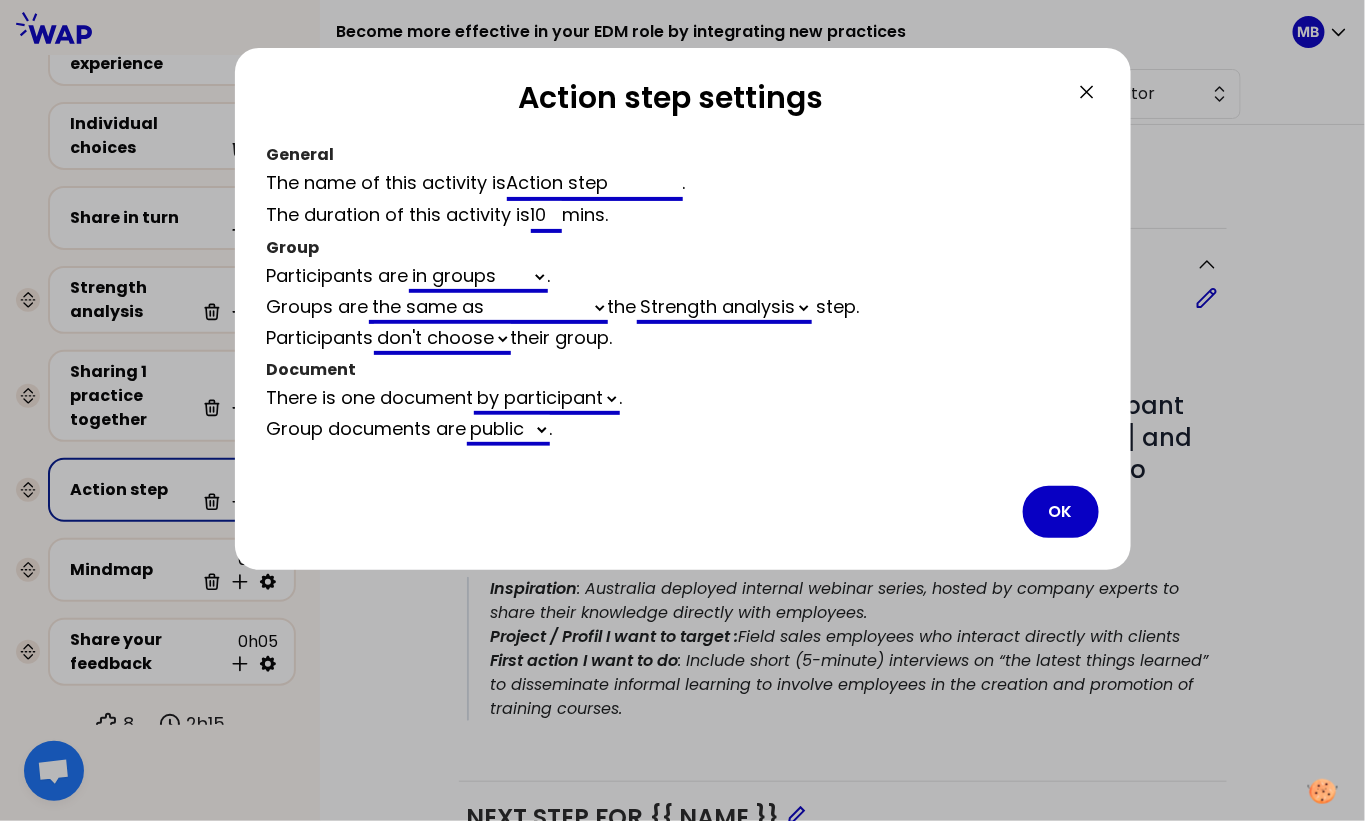 select on "share" 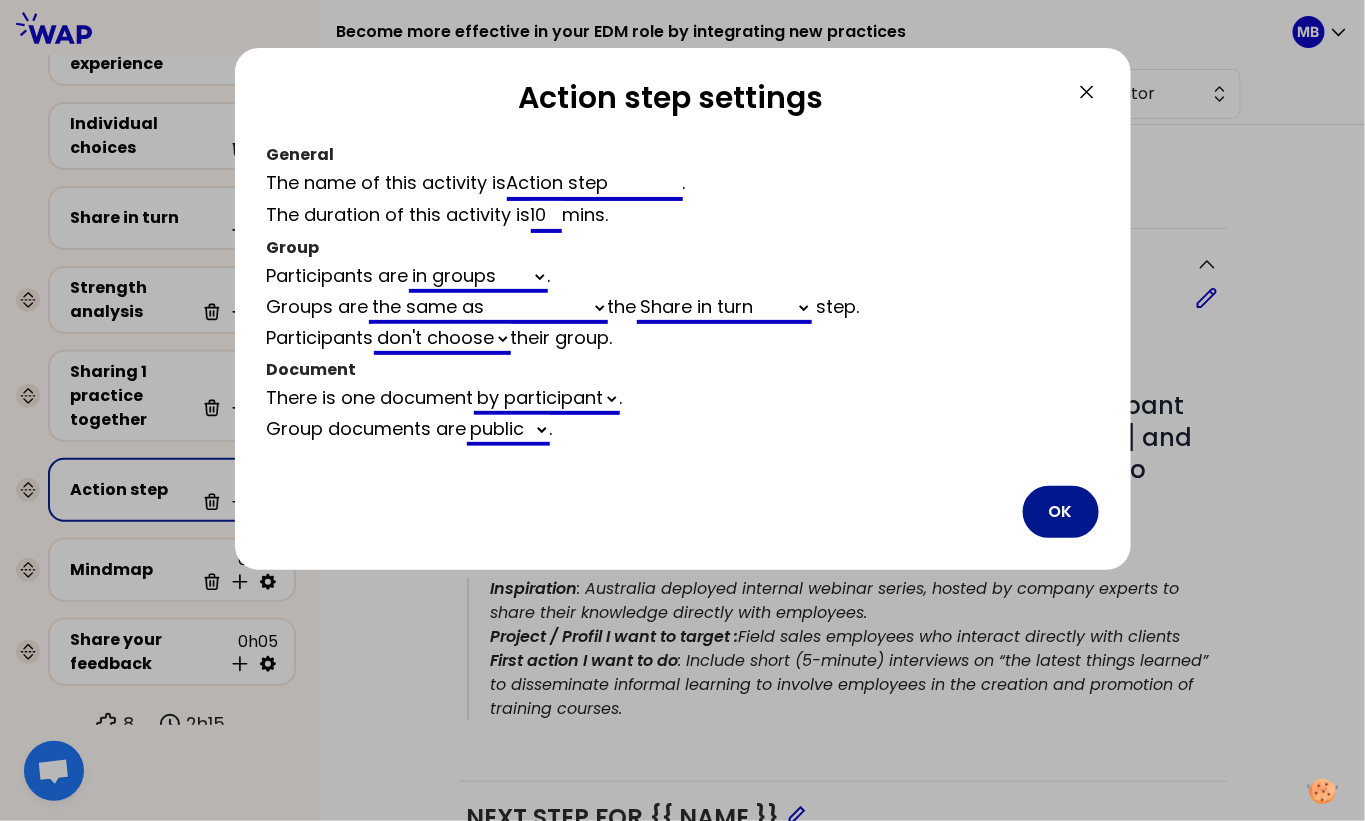 click on "OK" at bounding box center (1061, 512) 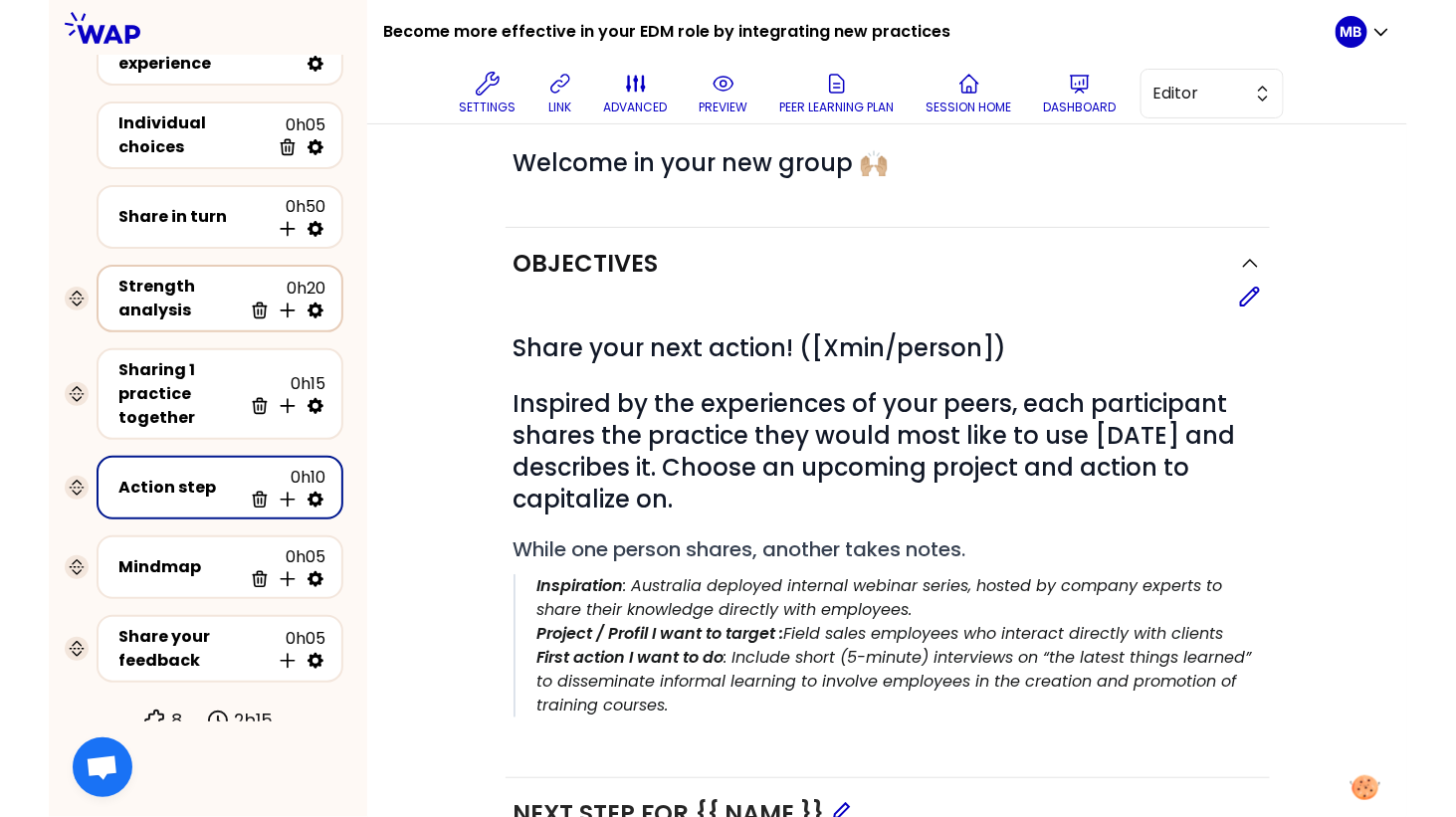 scroll, scrollTop: 0, scrollLeft: 0, axis: both 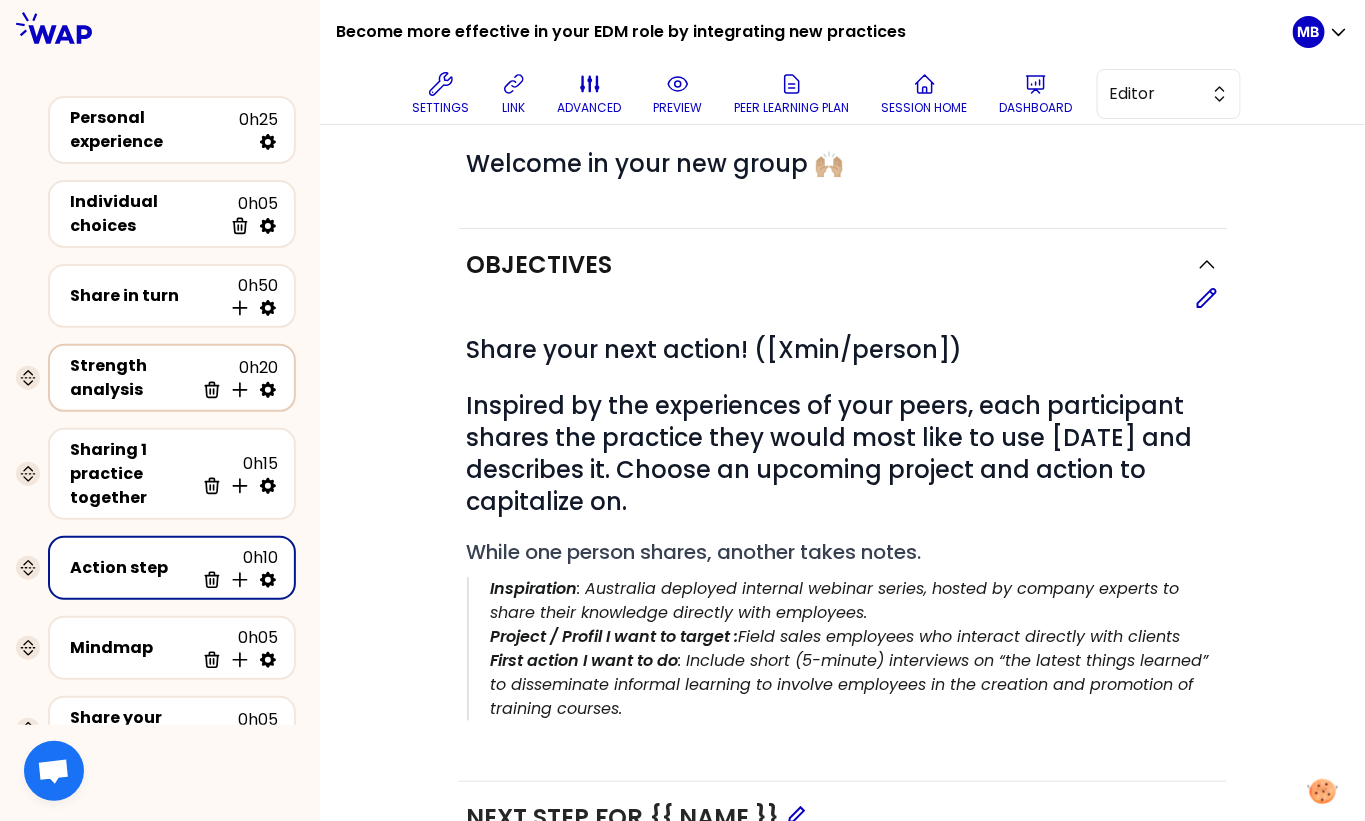 click on "Strength analysis" at bounding box center (132, 378) 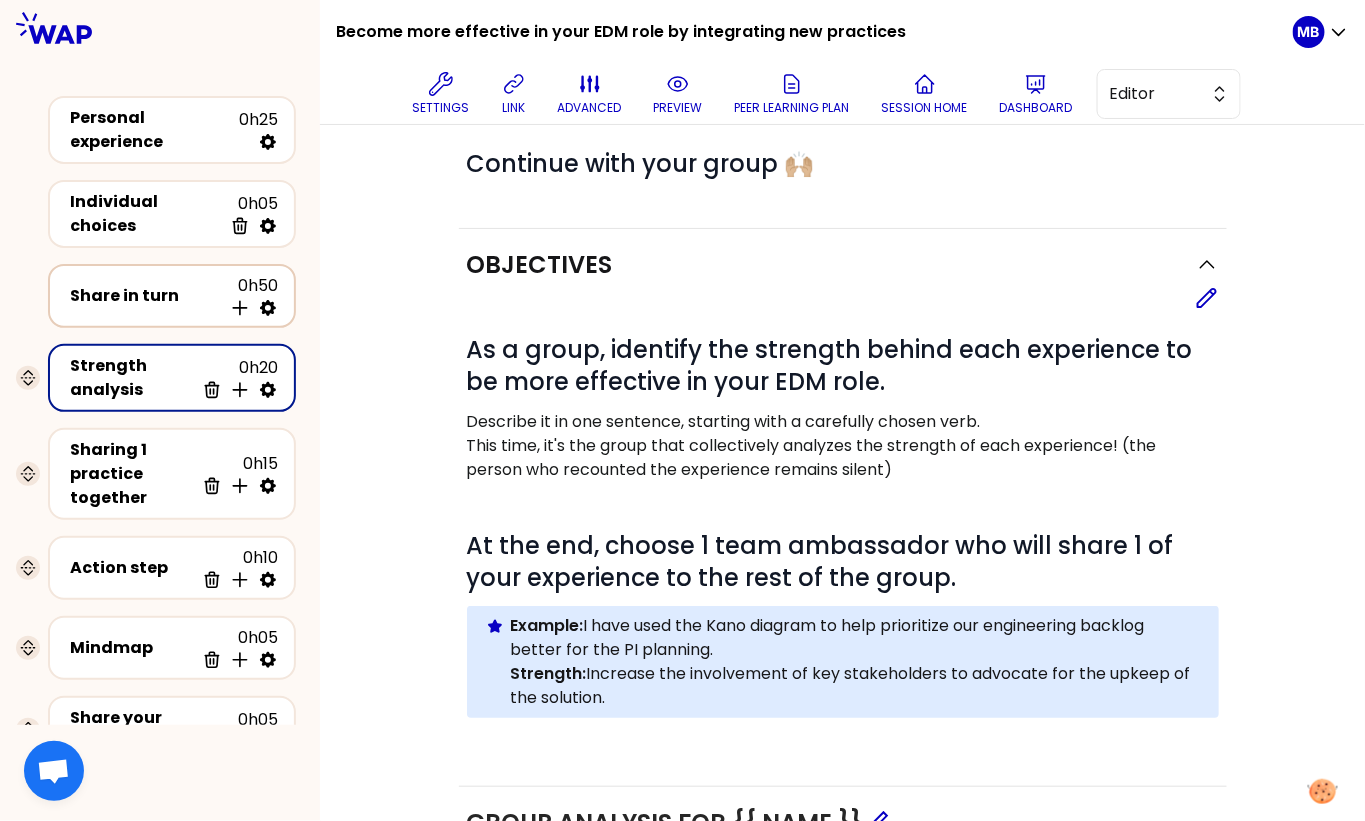 click on "Share in turn" at bounding box center (146, 296) 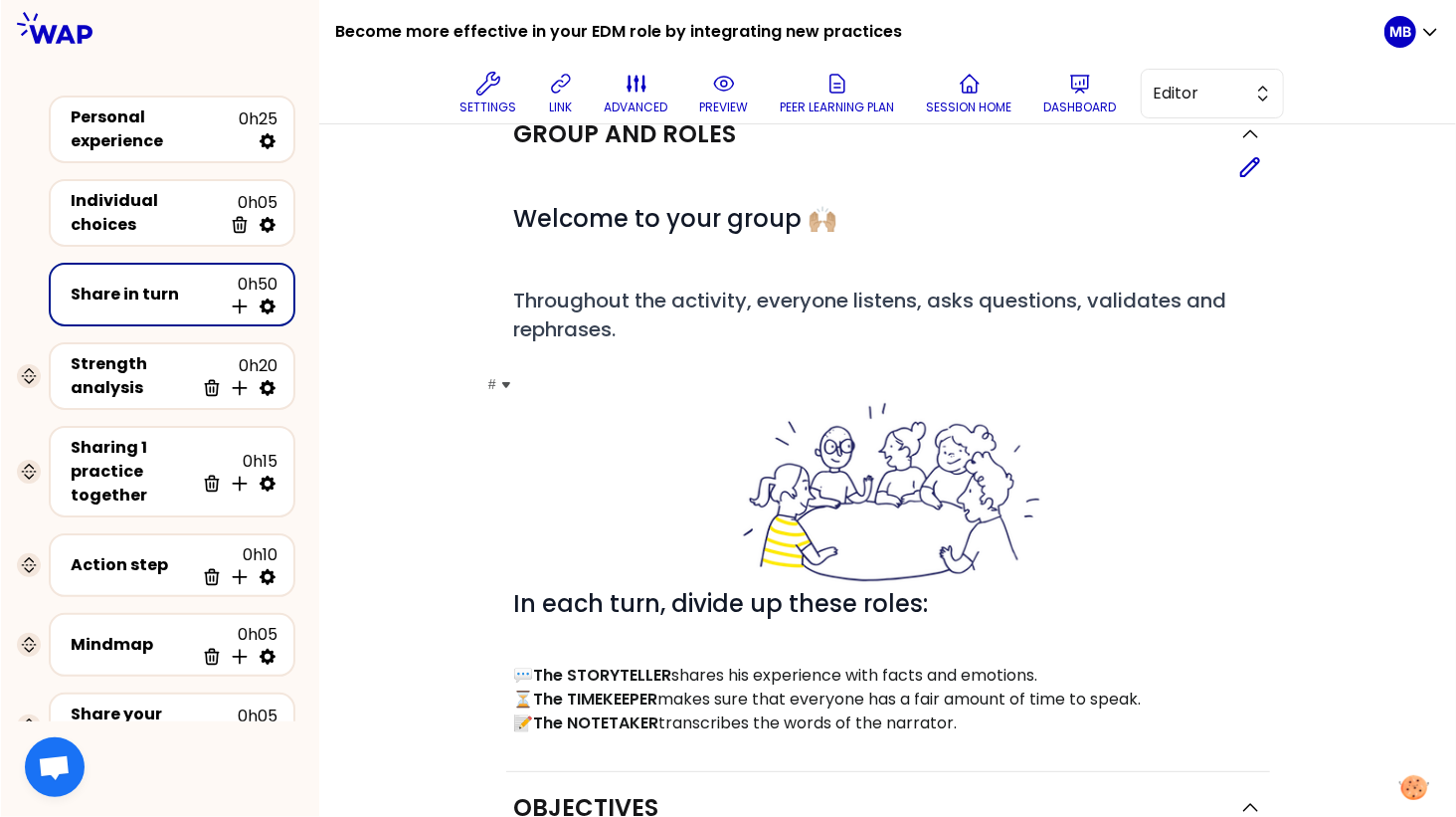 scroll, scrollTop: 0, scrollLeft: 0, axis: both 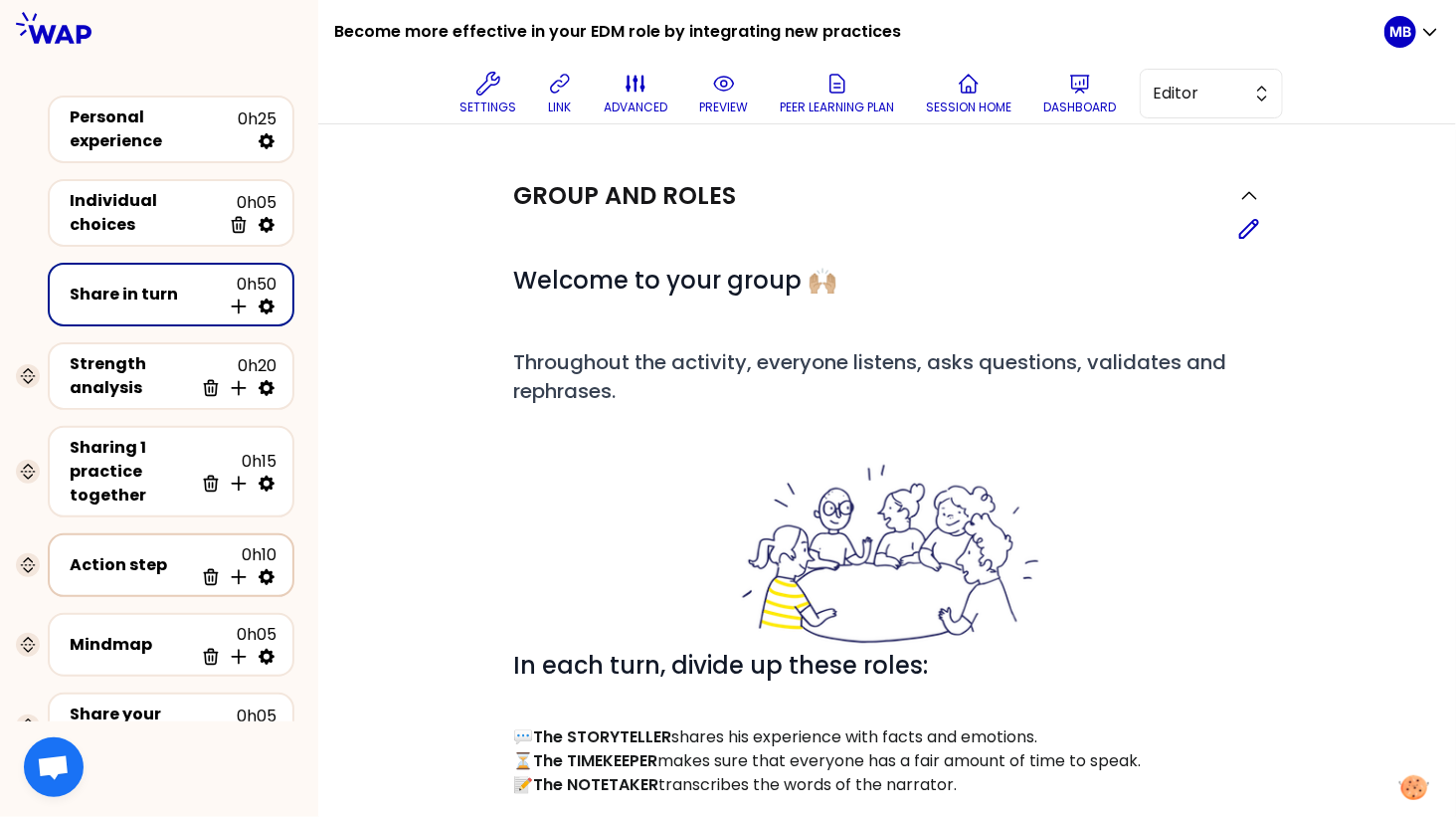 click 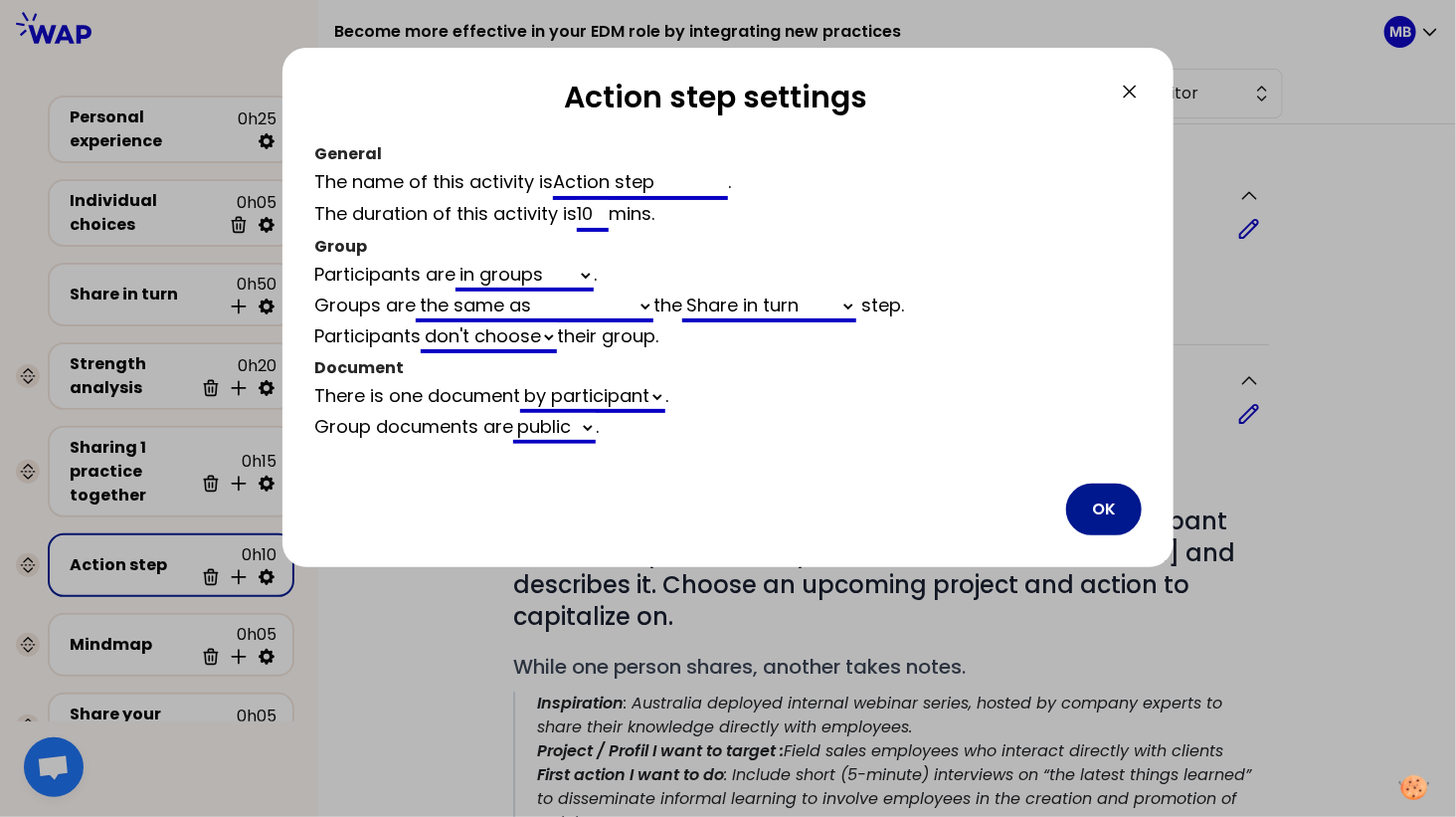 click on "OK" at bounding box center (1104, 510) 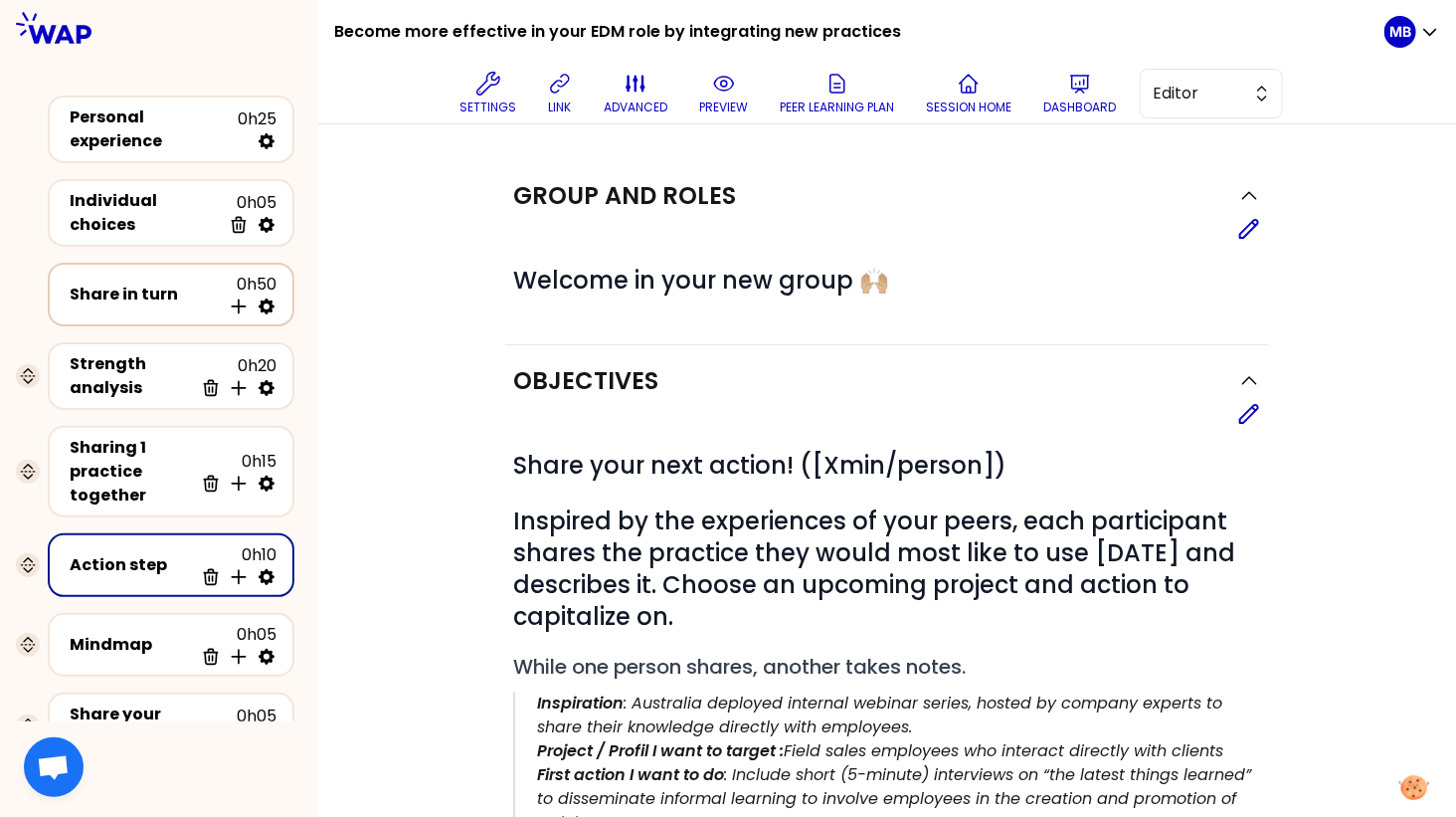 click 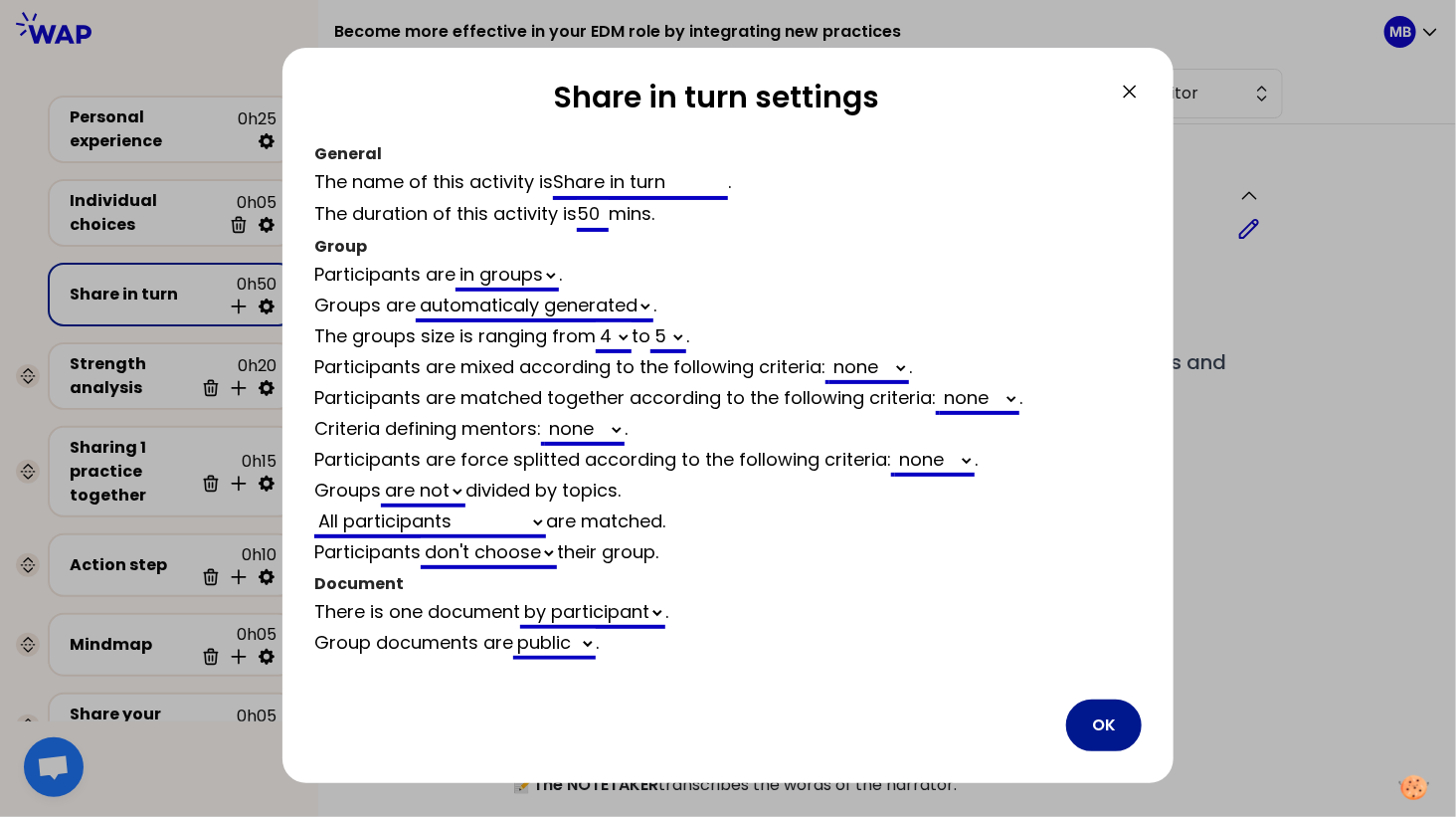 click on "OK" at bounding box center [1104, 725] 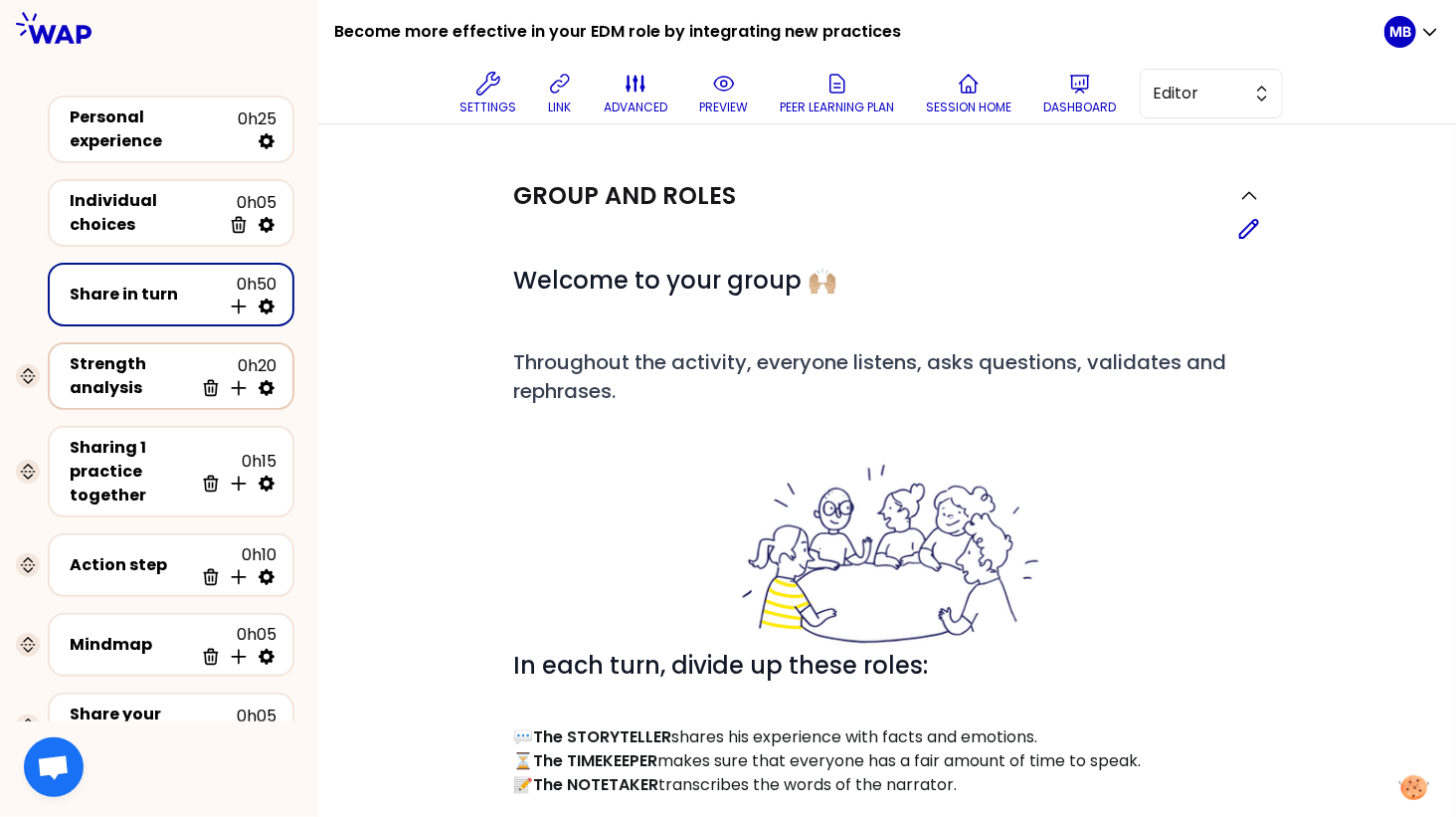 click 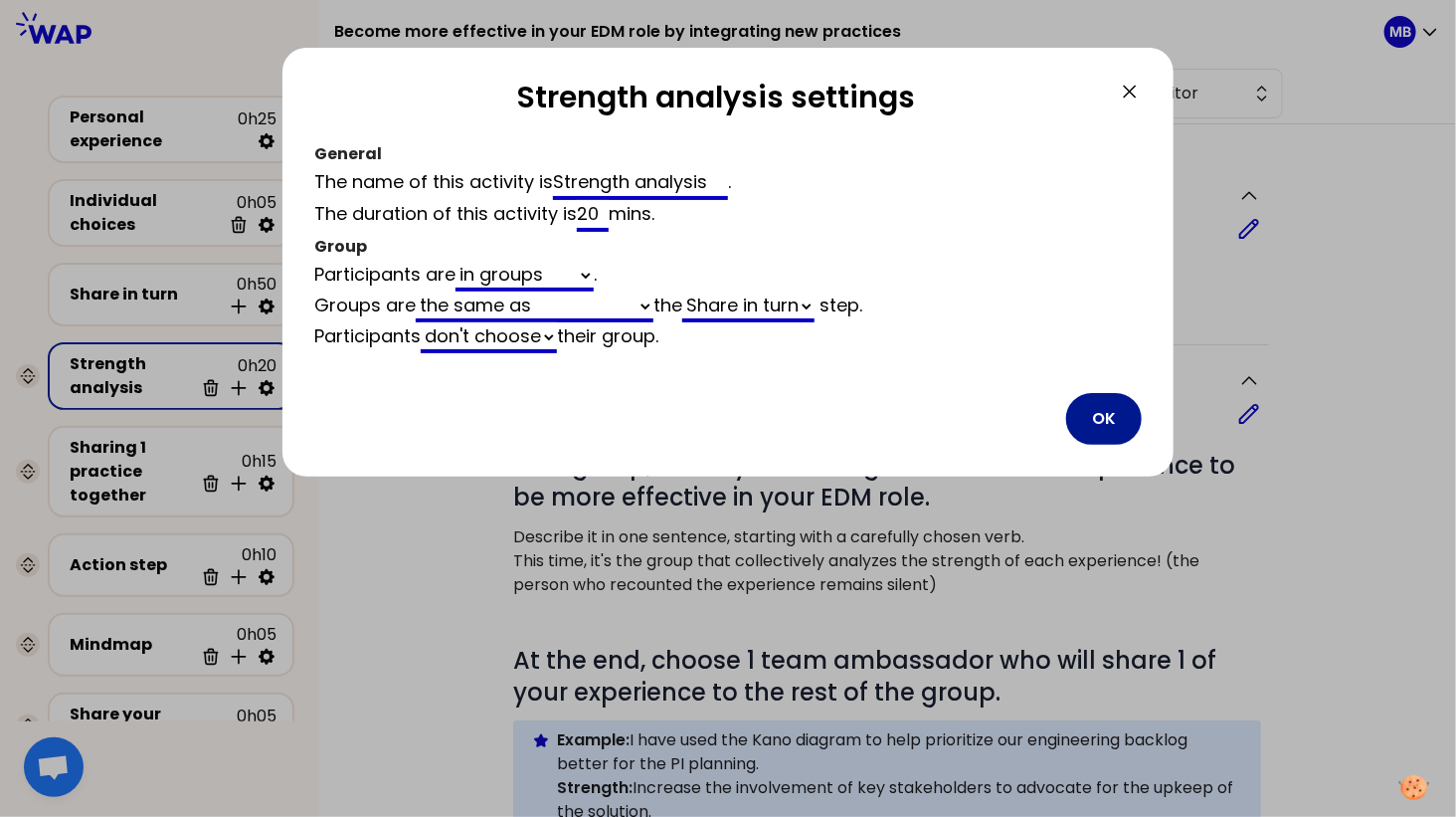 click on "OK" at bounding box center (1104, 419) 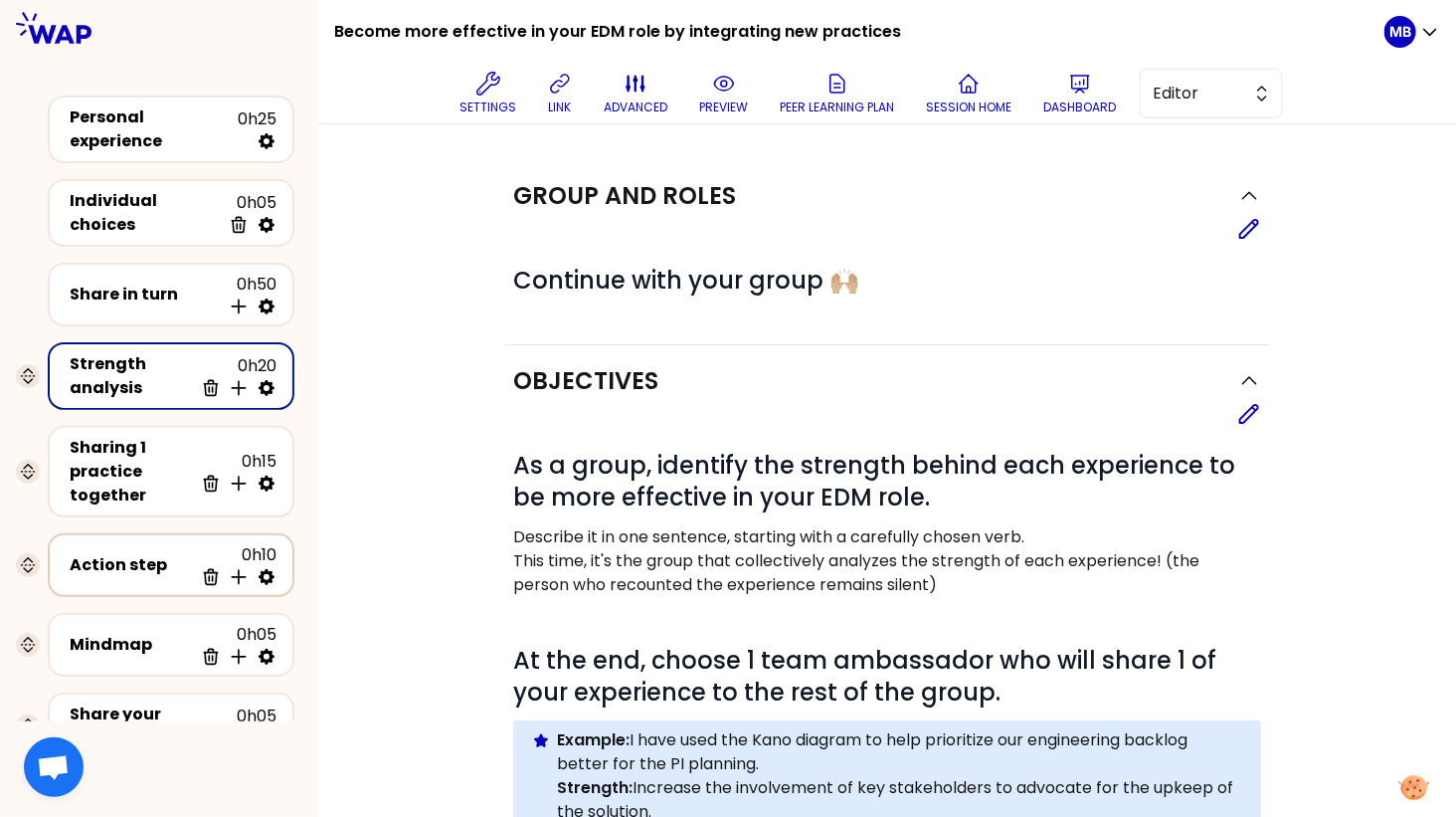 click on "Action step" at bounding box center (131, 565) 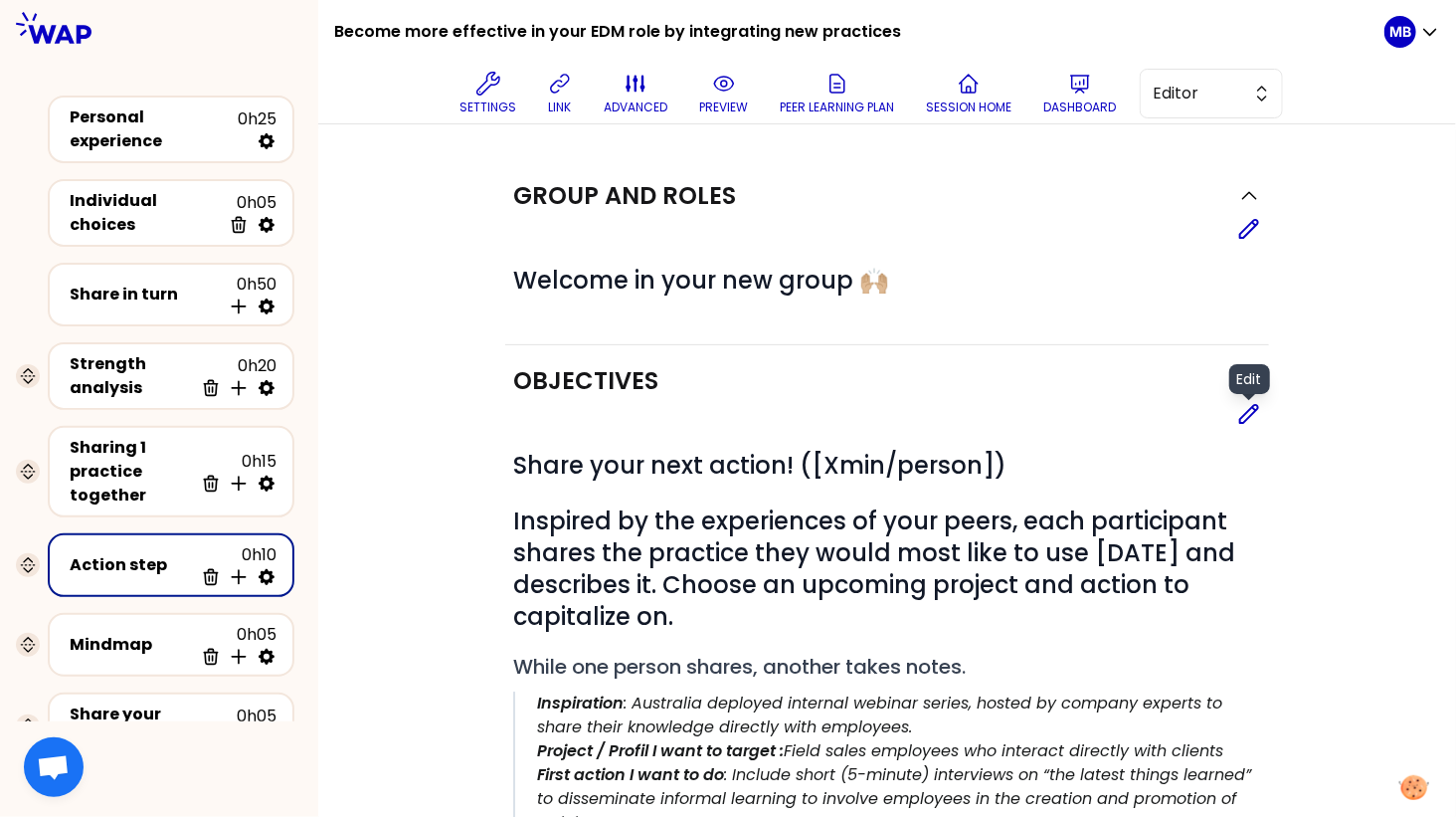 click 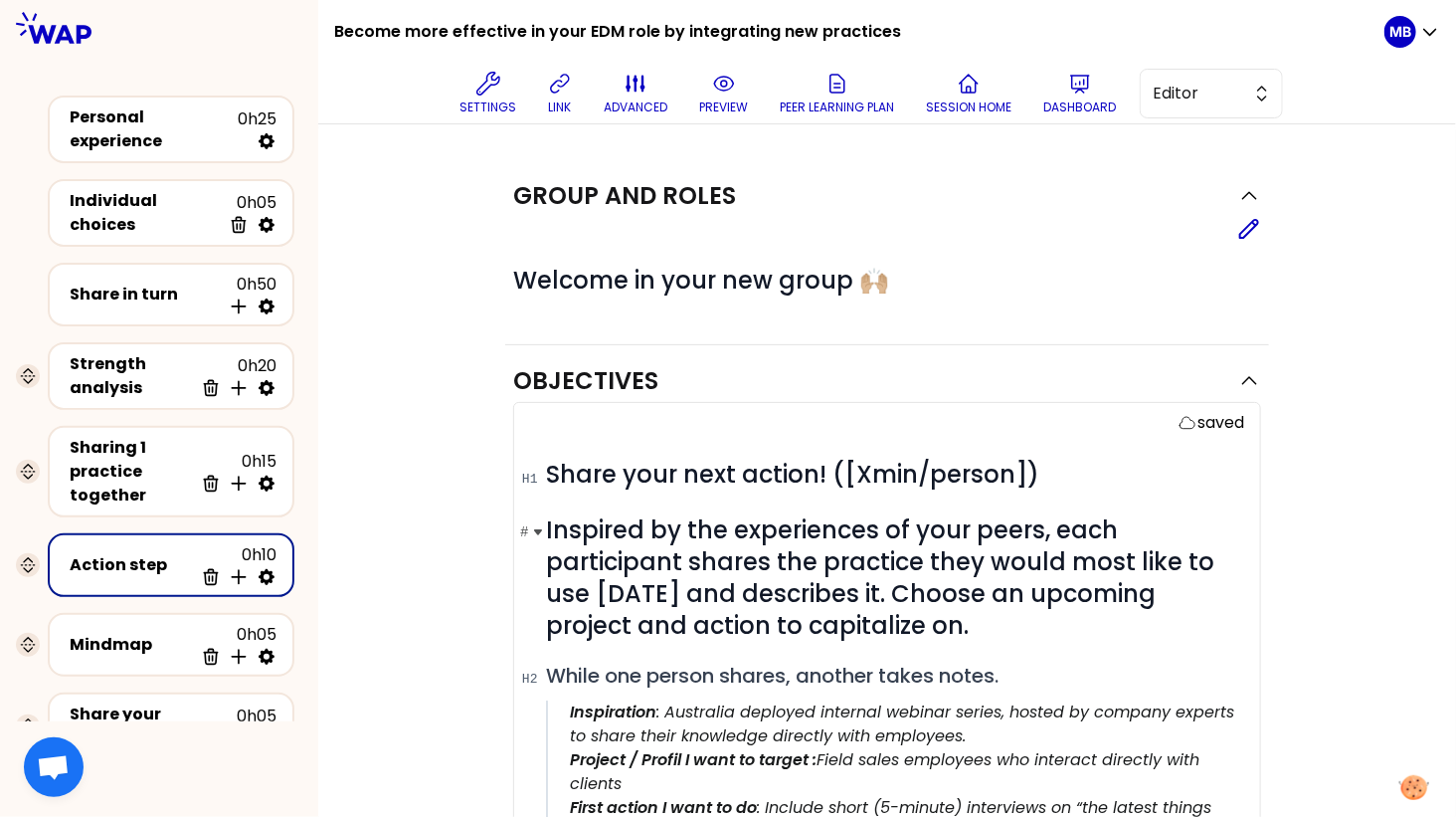 click on "Inspired by the experiences of your peers, each participant shares the practice they would most like to use tomorrow and describes it. Choose an upcoming project and action to capitalize on." at bounding box center (883, 577) 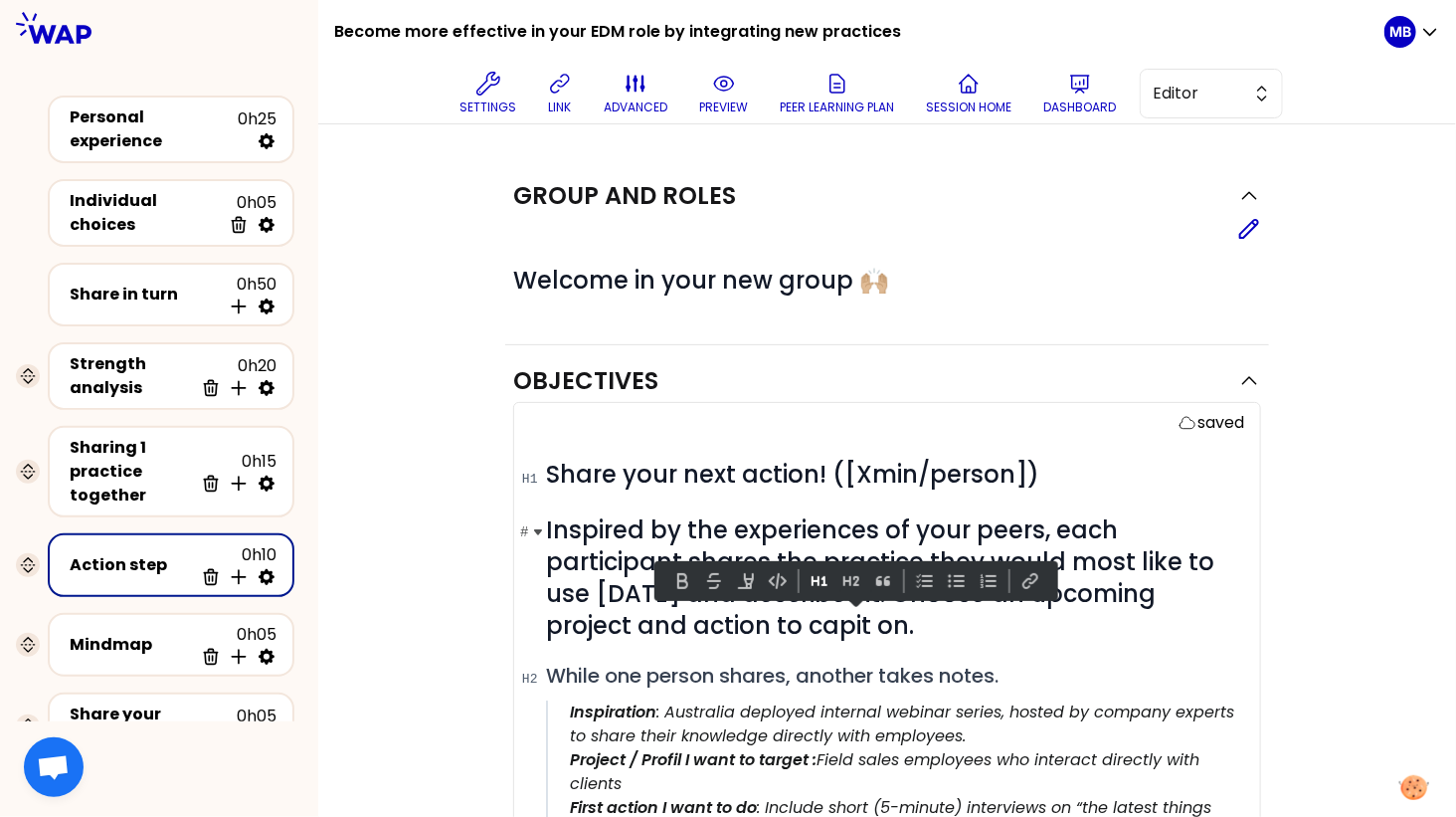 drag, startPoint x: 942, startPoint y: 630, endPoint x: 810, endPoint y: 629, distance: 132.00379 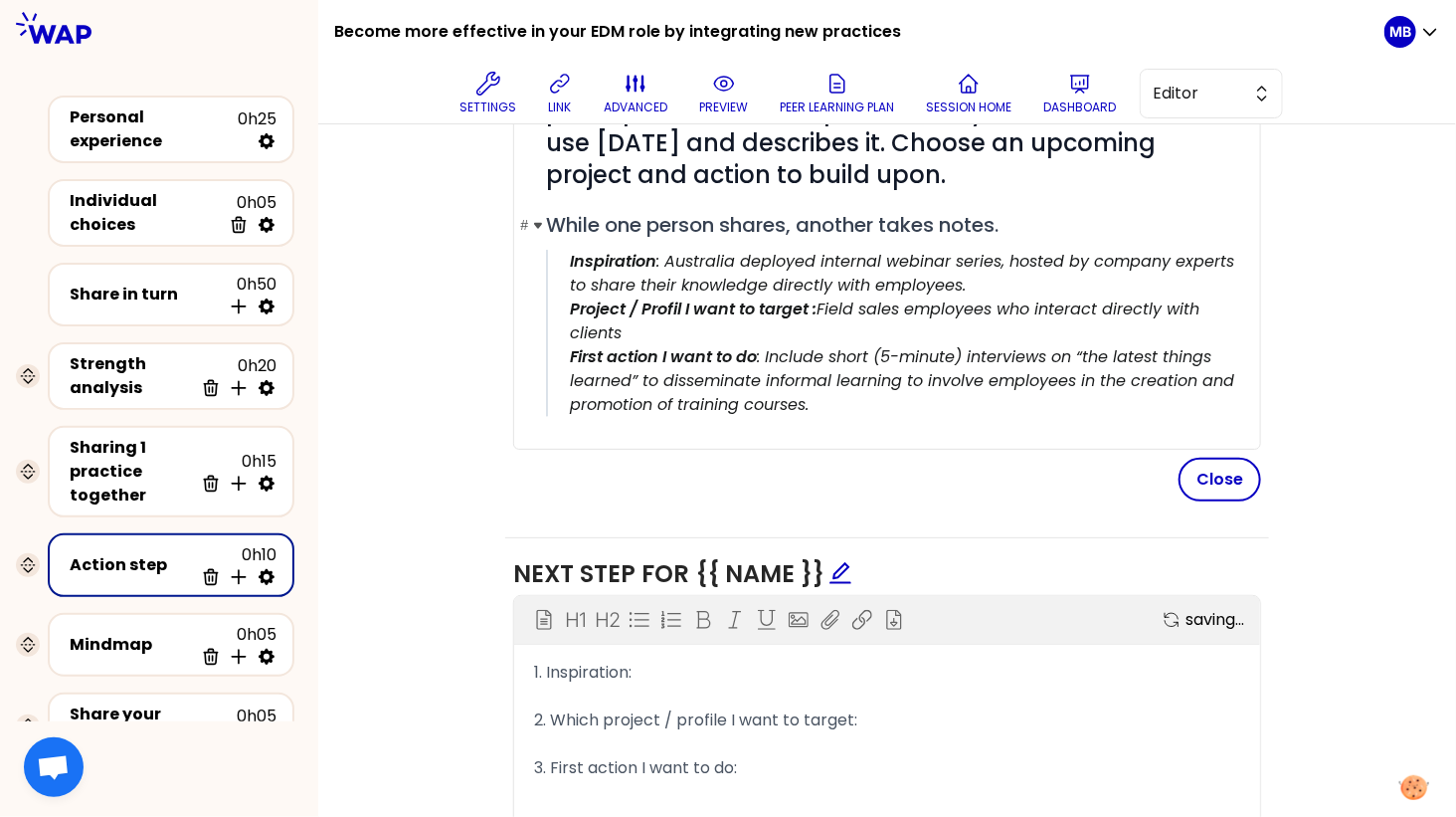 scroll, scrollTop: 535, scrollLeft: 0, axis: vertical 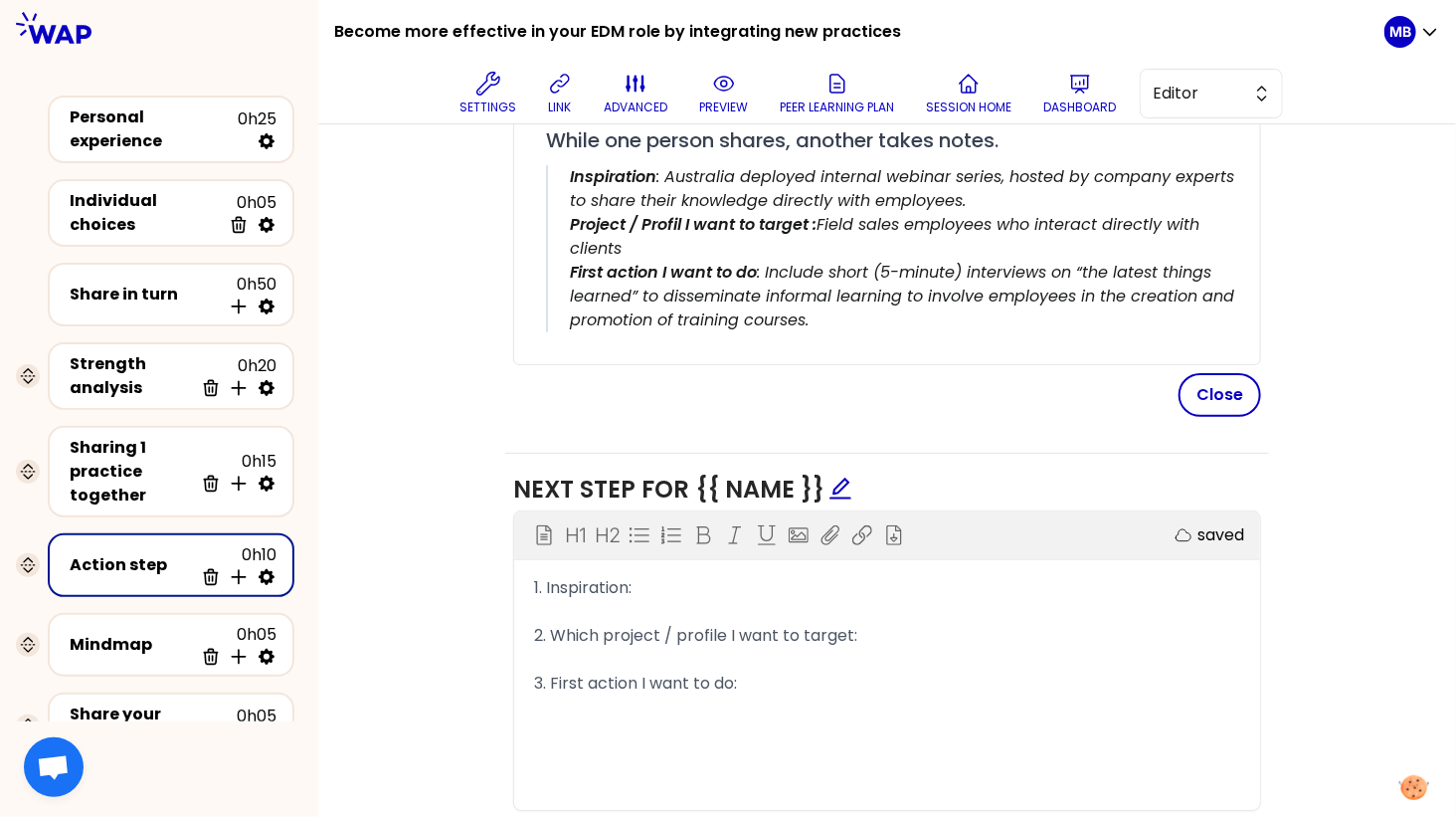 click on "3. First action I want to do:" at bounding box center (887, 684) 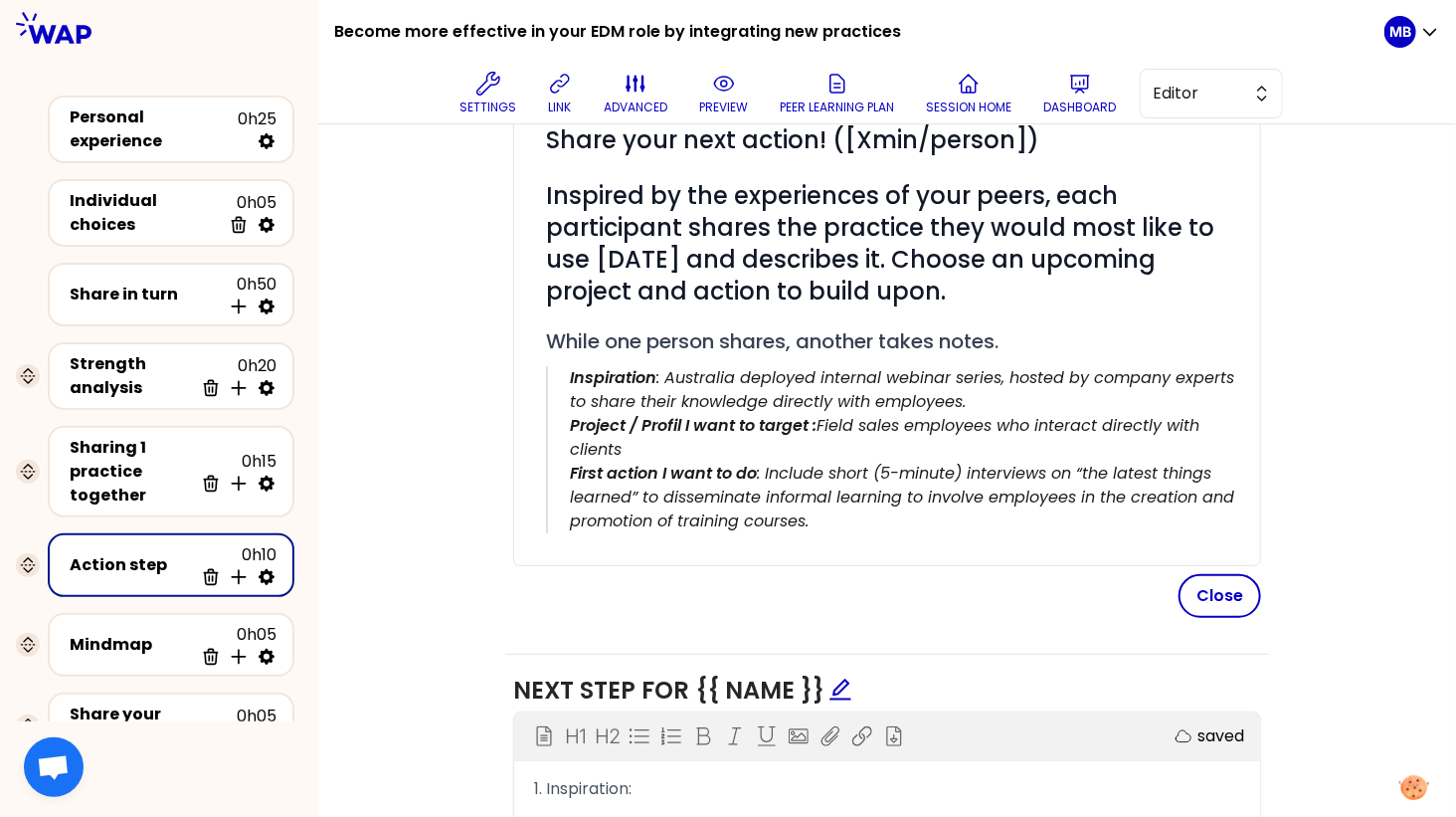 scroll, scrollTop: 294, scrollLeft: 0, axis: vertical 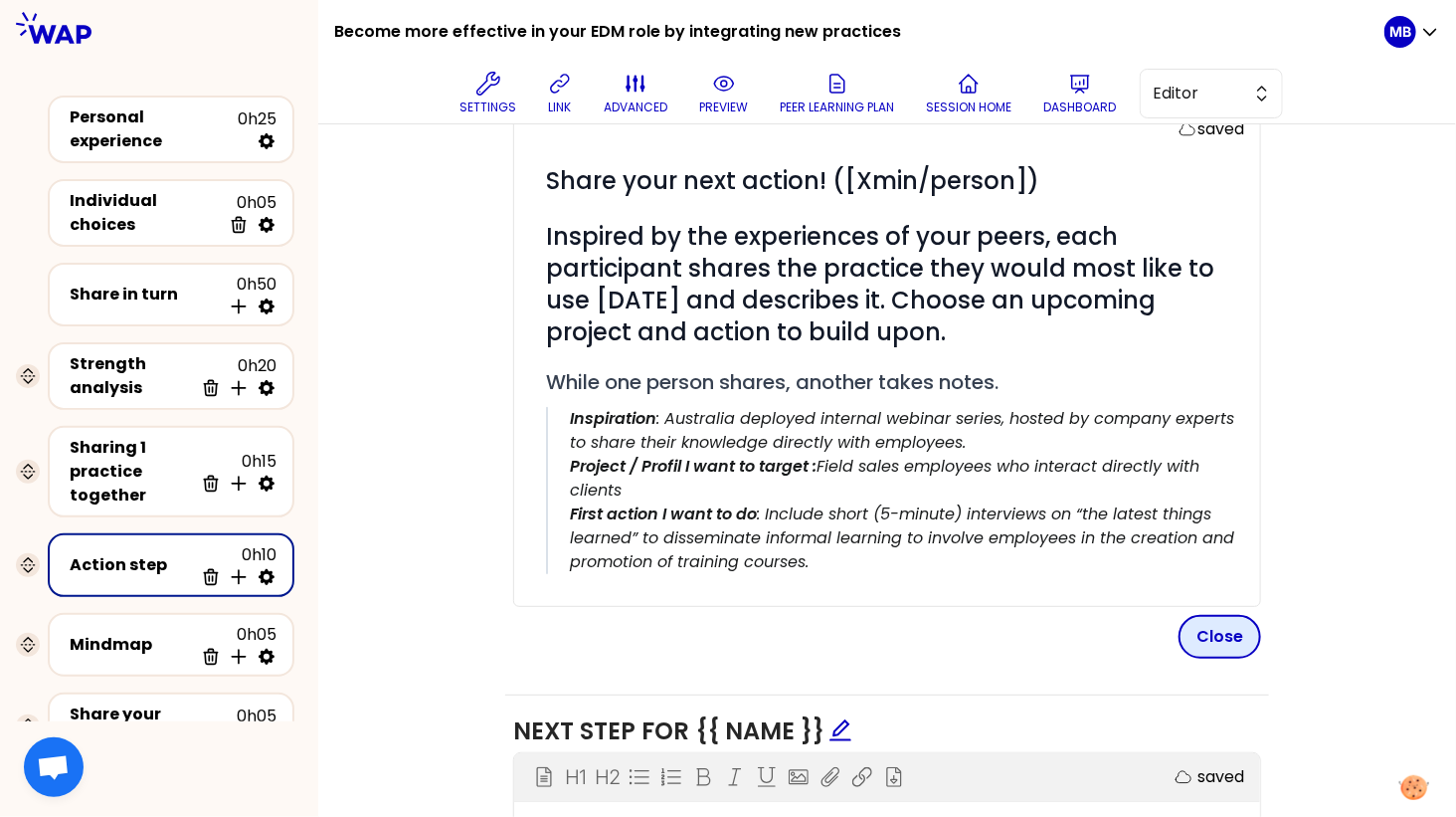 click on "Close" at bounding box center [1219, 637] 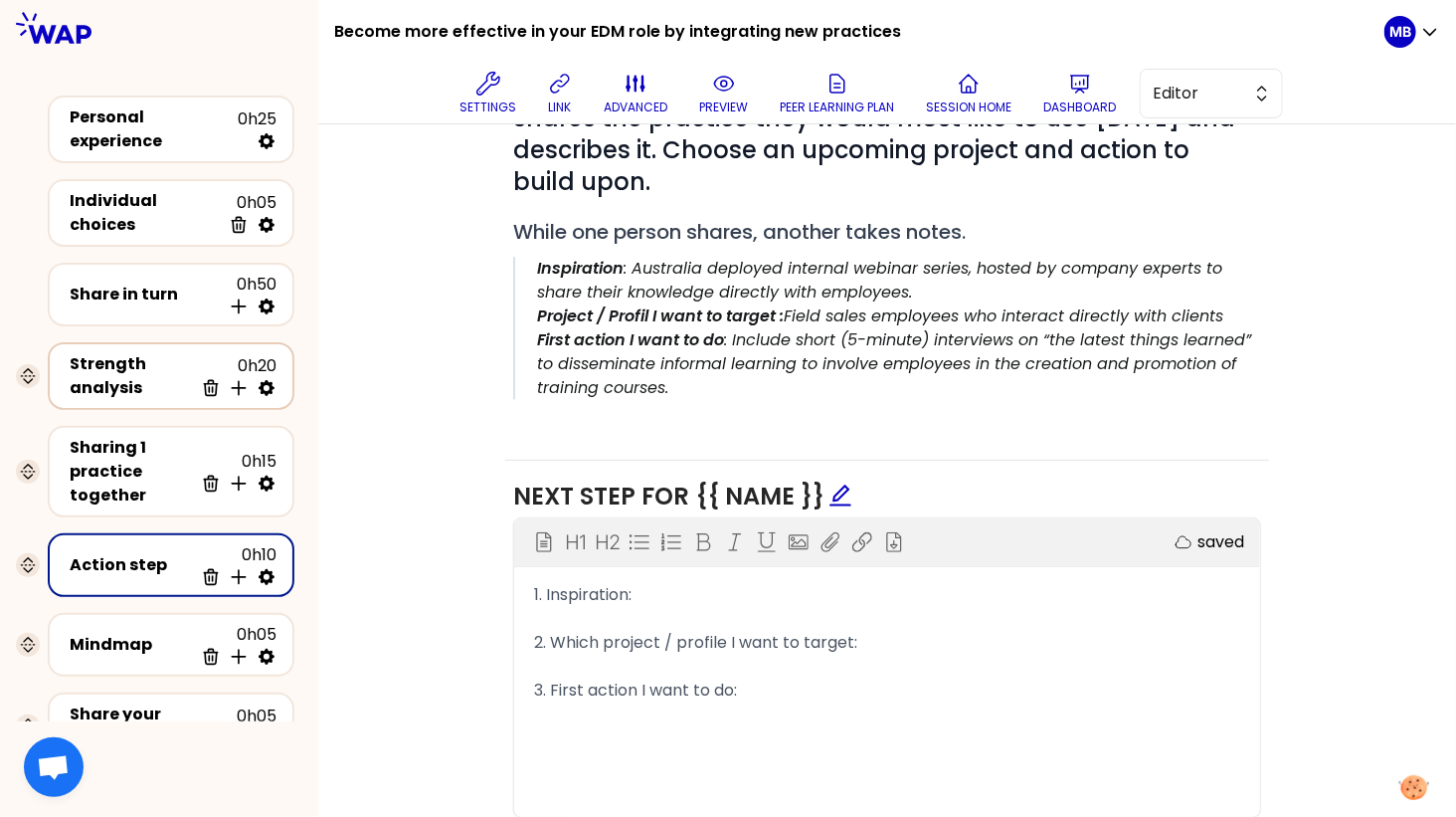 scroll, scrollTop: 448, scrollLeft: 0, axis: vertical 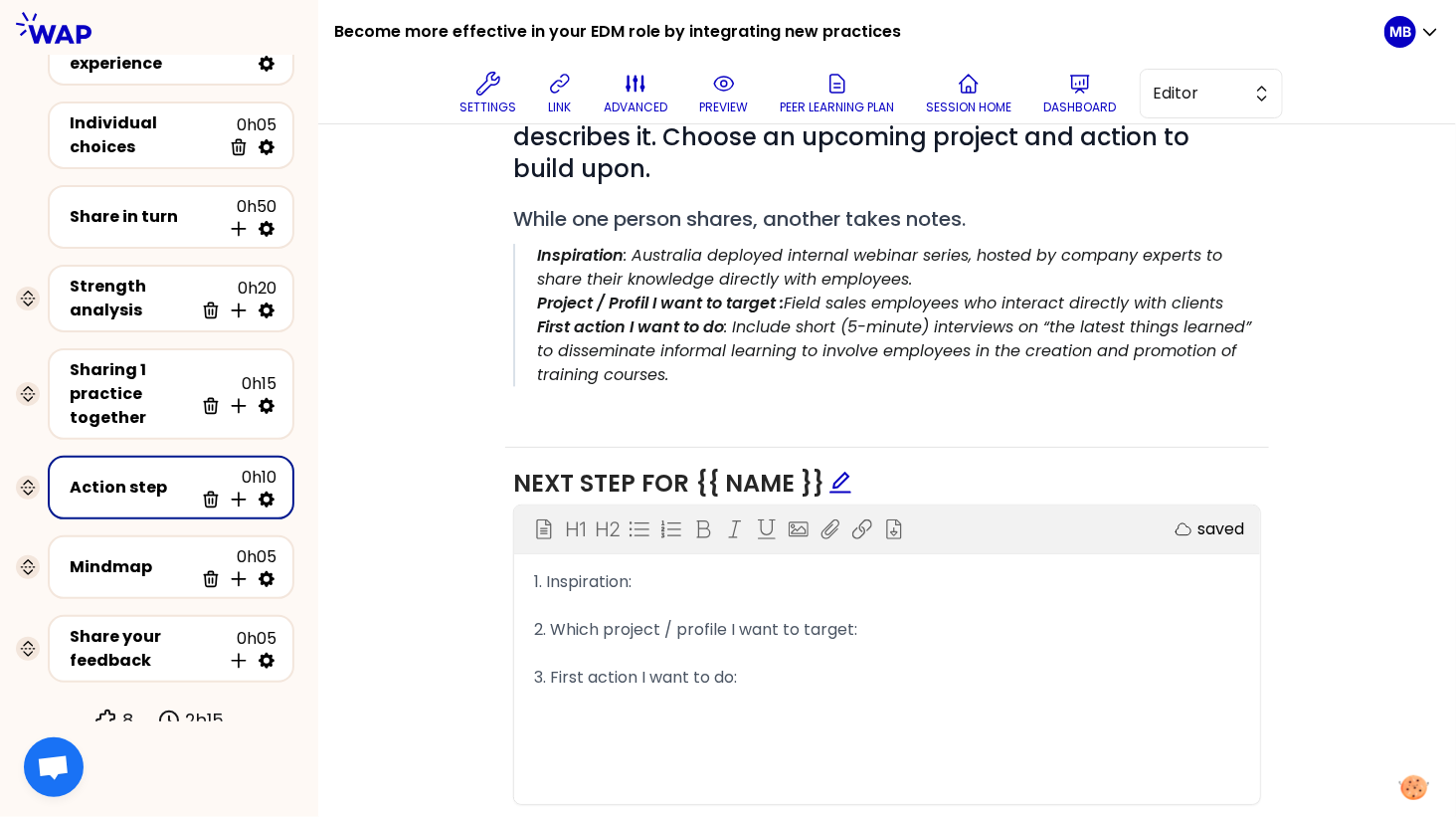 click on "1. Inspiration:" at bounding box center (583, 581) 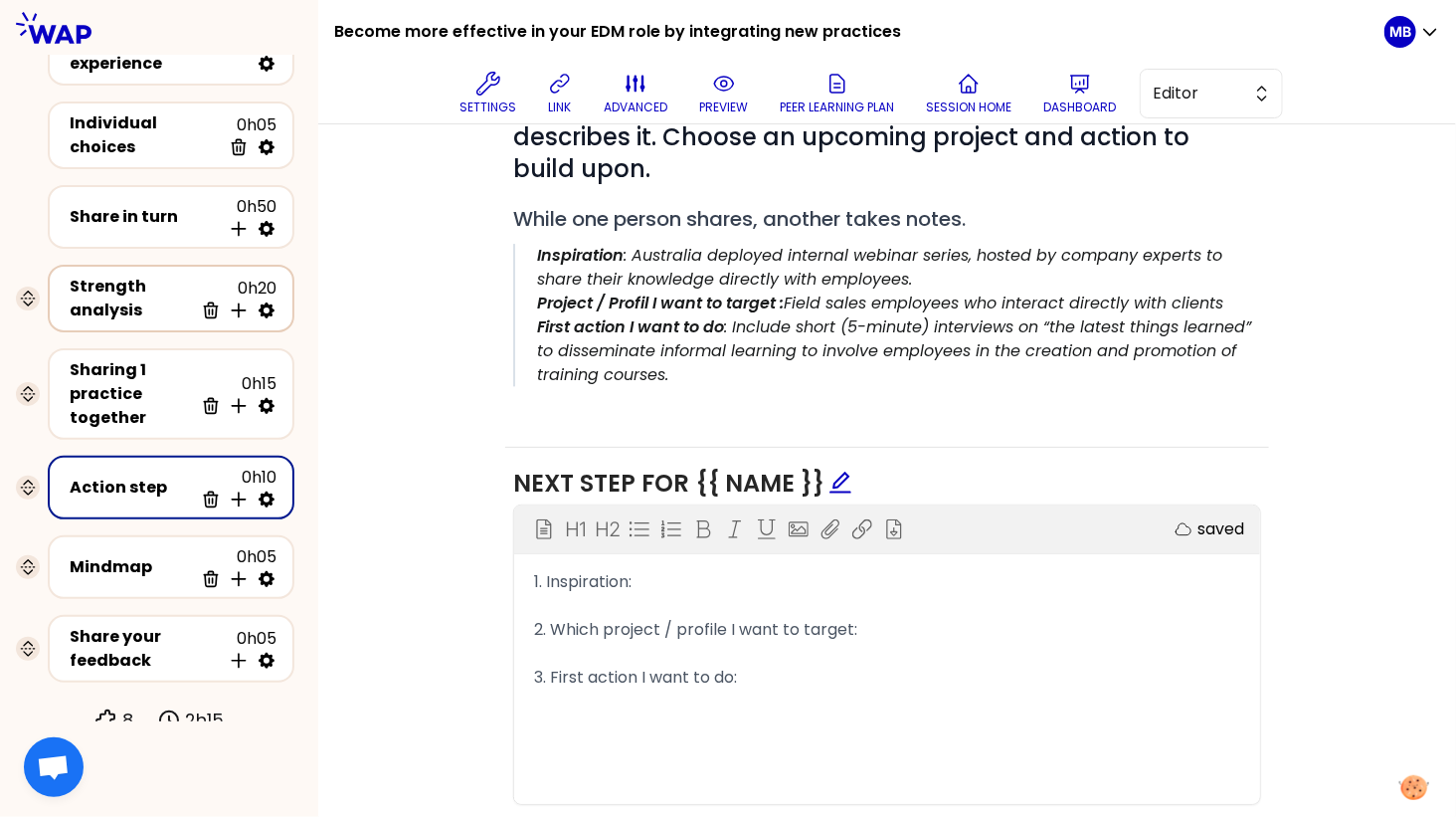 scroll, scrollTop: 0, scrollLeft: 0, axis: both 